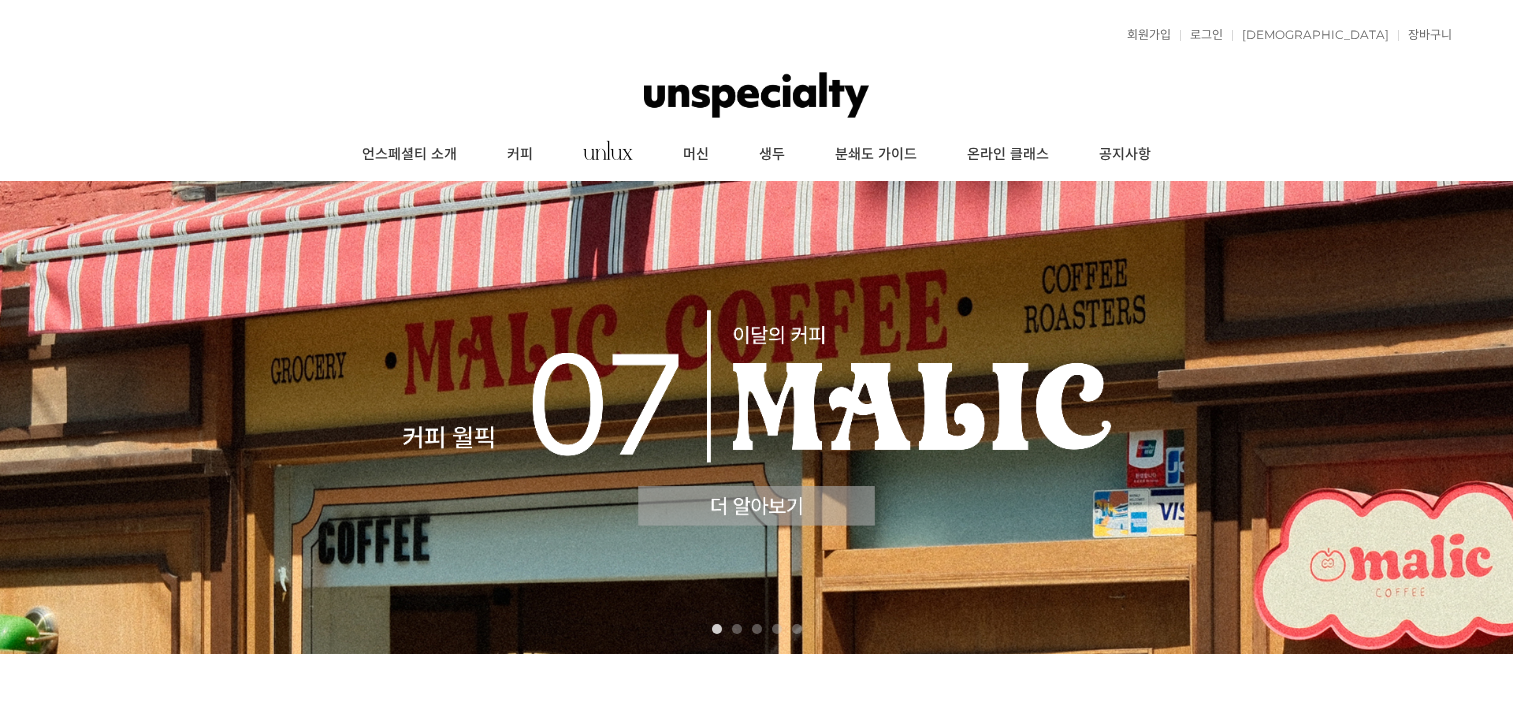 scroll, scrollTop: 0, scrollLeft: 0, axis: both 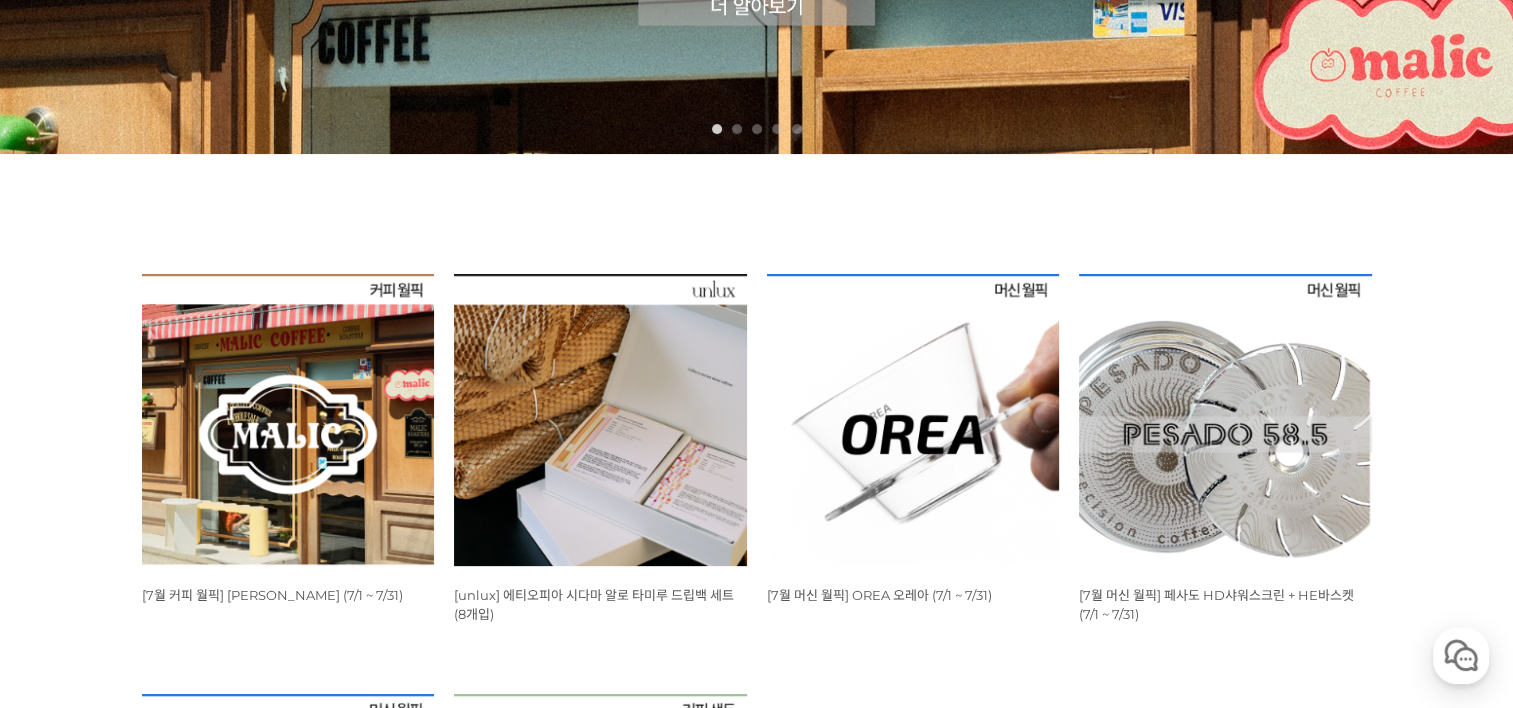 click at bounding box center [288, 420] 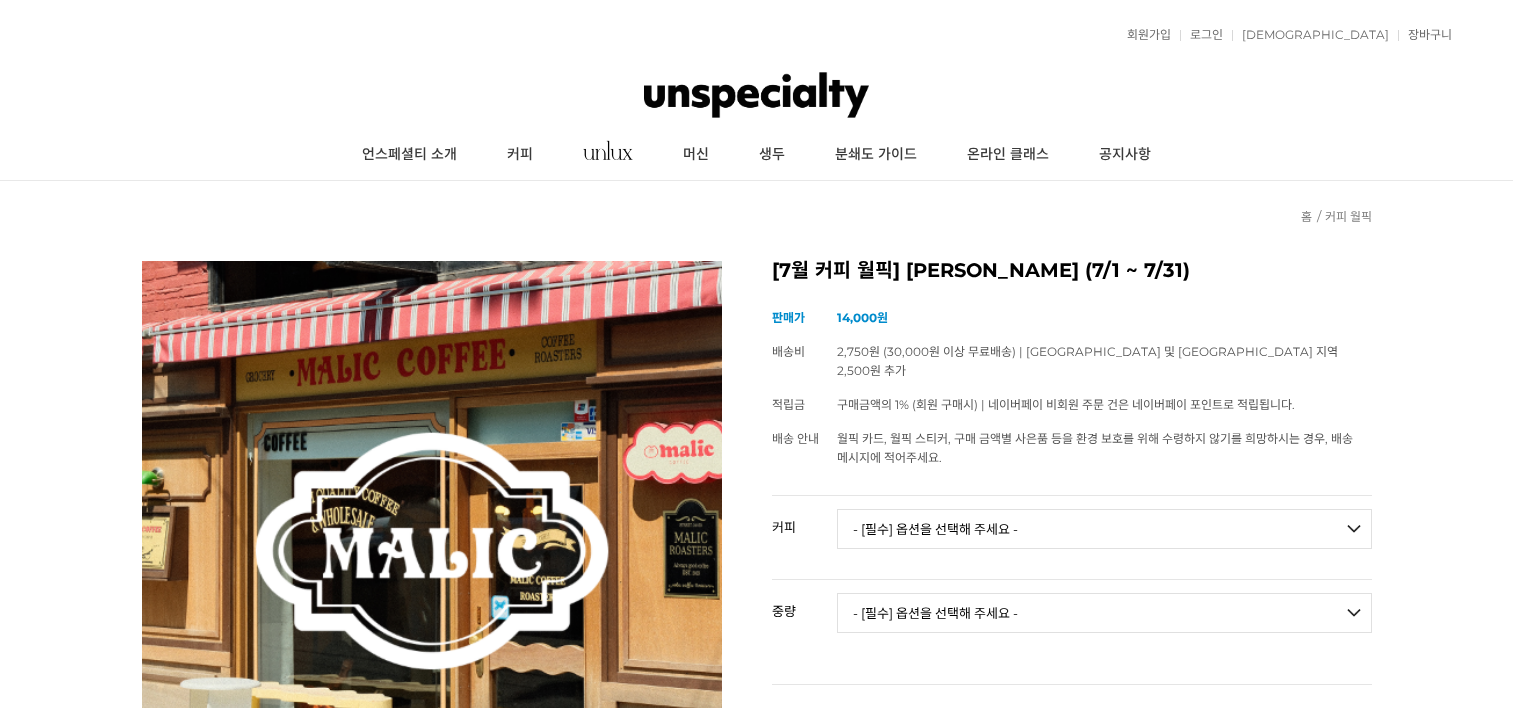 scroll, scrollTop: 0, scrollLeft: 0, axis: both 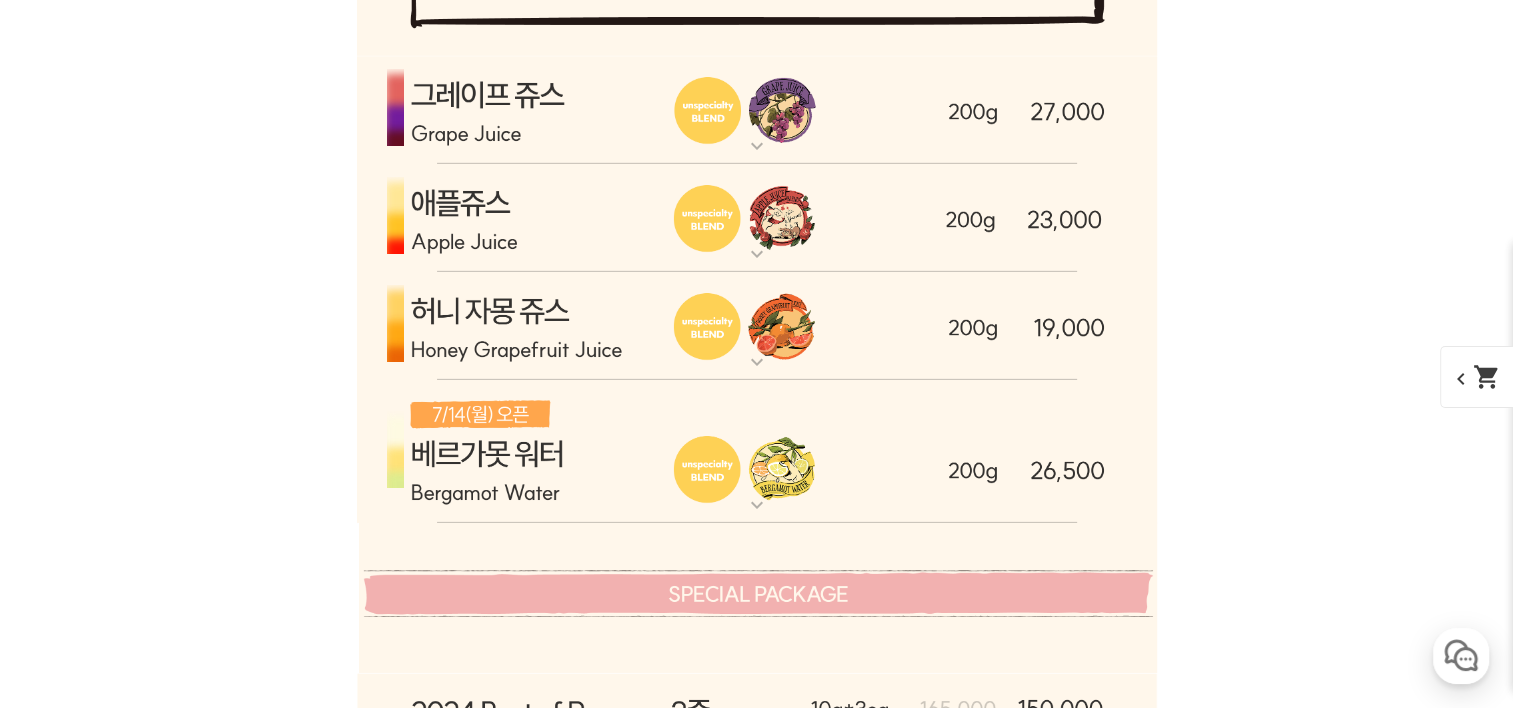 click at bounding box center [757, 326] 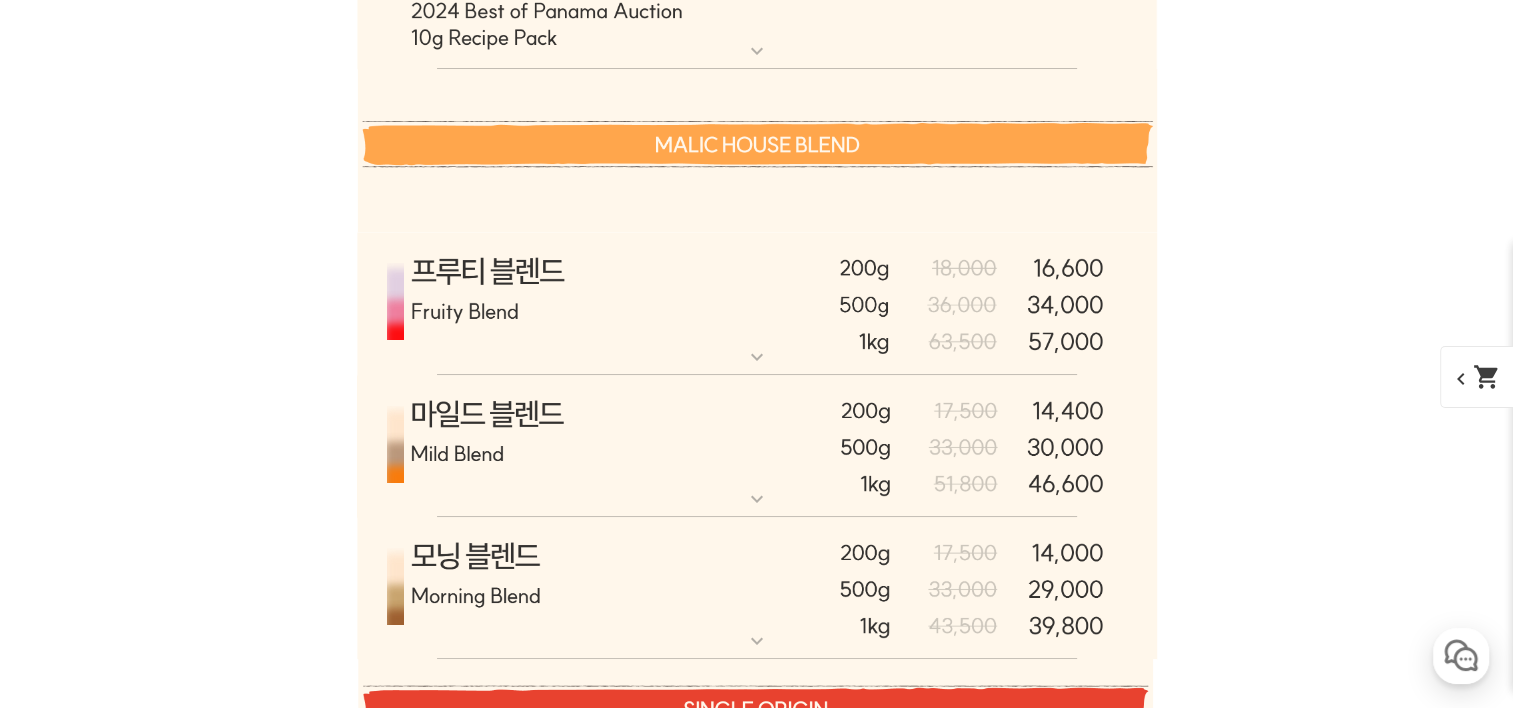 scroll, scrollTop: 8000, scrollLeft: 0, axis: vertical 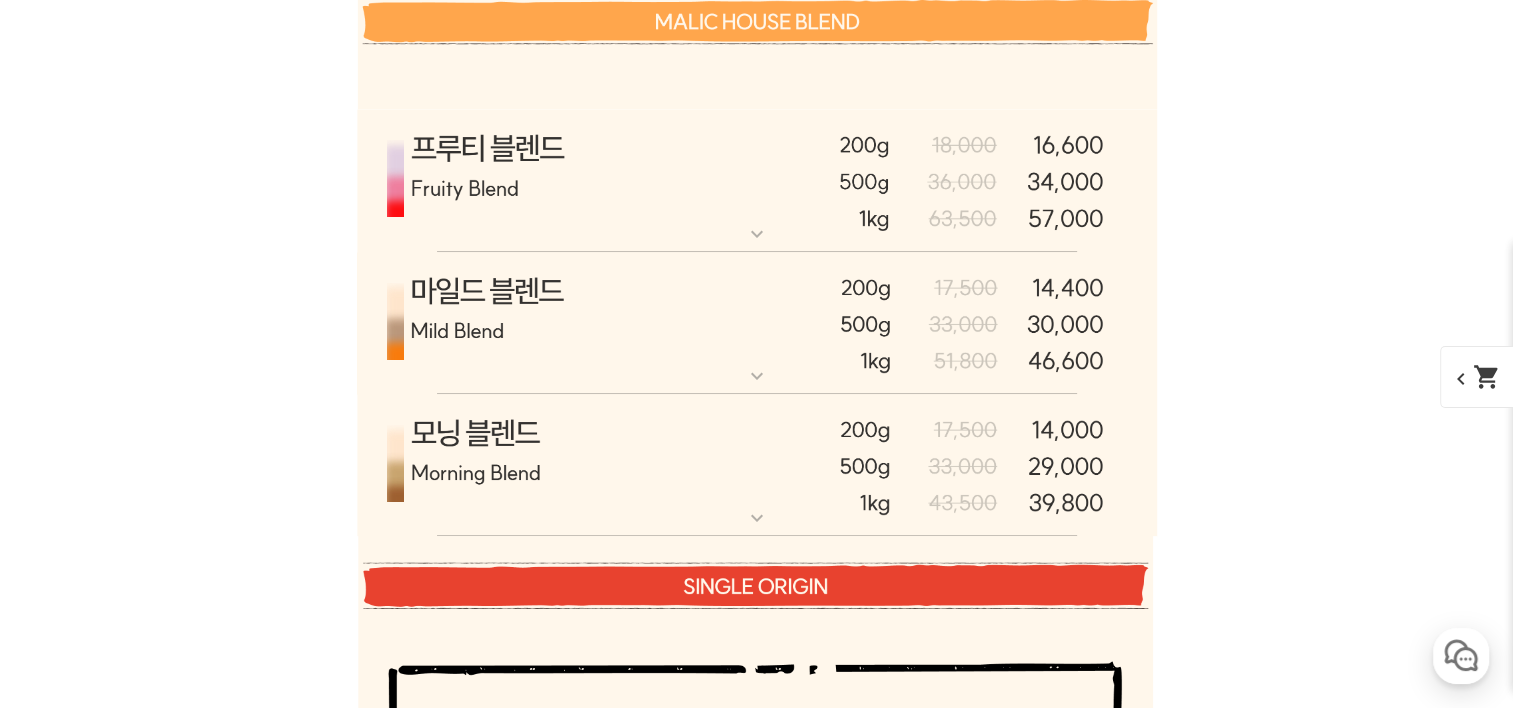 click at bounding box center [757, 181] 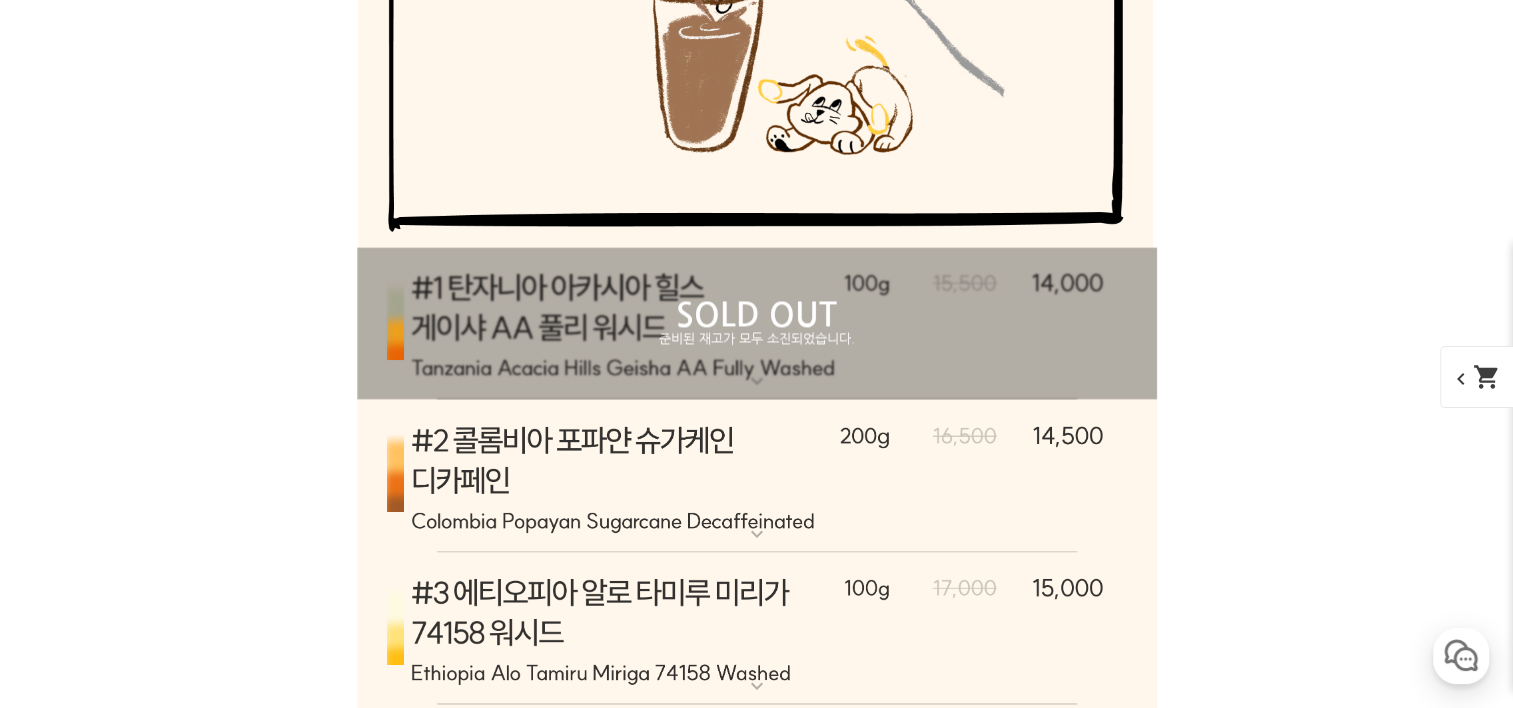 scroll, scrollTop: 10700, scrollLeft: 0, axis: vertical 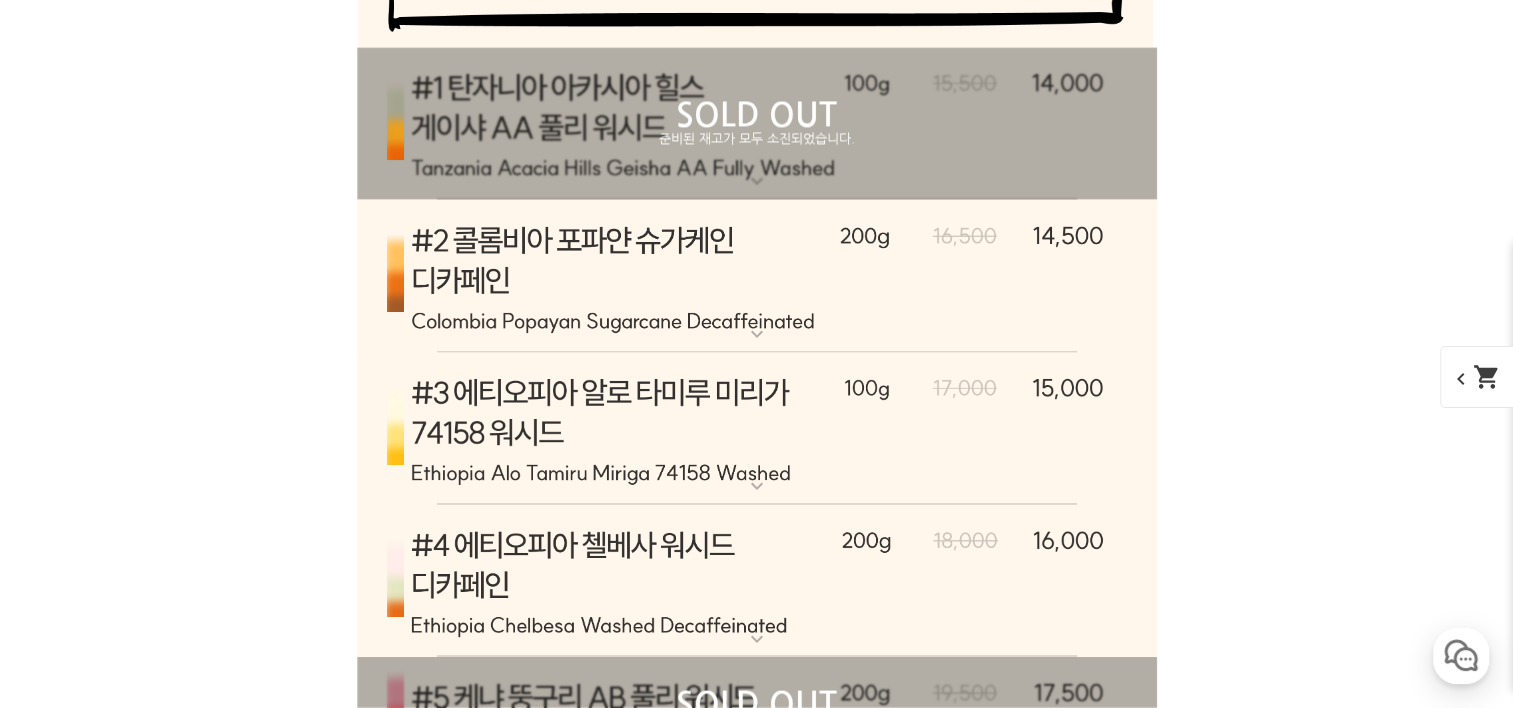 click at bounding box center (757, 276) 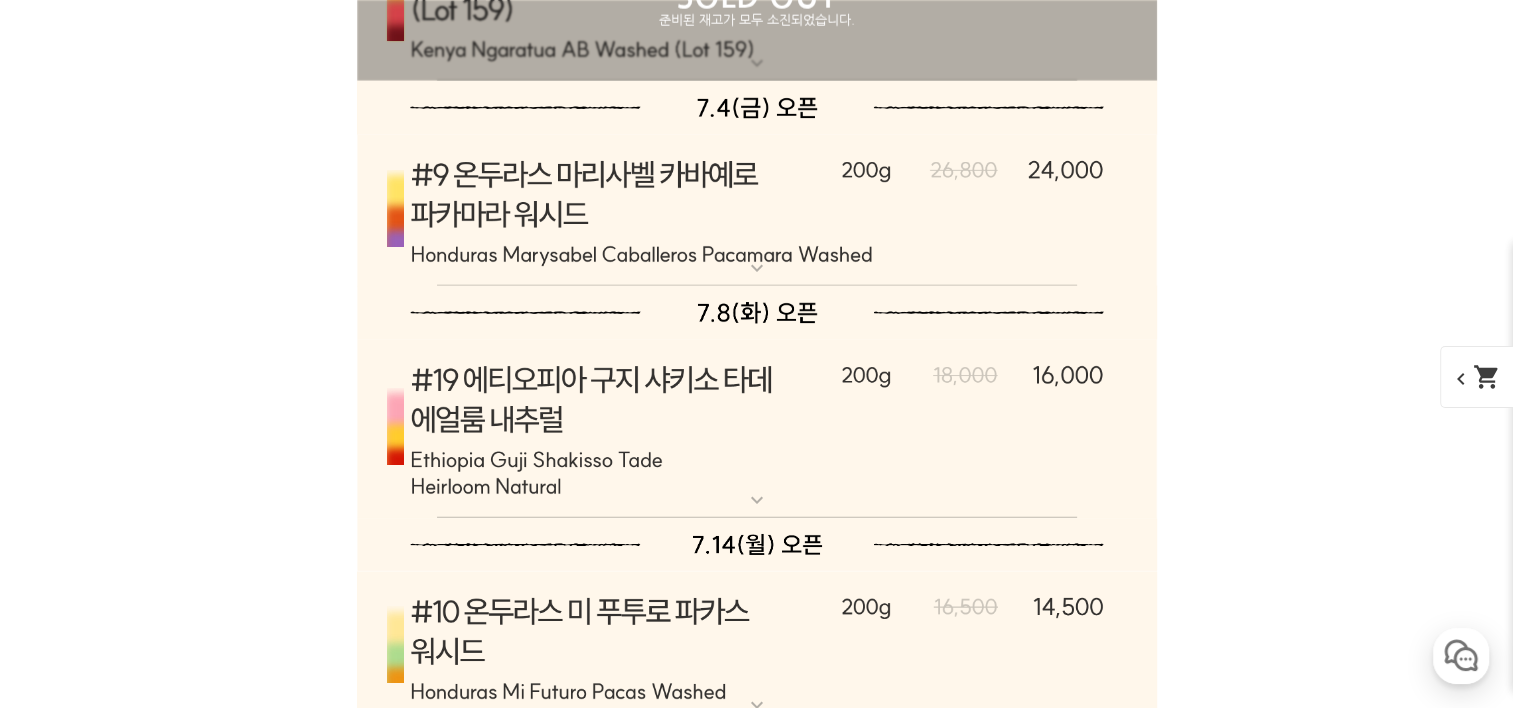 scroll, scrollTop: 12700, scrollLeft: 0, axis: vertical 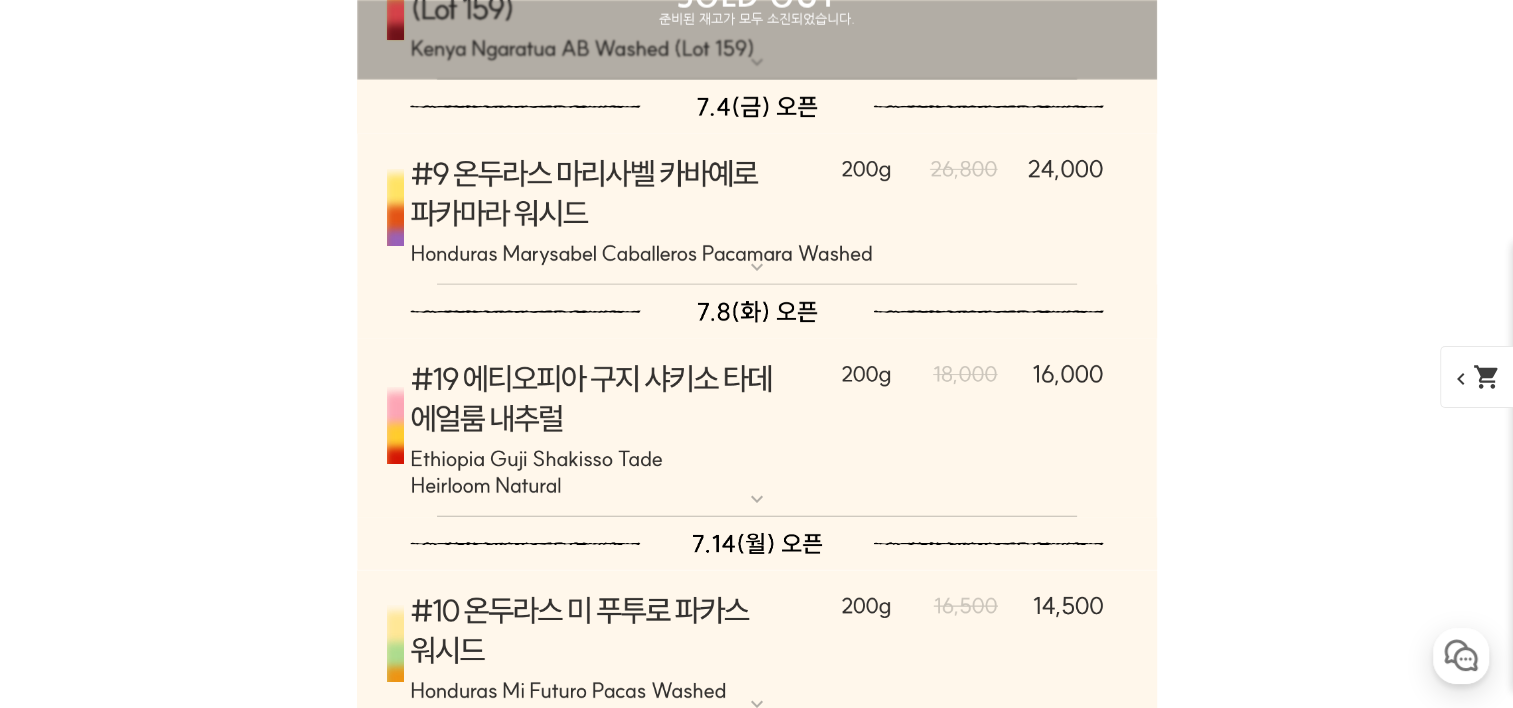 click at bounding box center (757, 428) 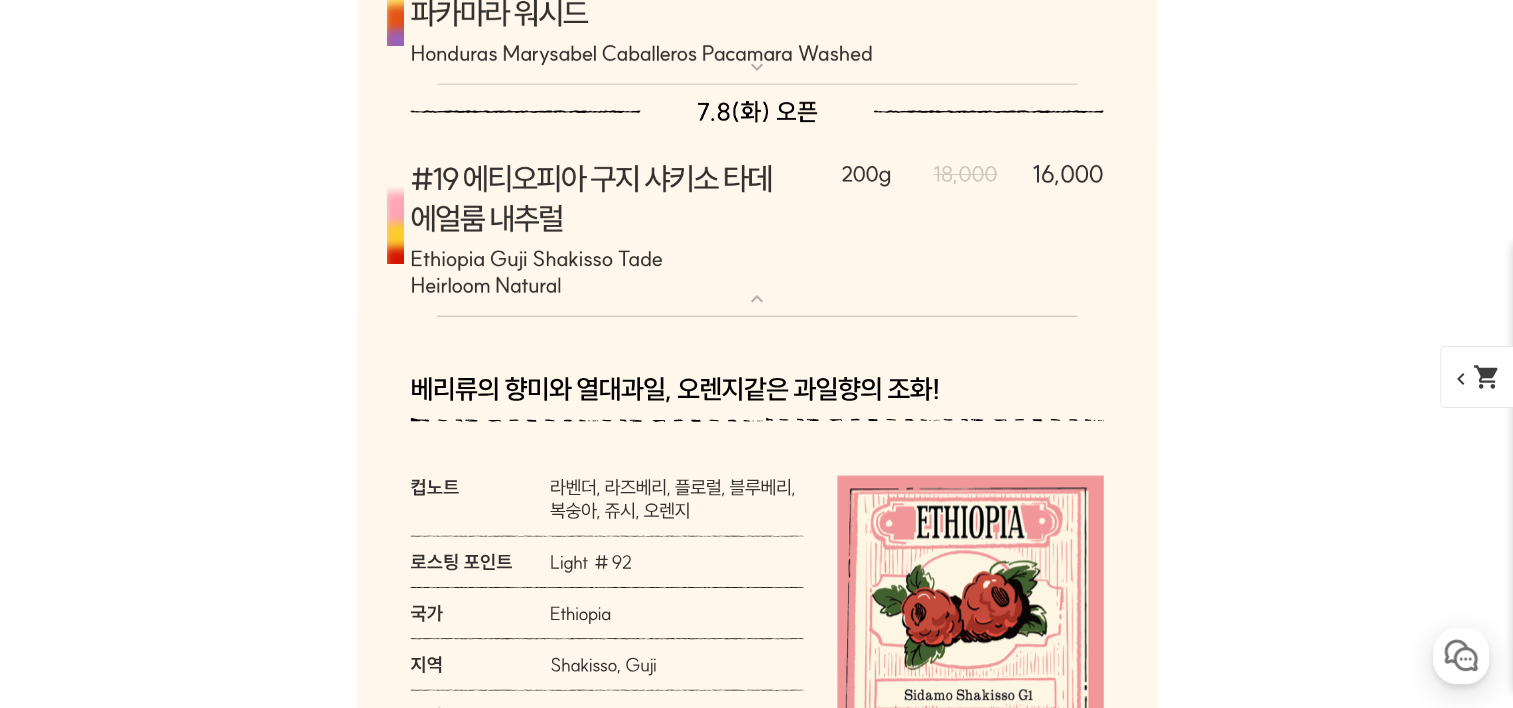 scroll, scrollTop: 12600, scrollLeft: 0, axis: vertical 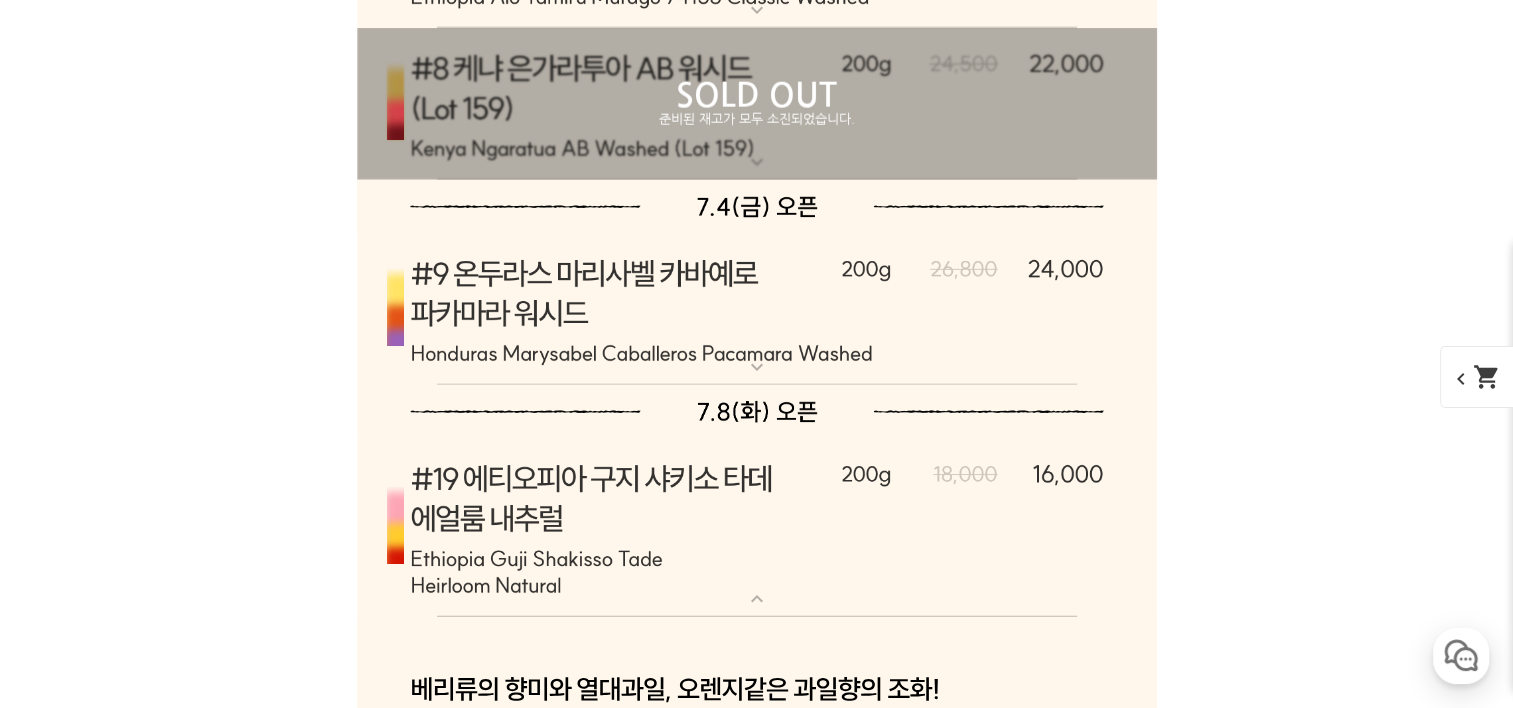 click at bounding box center (757, 528) 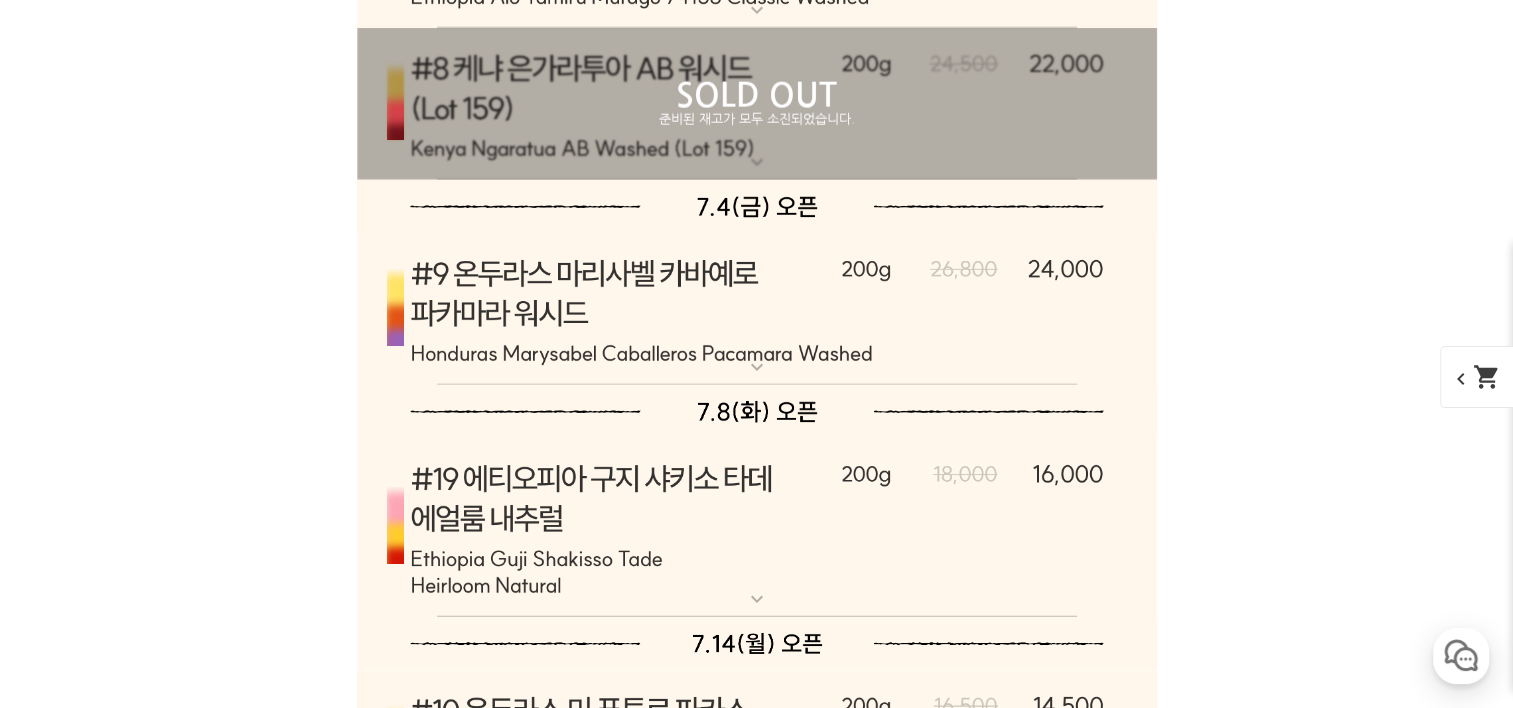 click at bounding box center (757, 310) 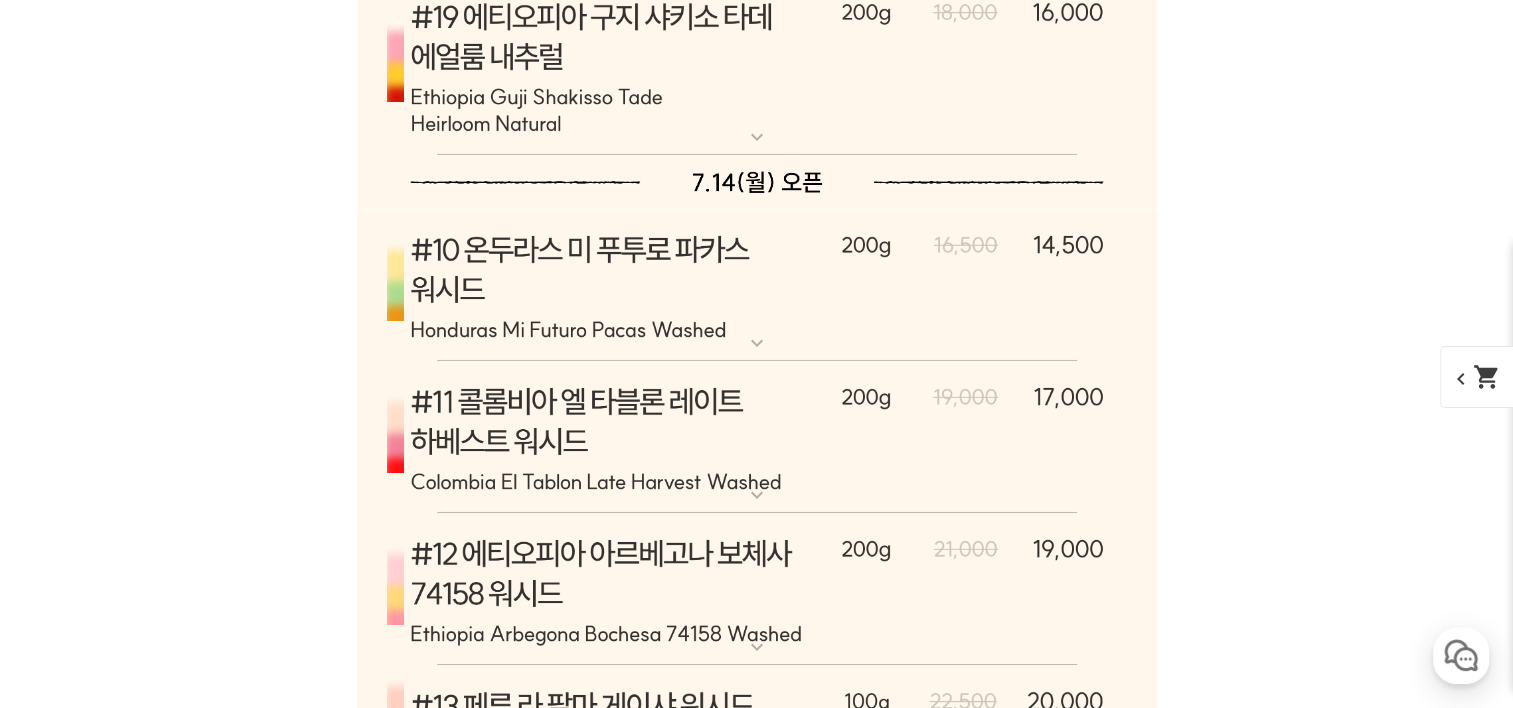 scroll, scrollTop: 14500, scrollLeft: 0, axis: vertical 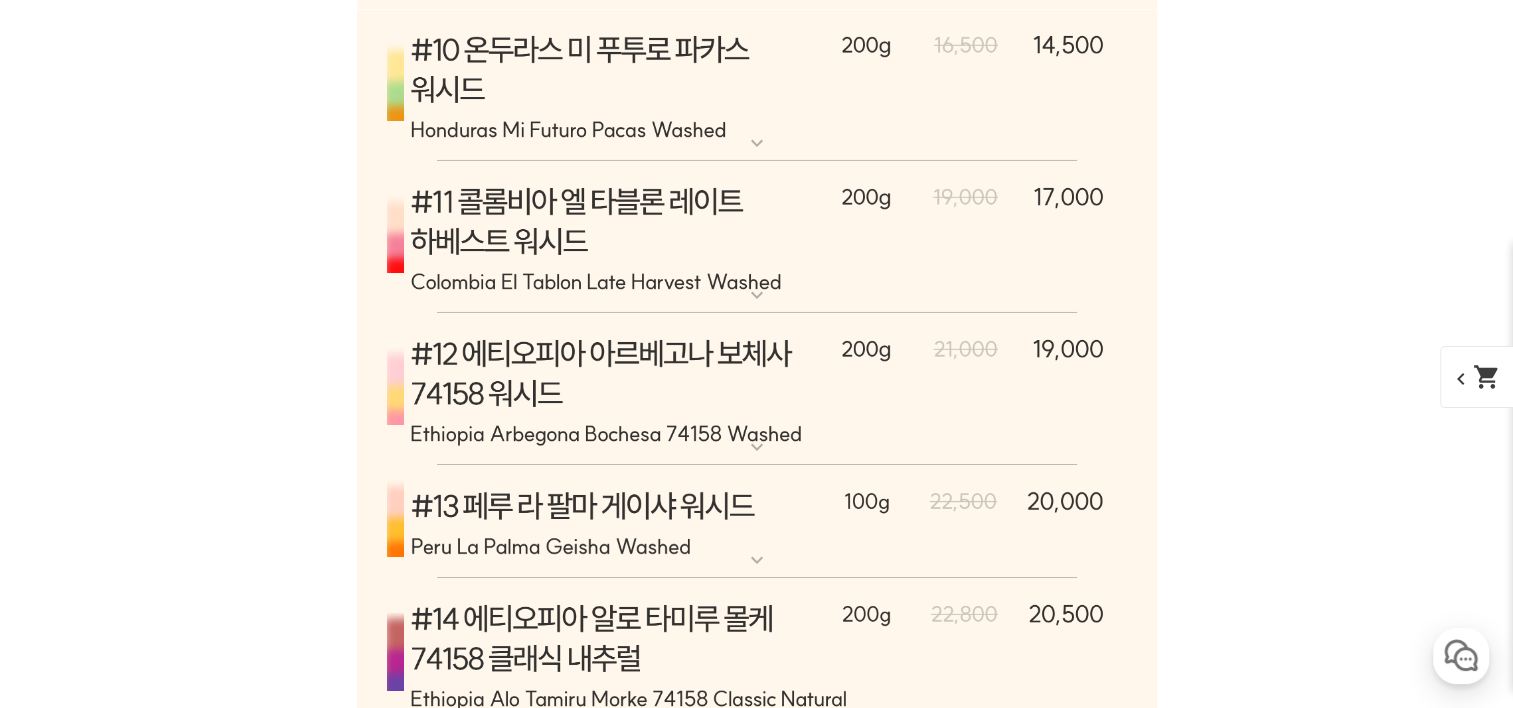 click at bounding box center (757, 389) 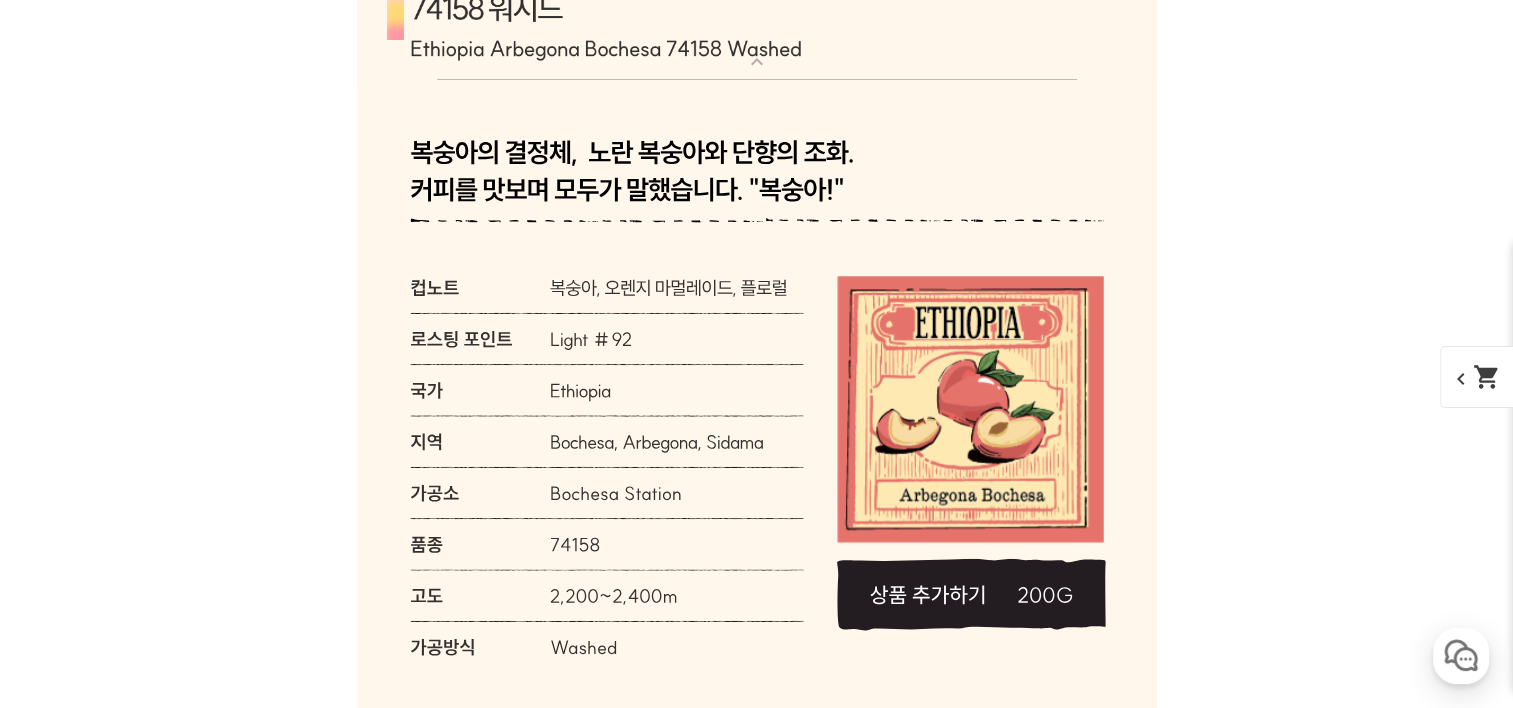 scroll, scrollTop: 14800, scrollLeft: 0, axis: vertical 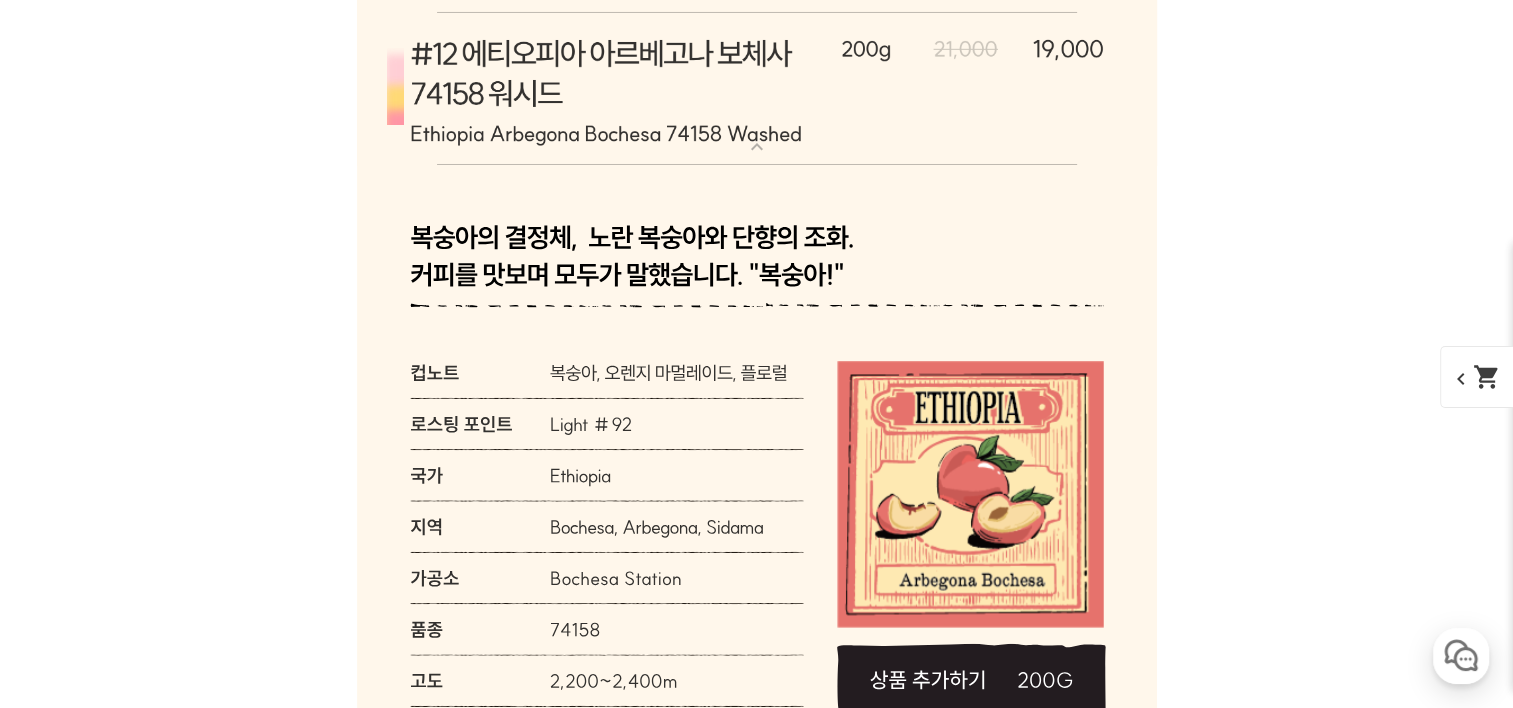 click 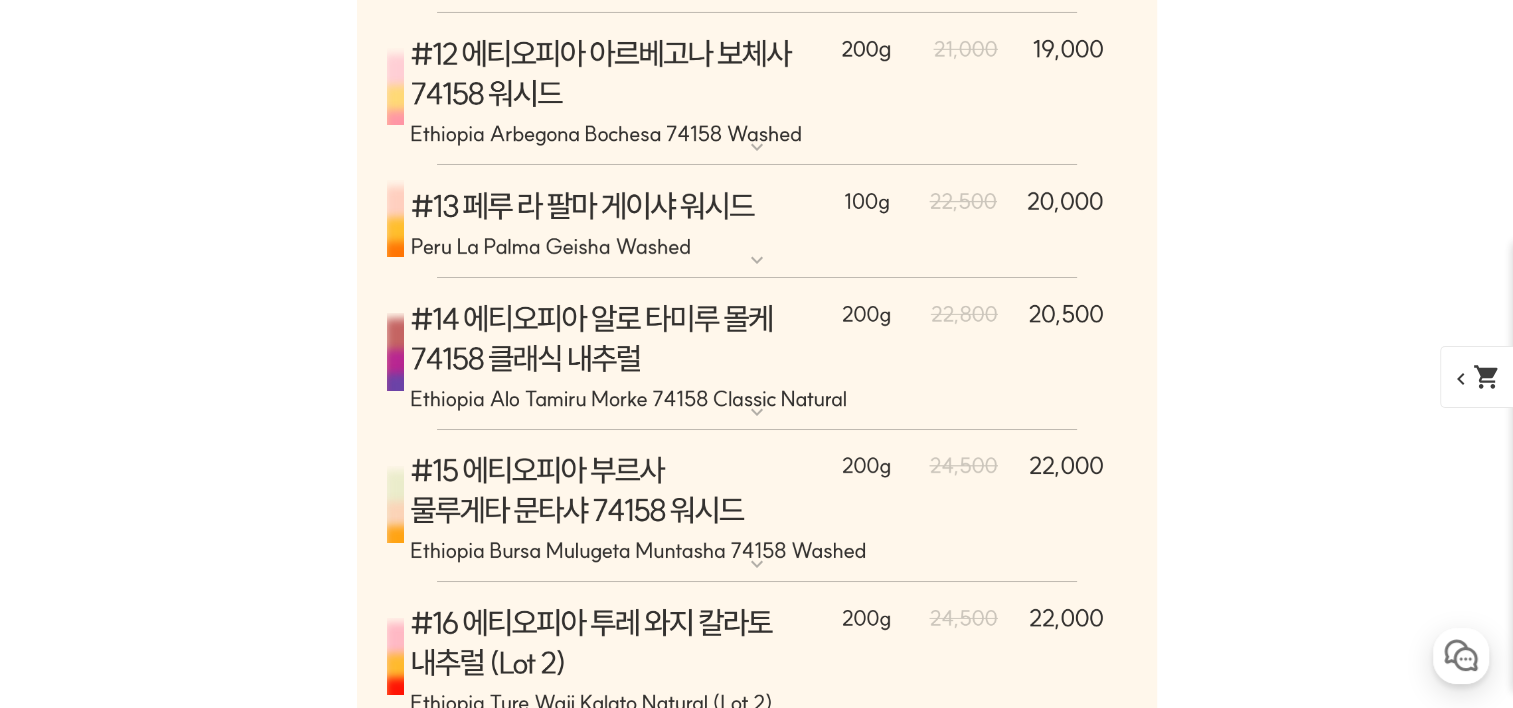 click at bounding box center (757, 506) 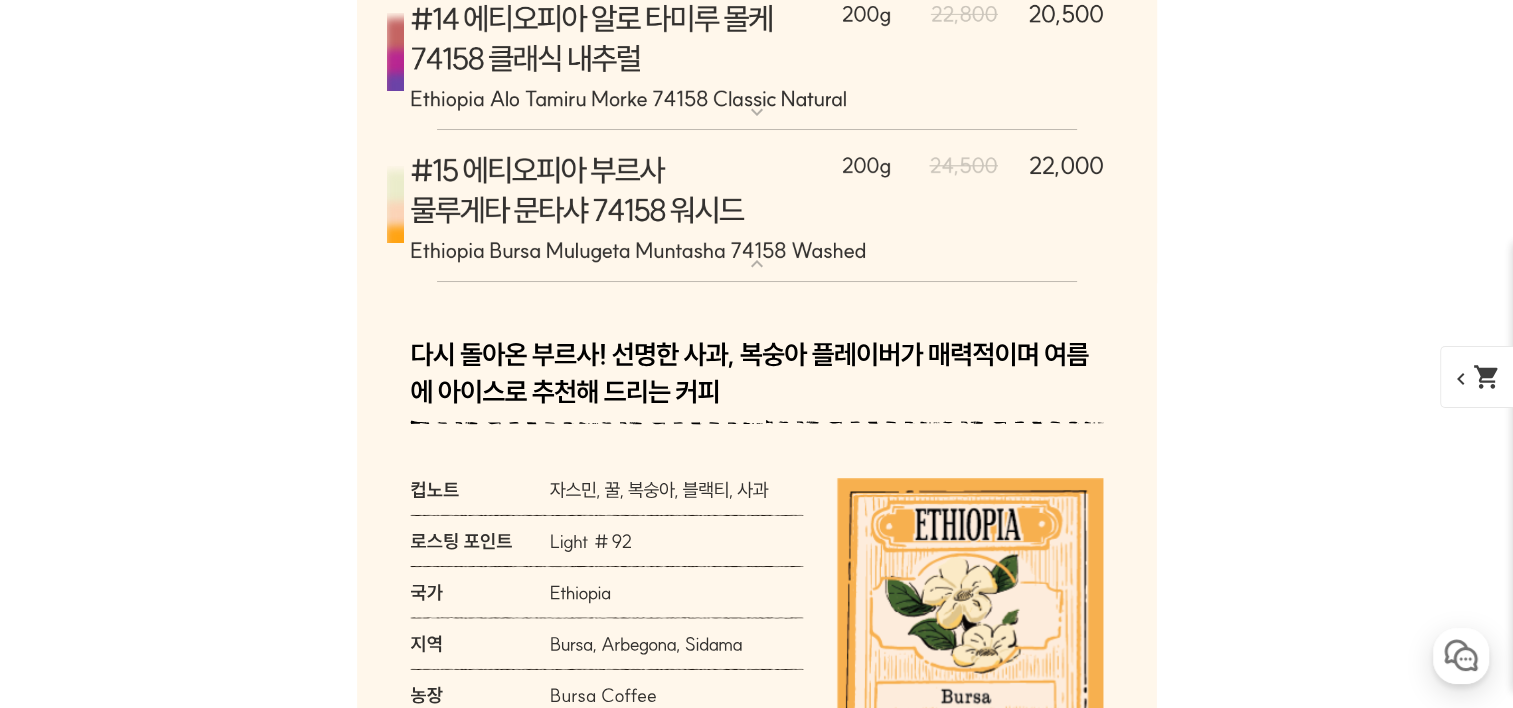 scroll, scrollTop: 15100, scrollLeft: 0, axis: vertical 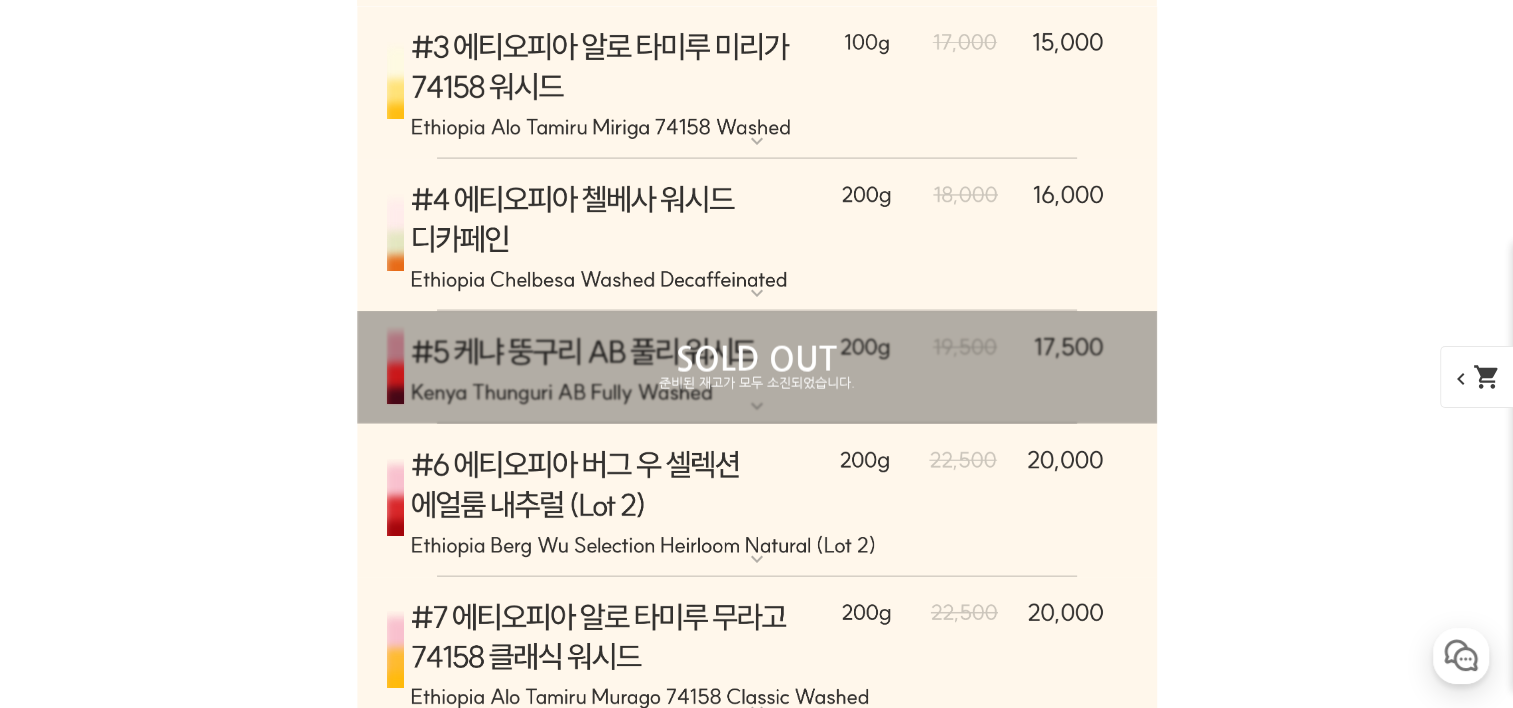 click on "SOLD OUT" at bounding box center [757, 360] 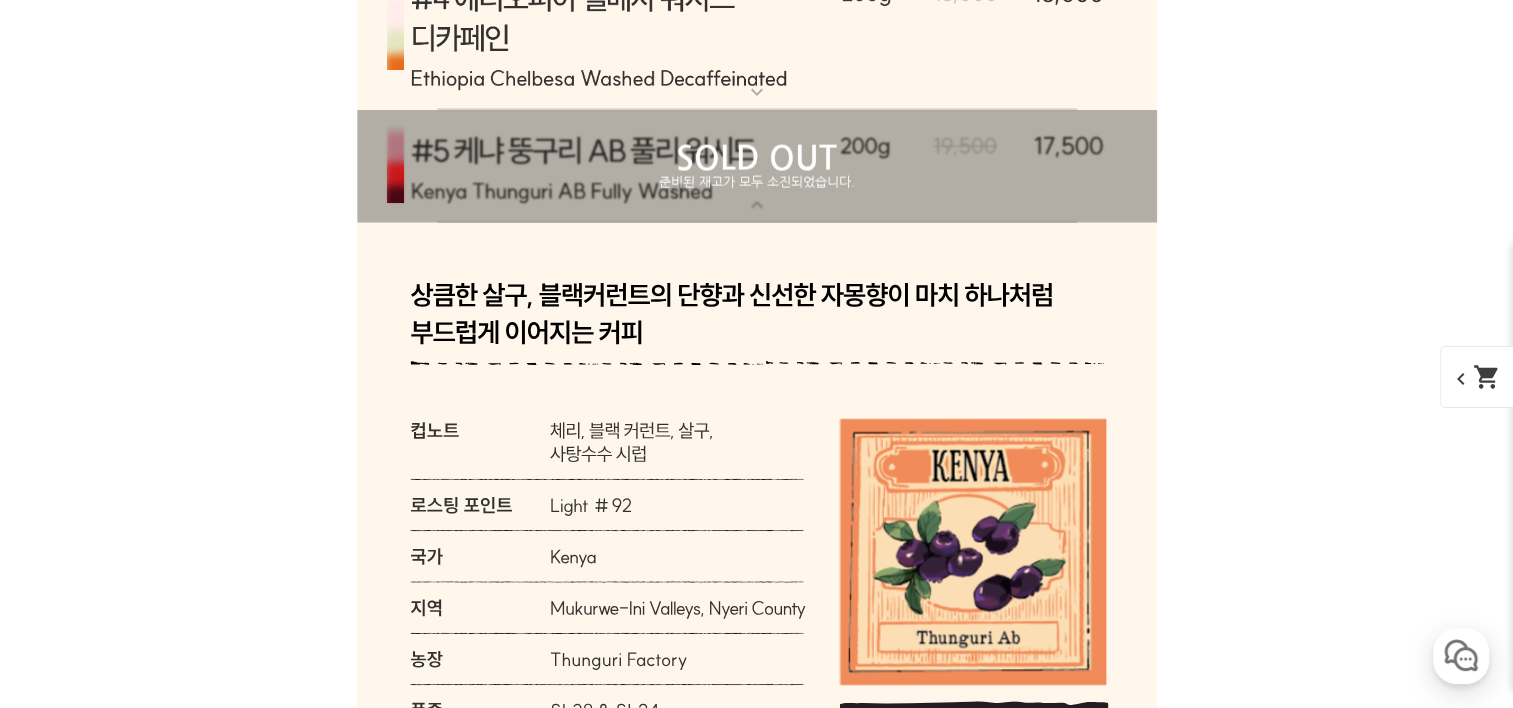 scroll, scrollTop: 12100, scrollLeft: 0, axis: vertical 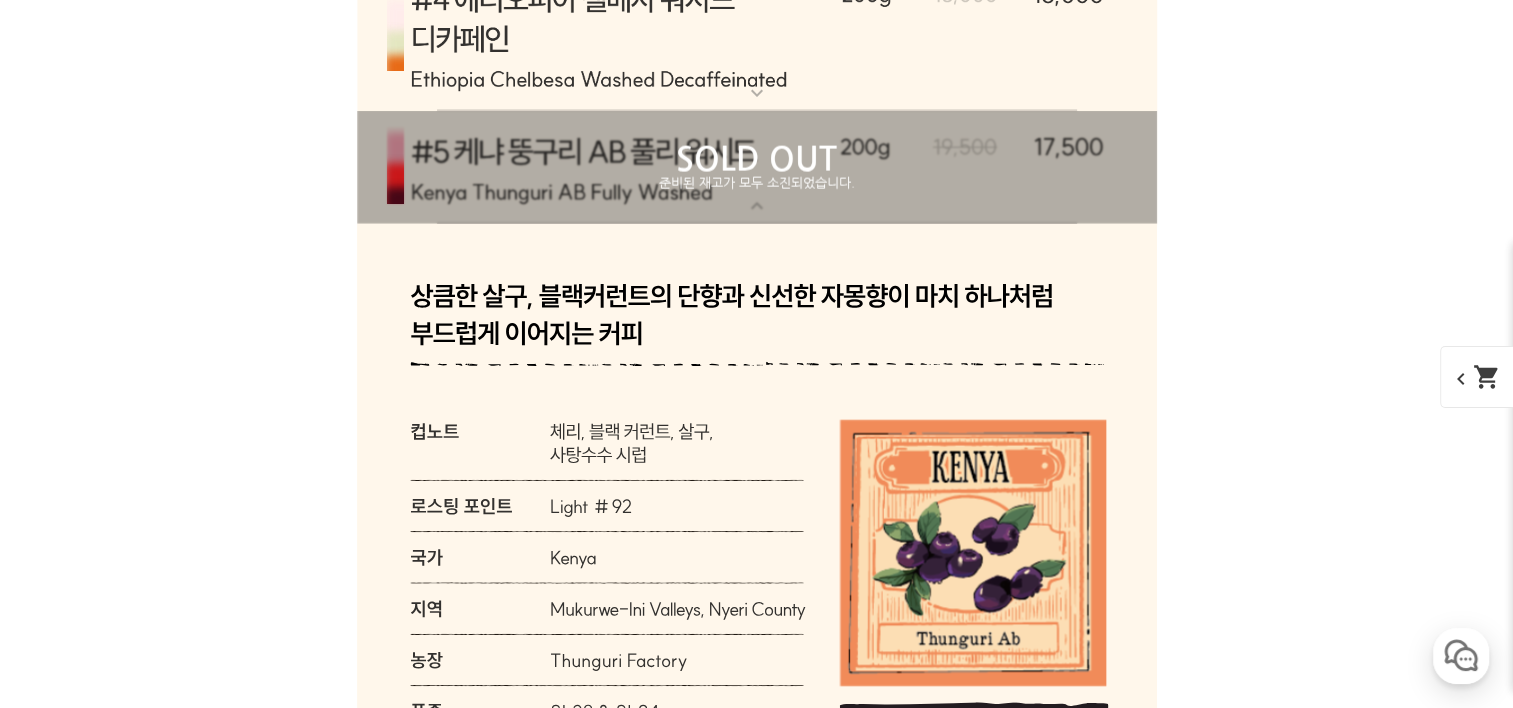 click on "SOLD OUT" at bounding box center (757, 160) 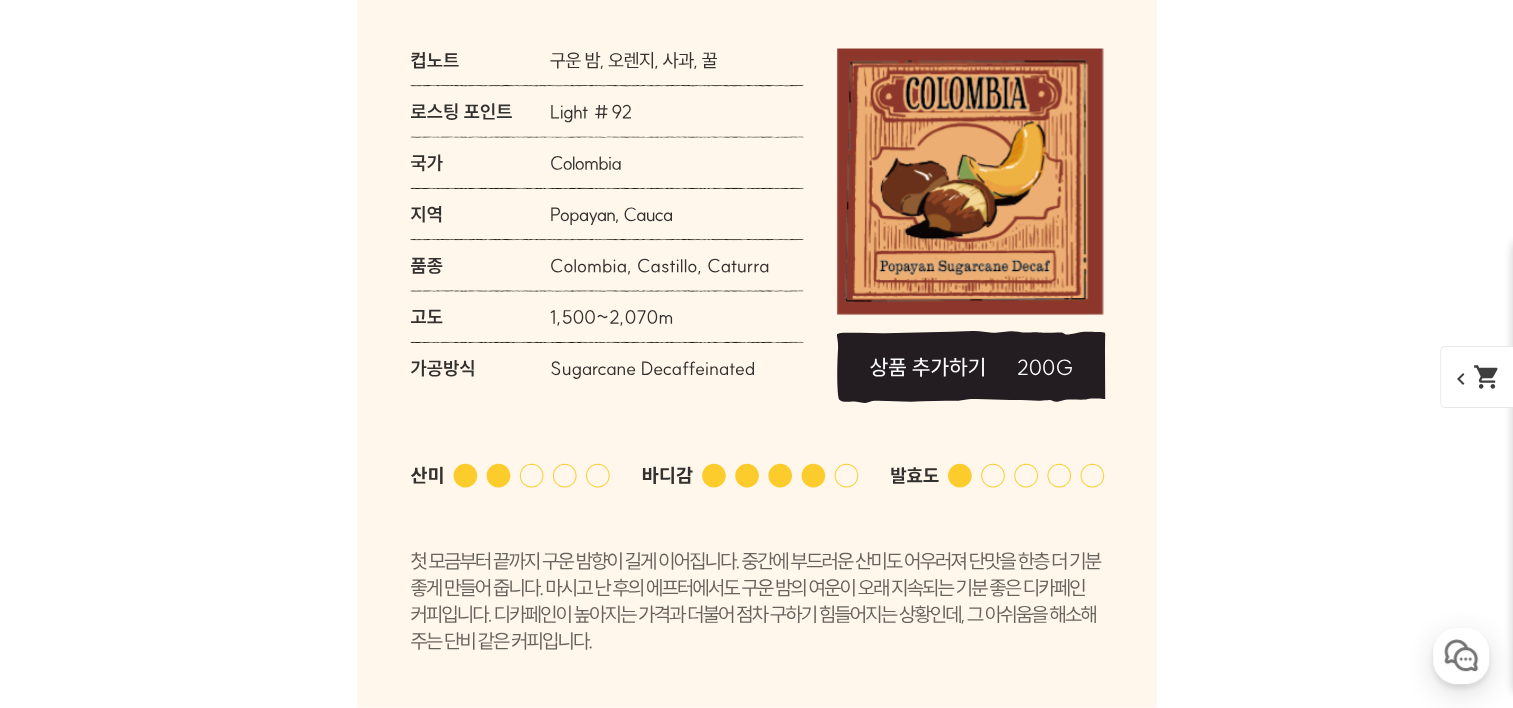 scroll, scrollTop: 10700, scrollLeft: 0, axis: vertical 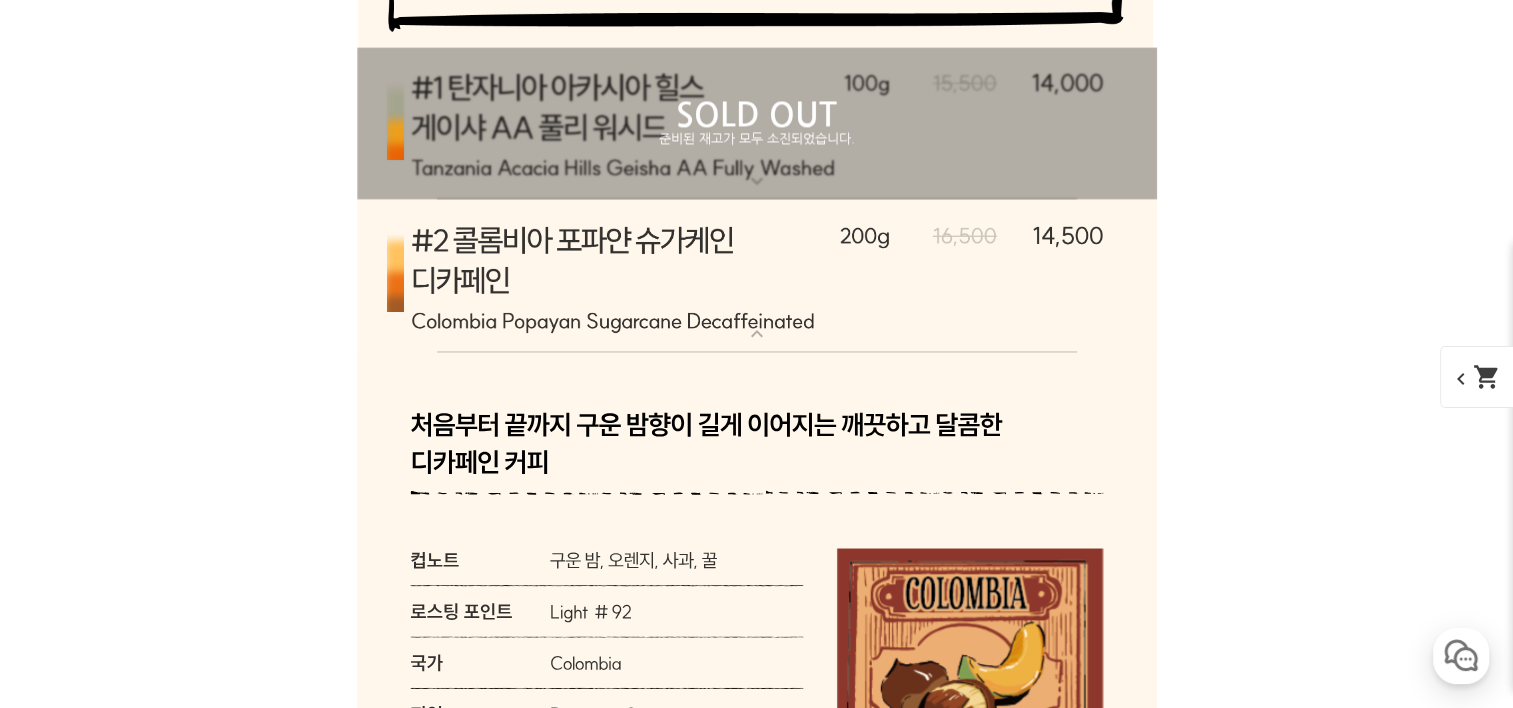 click on "SOLD OUT" at bounding box center (757, 115) 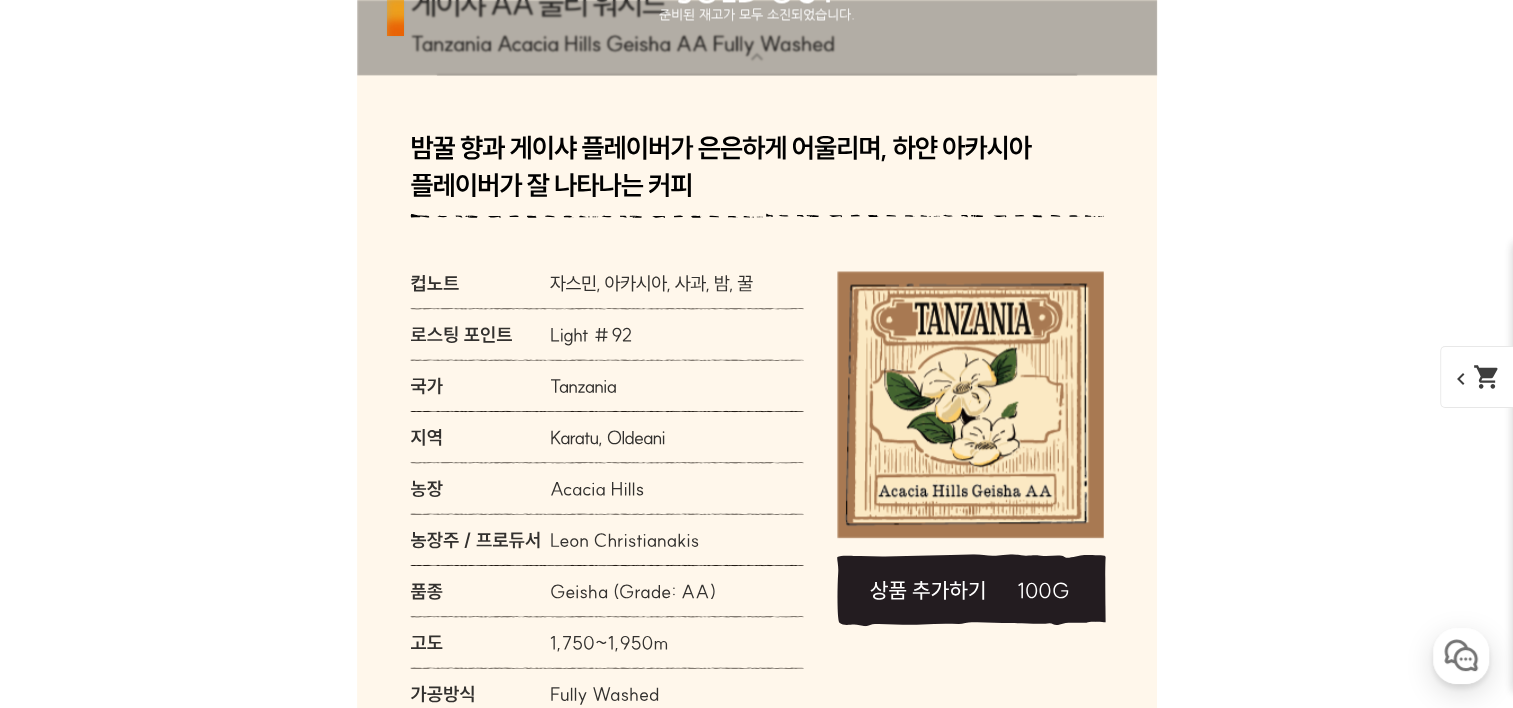 scroll, scrollTop: 10600, scrollLeft: 0, axis: vertical 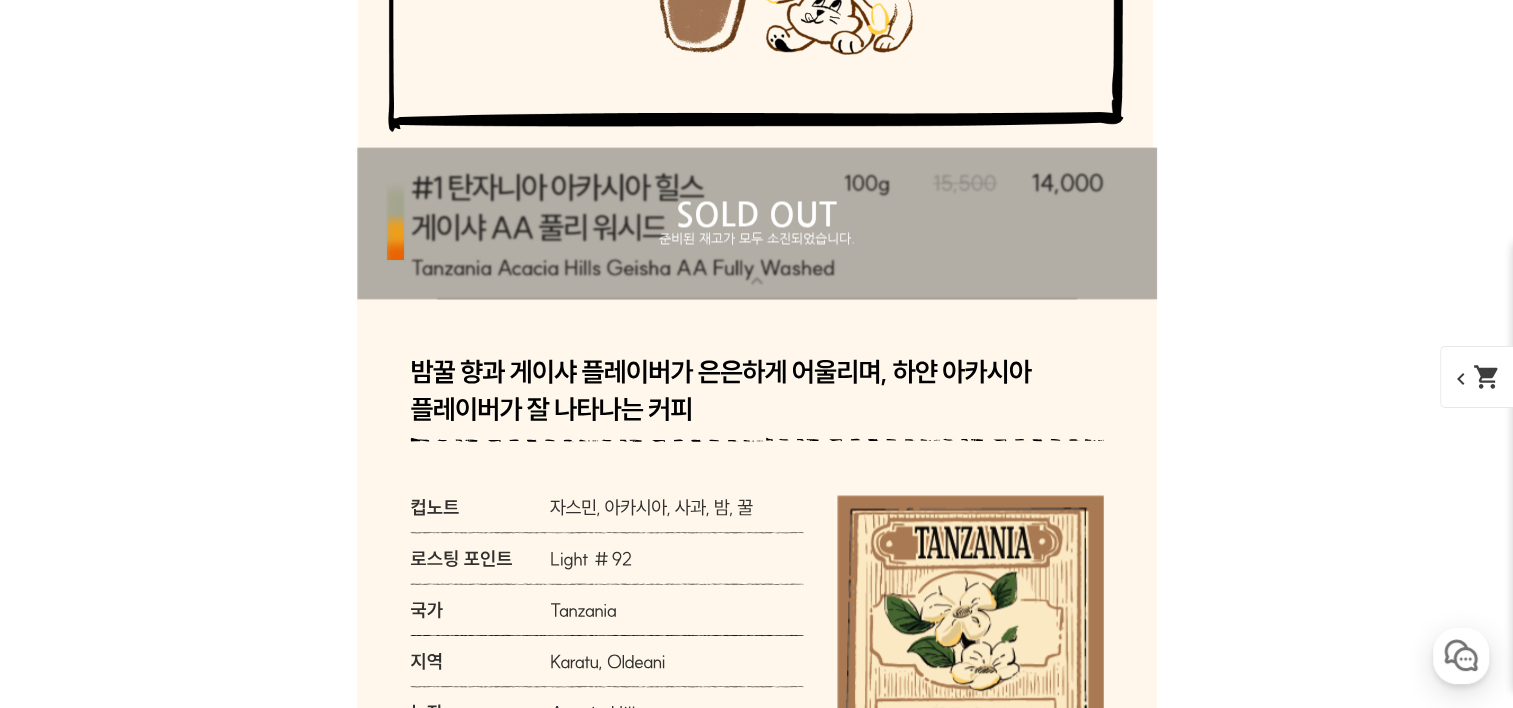 click on "SOLD OUT" at bounding box center (757, 215) 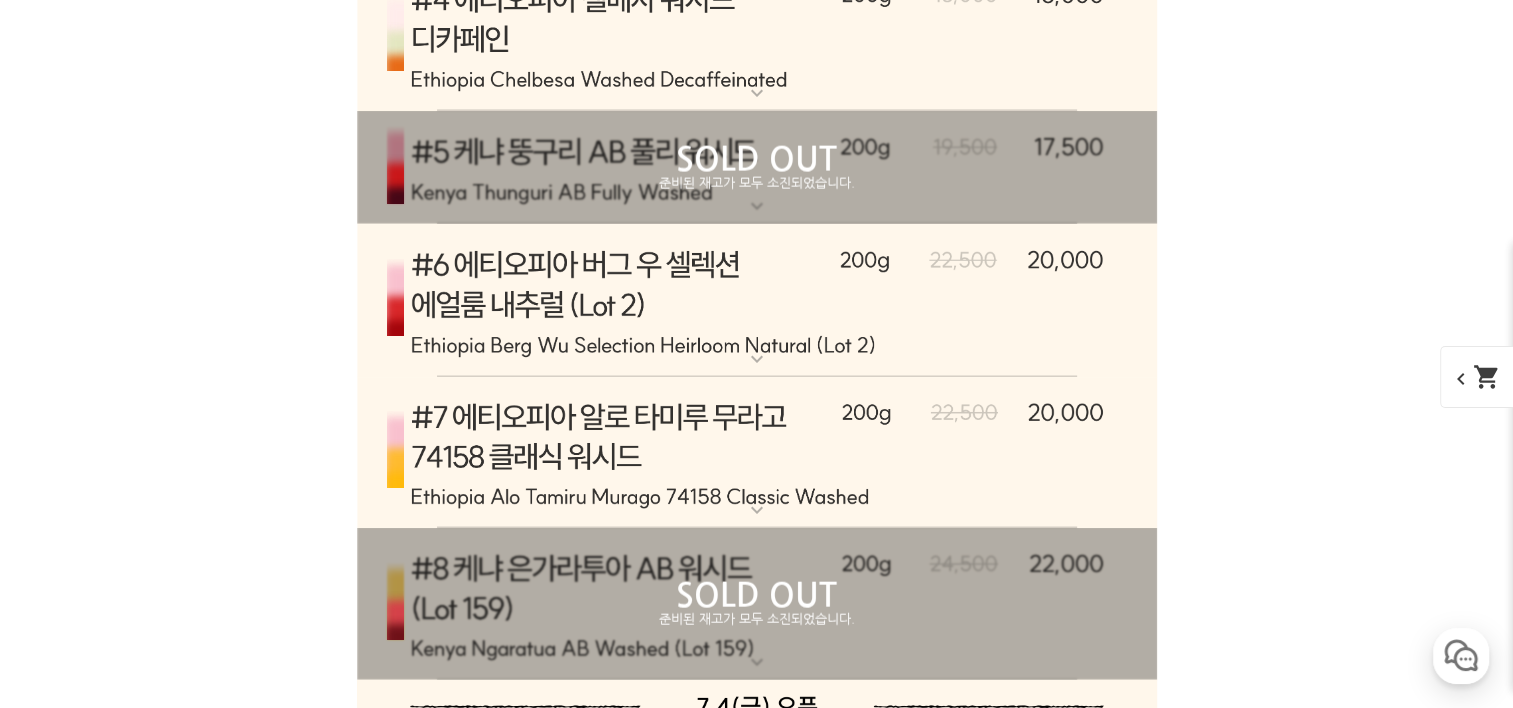 scroll, scrollTop: 12500, scrollLeft: 0, axis: vertical 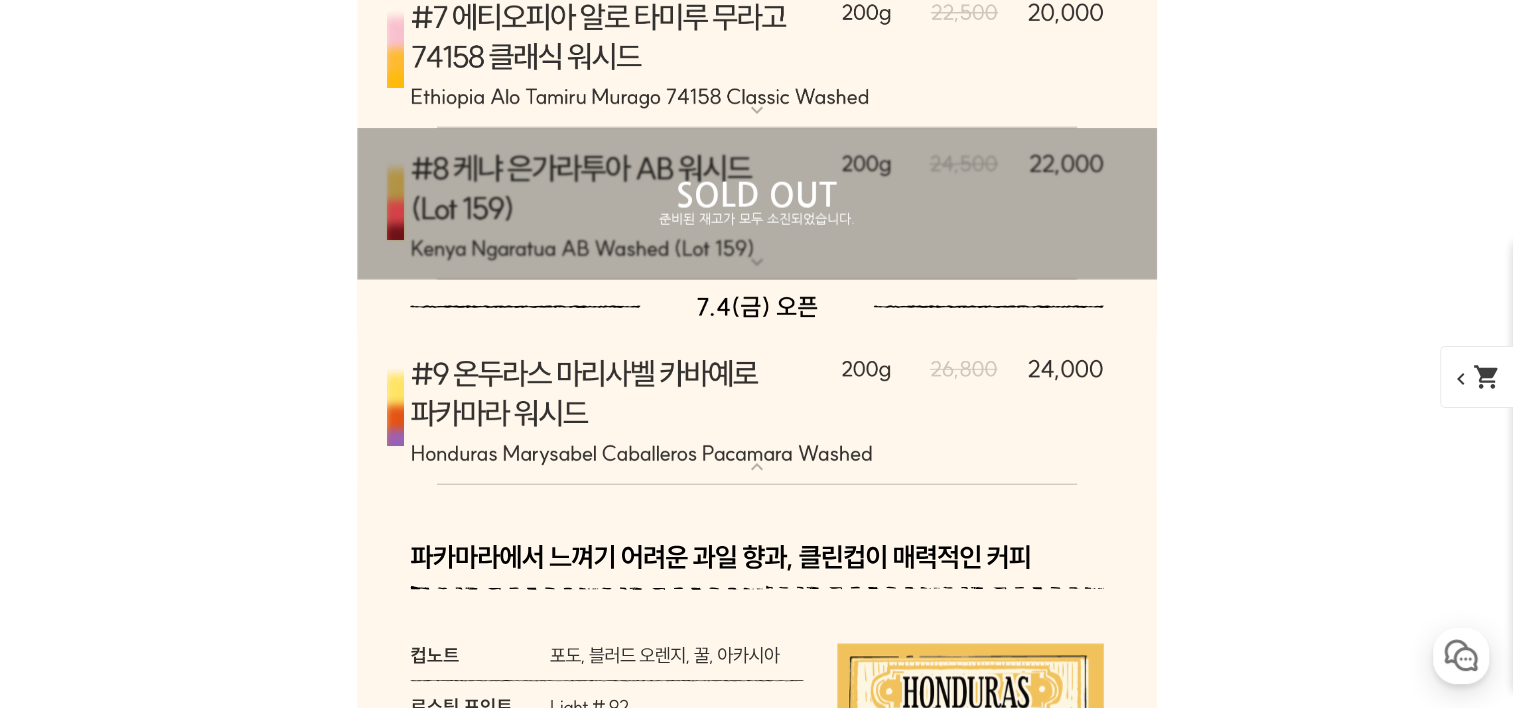 click on "준비된 재고가 모두 소진되었습니다." at bounding box center [757, 220] 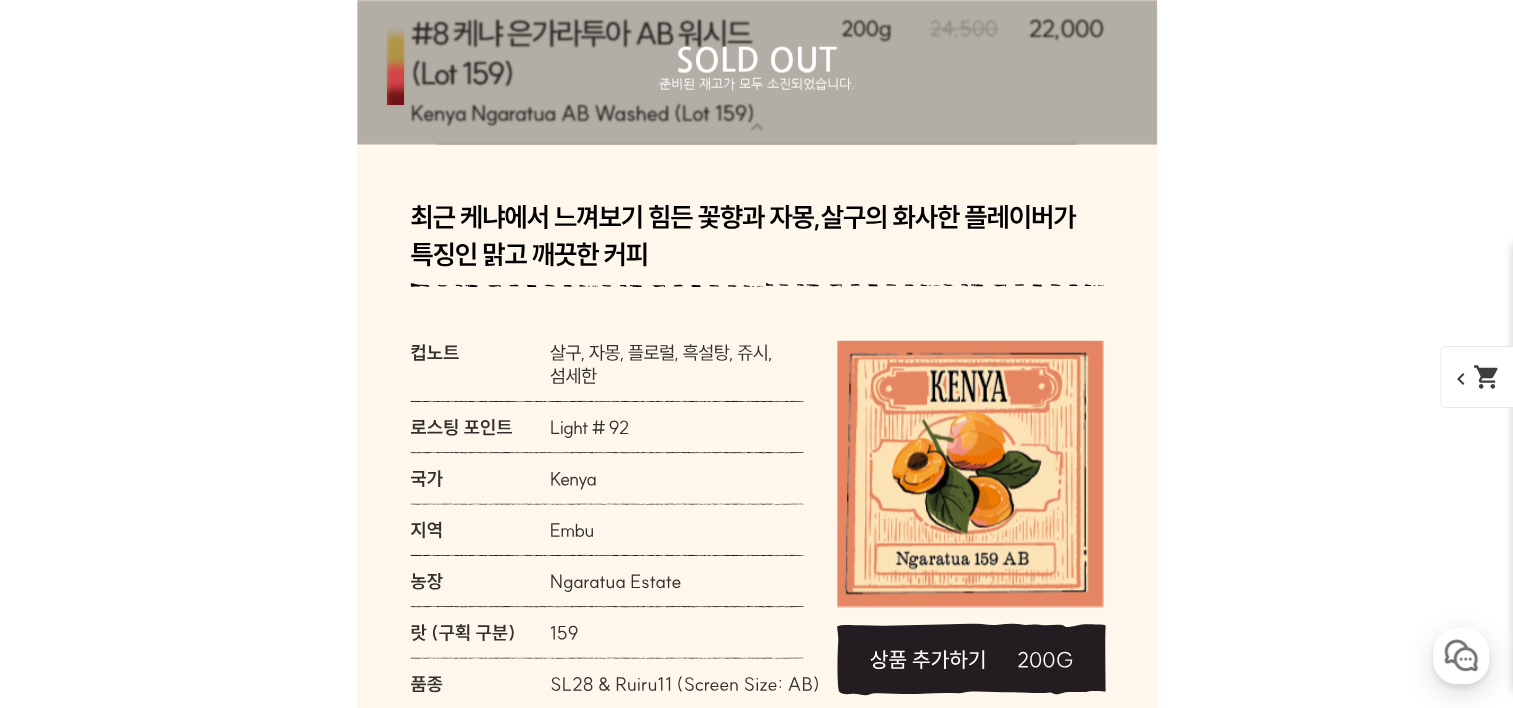 scroll, scrollTop: 12600, scrollLeft: 0, axis: vertical 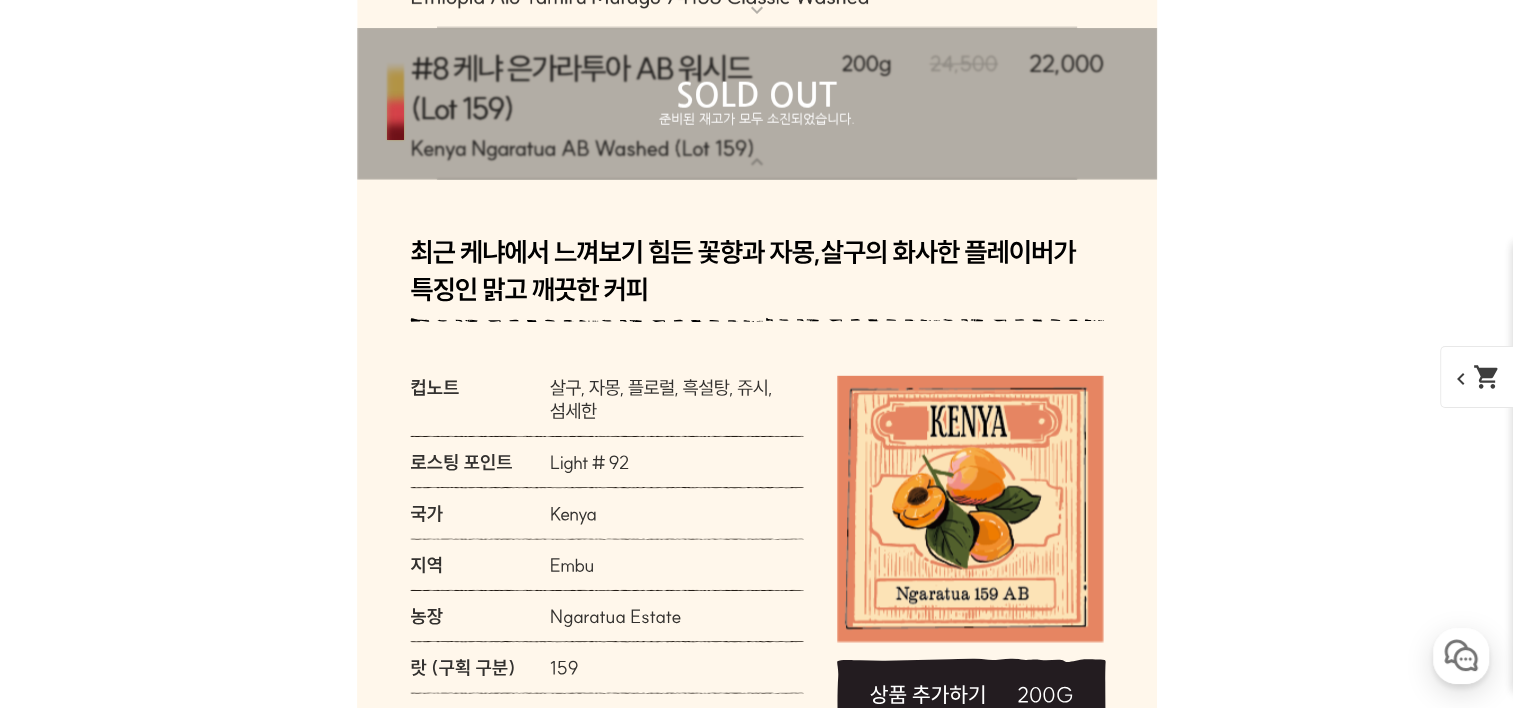 click on "SOLD OUT 준비된 재고가 모두 소진되었습니다." at bounding box center [757, 104] 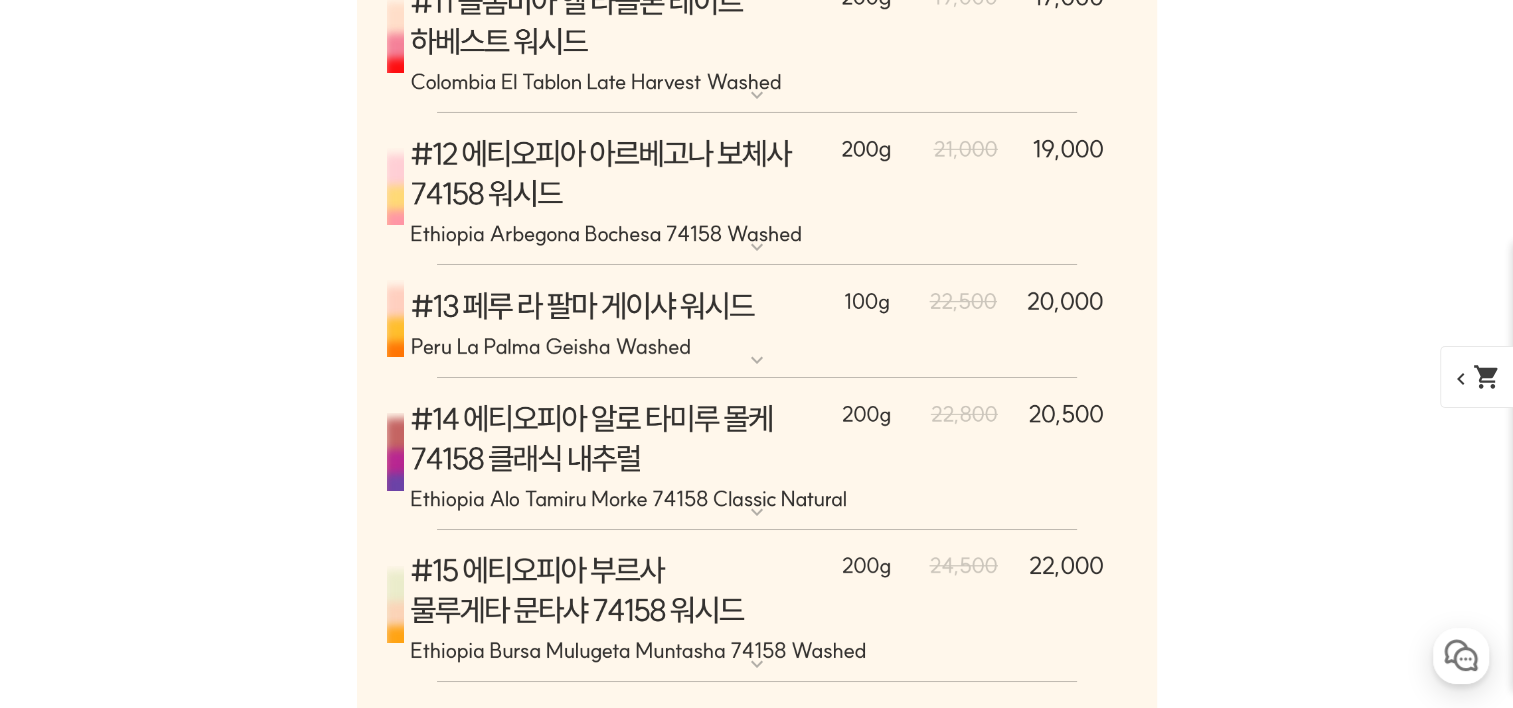 scroll, scrollTop: 15100, scrollLeft: 0, axis: vertical 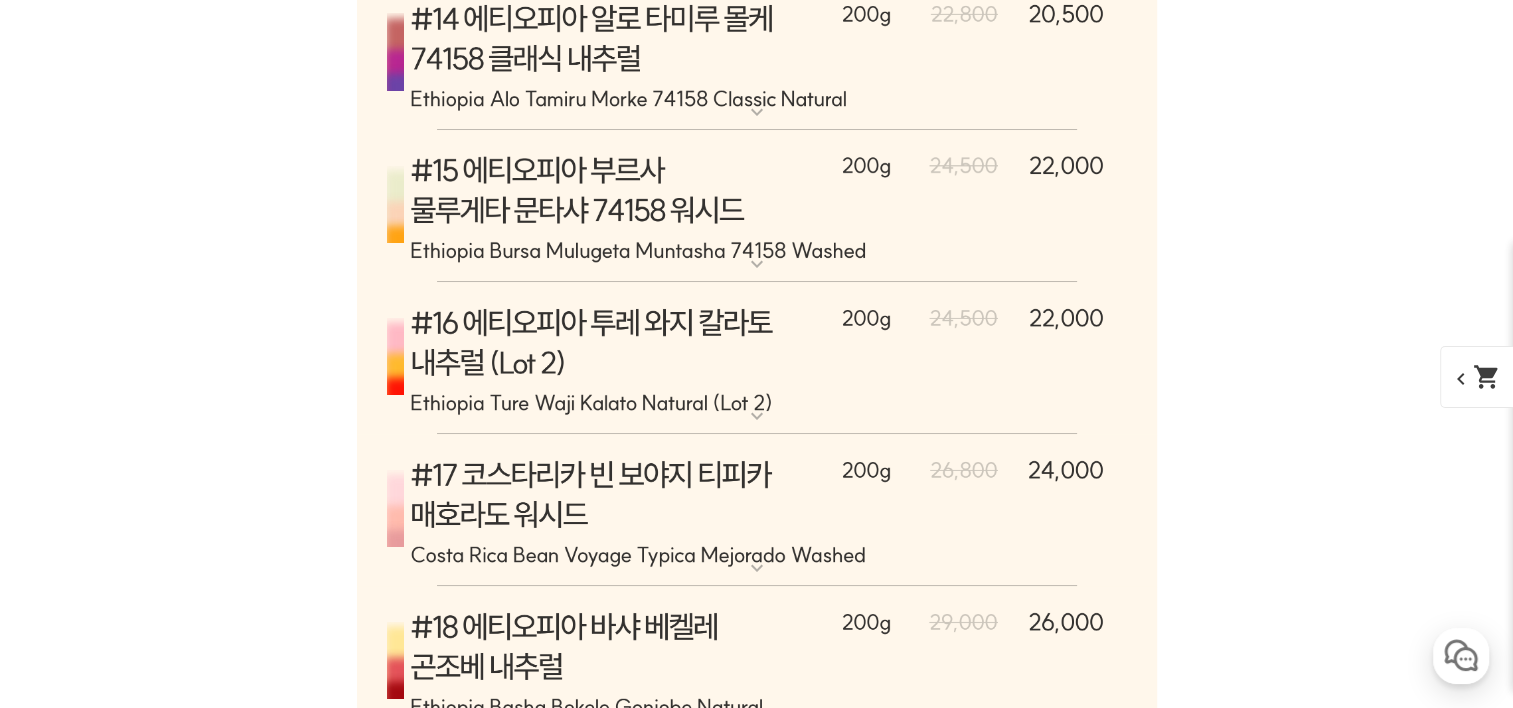 click at bounding box center [757, 358] 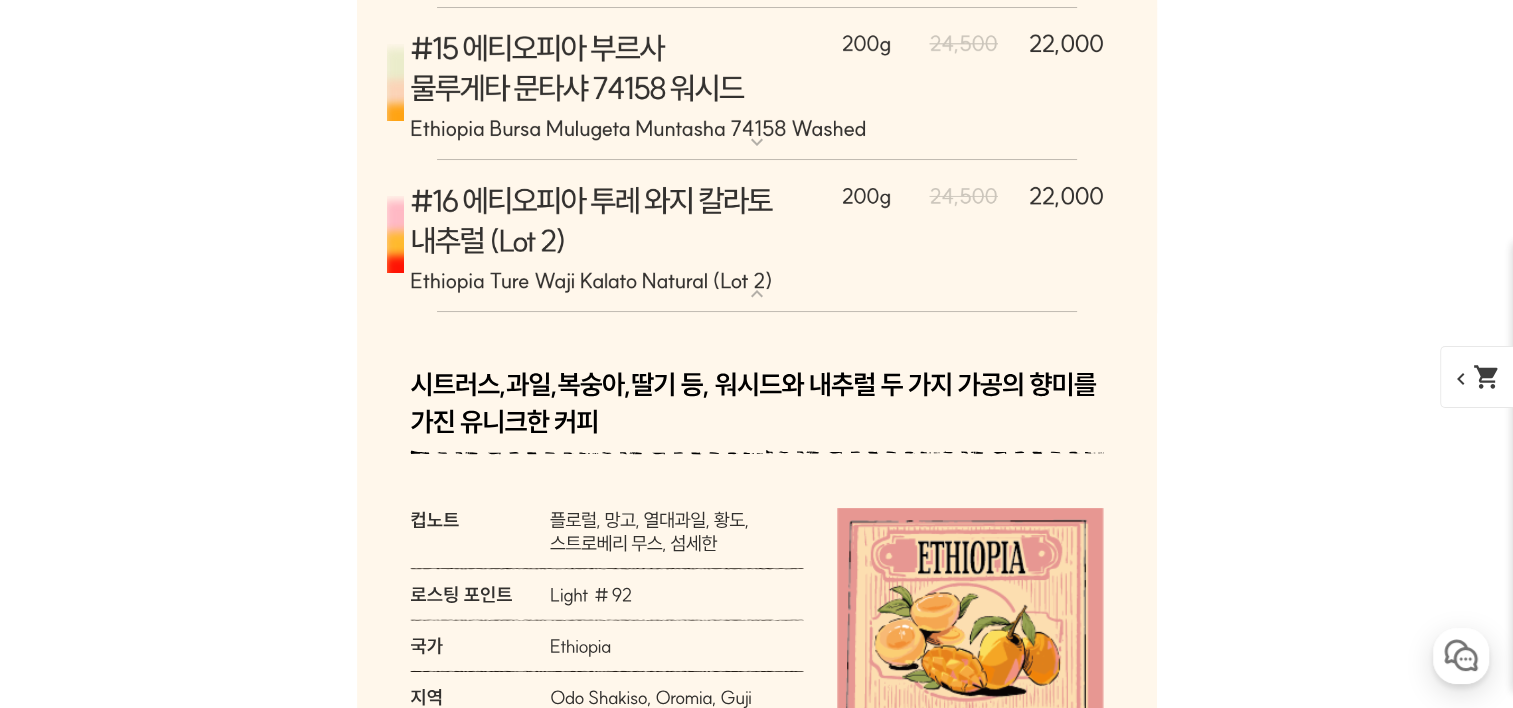 scroll, scrollTop: 15200, scrollLeft: 0, axis: vertical 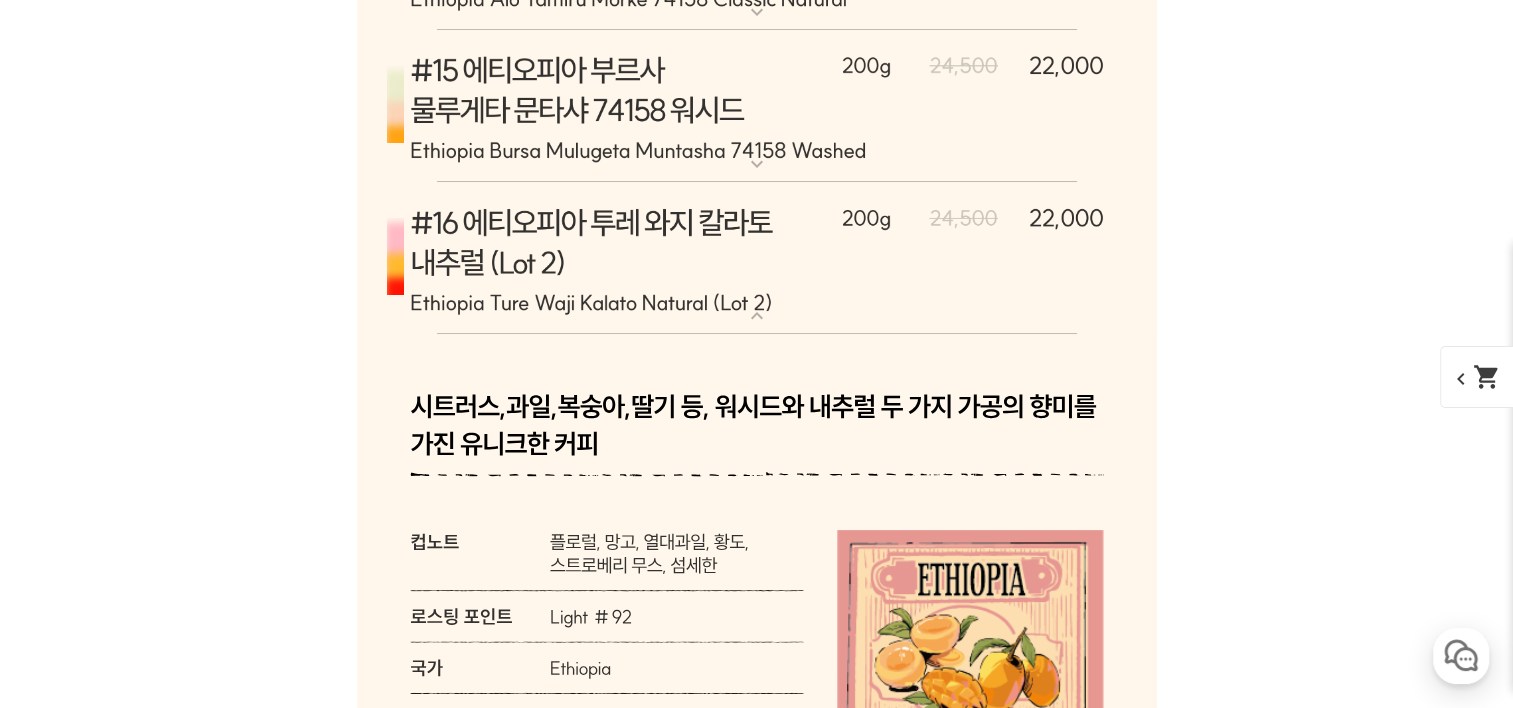 click at bounding box center [757, 258] 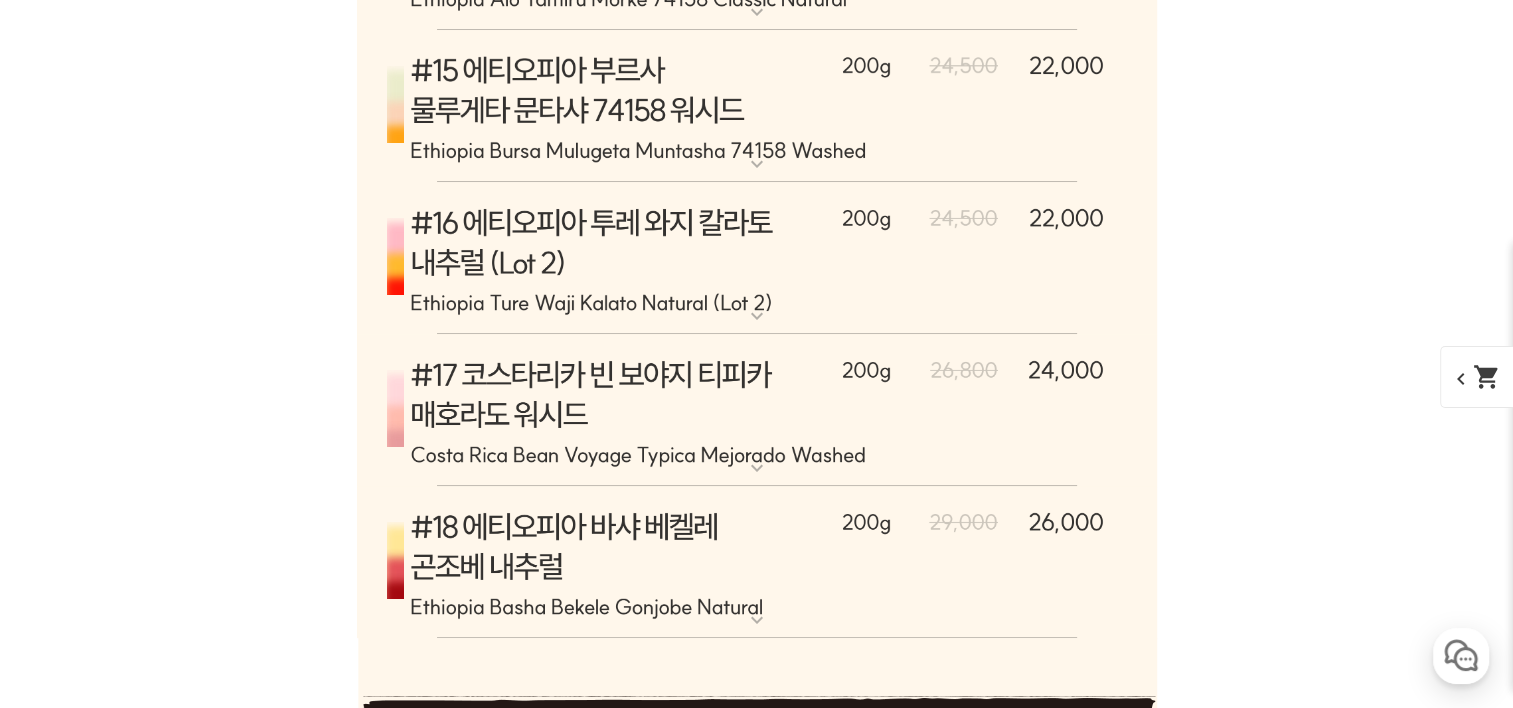 click at bounding box center (757, 106) 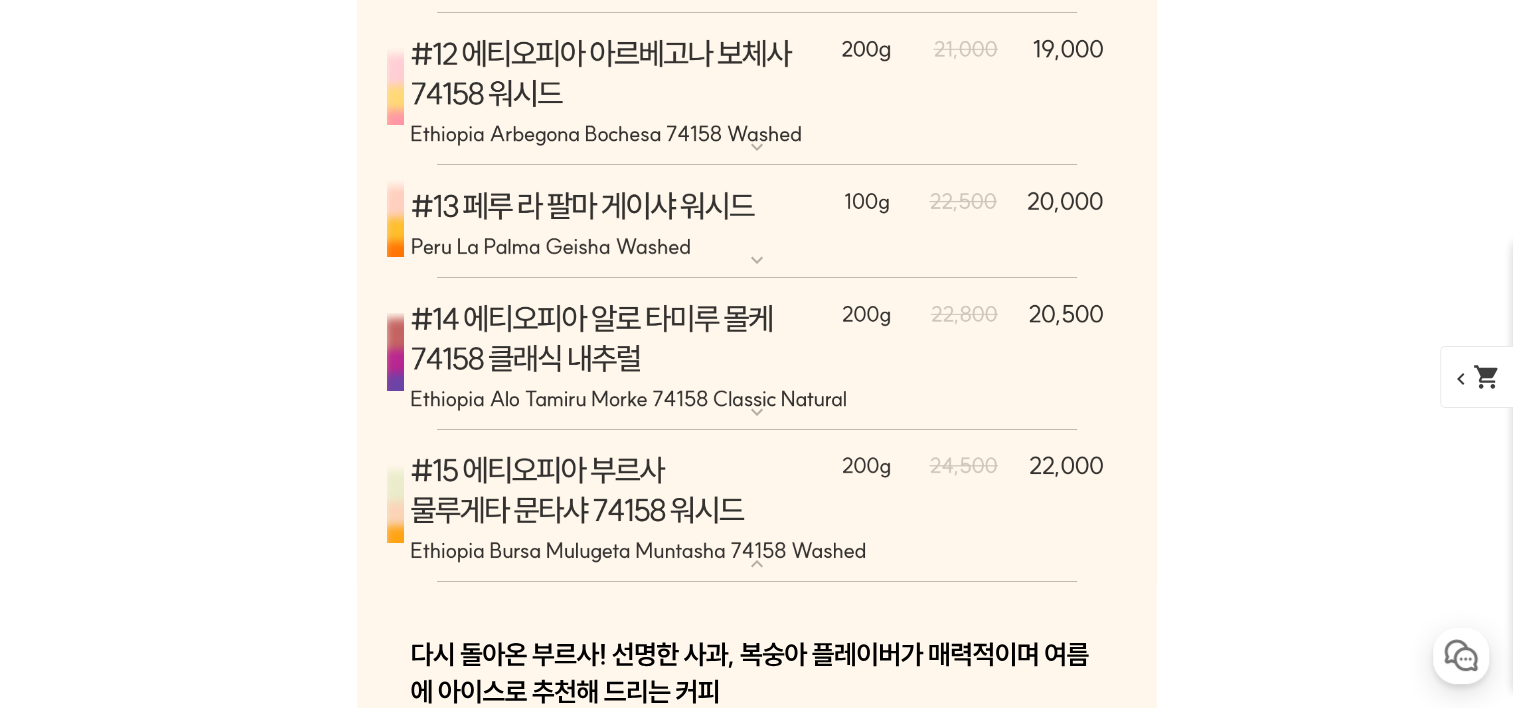 scroll, scrollTop: 14800, scrollLeft: 0, axis: vertical 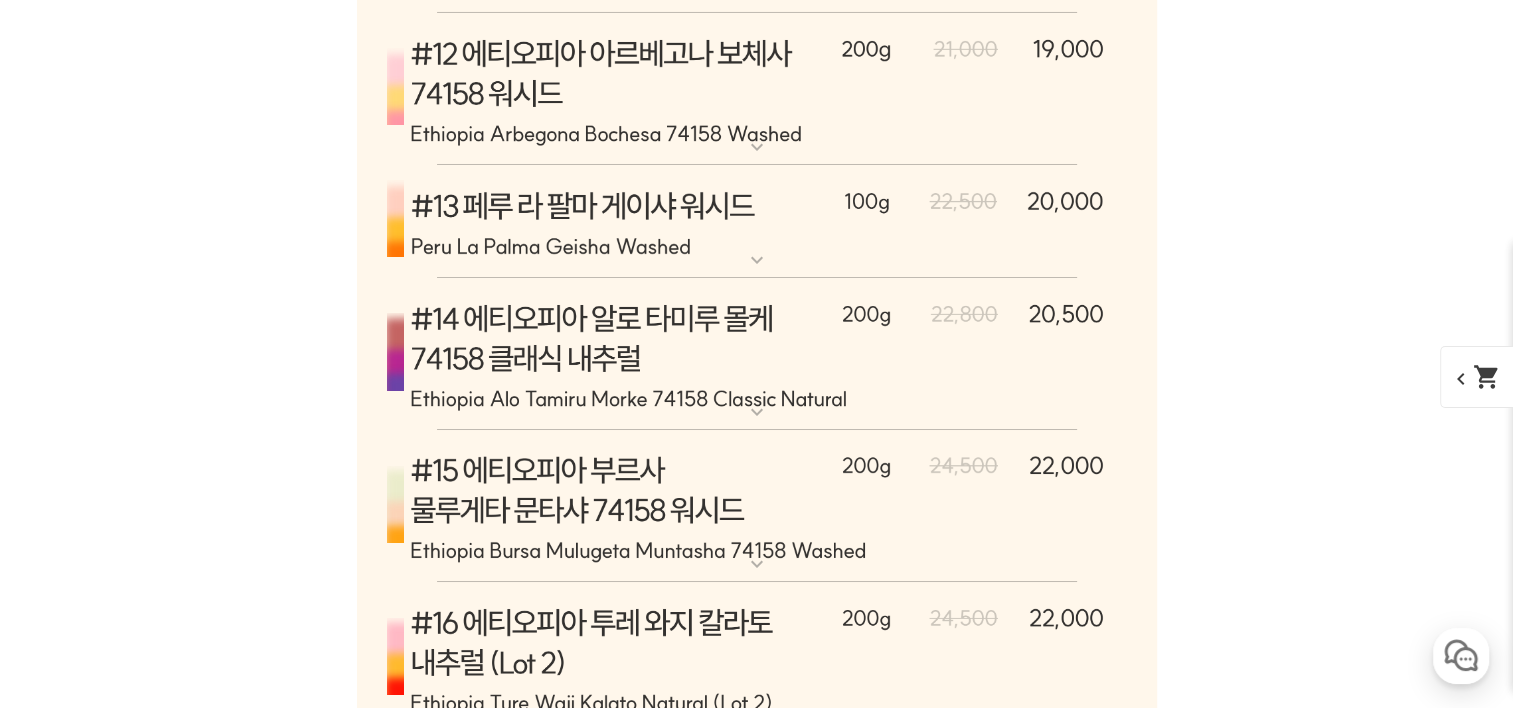 click at bounding box center (757, 354) 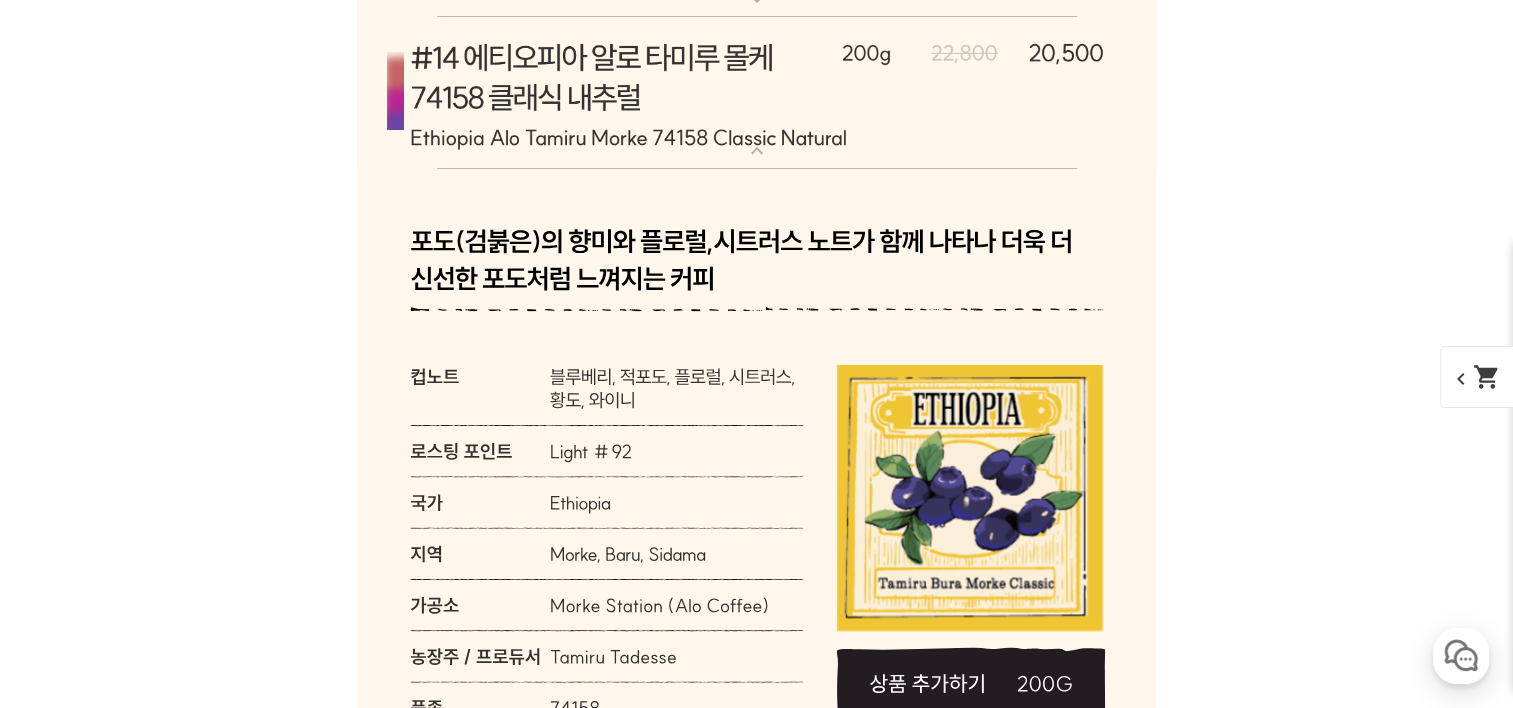 scroll, scrollTop: 14900, scrollLeft: 0, axis: vertical 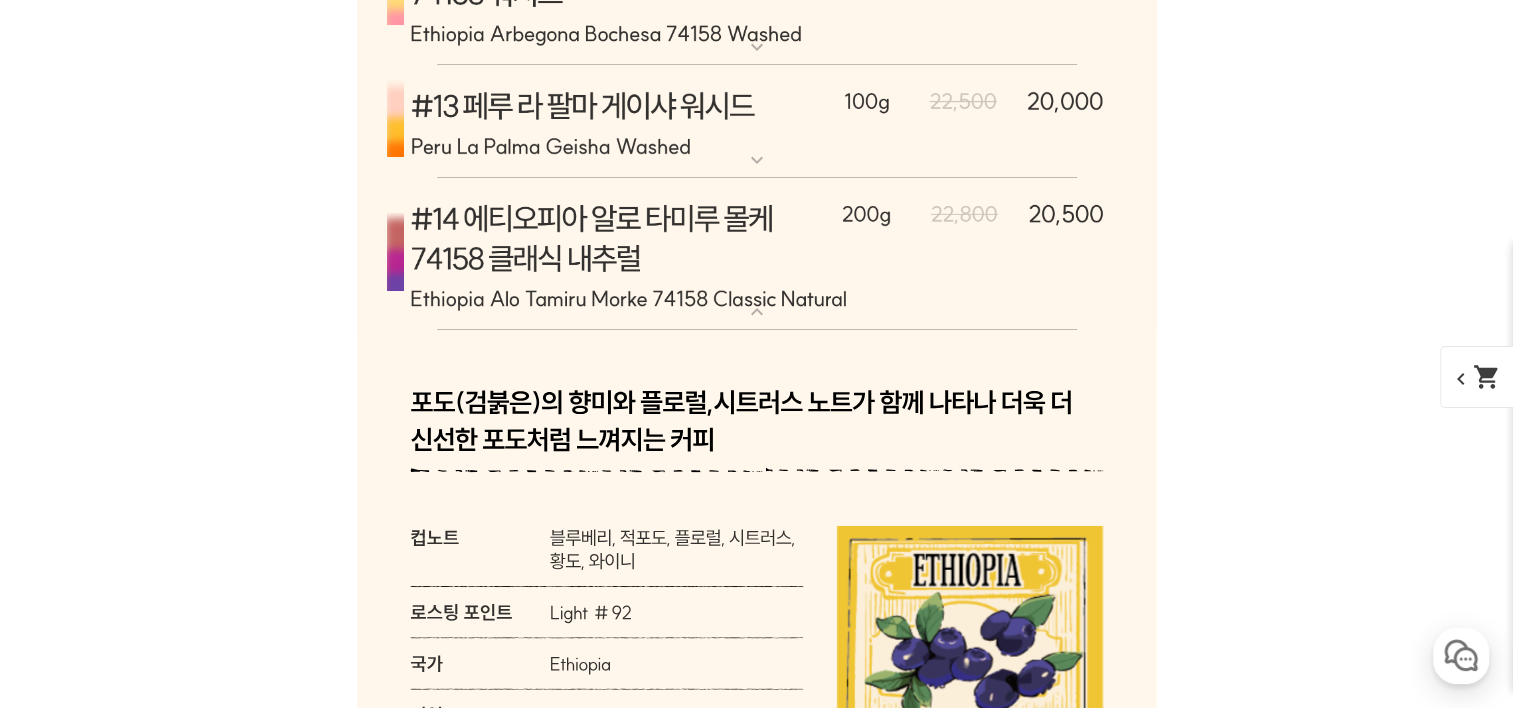 click at bounding box center [757, 254] 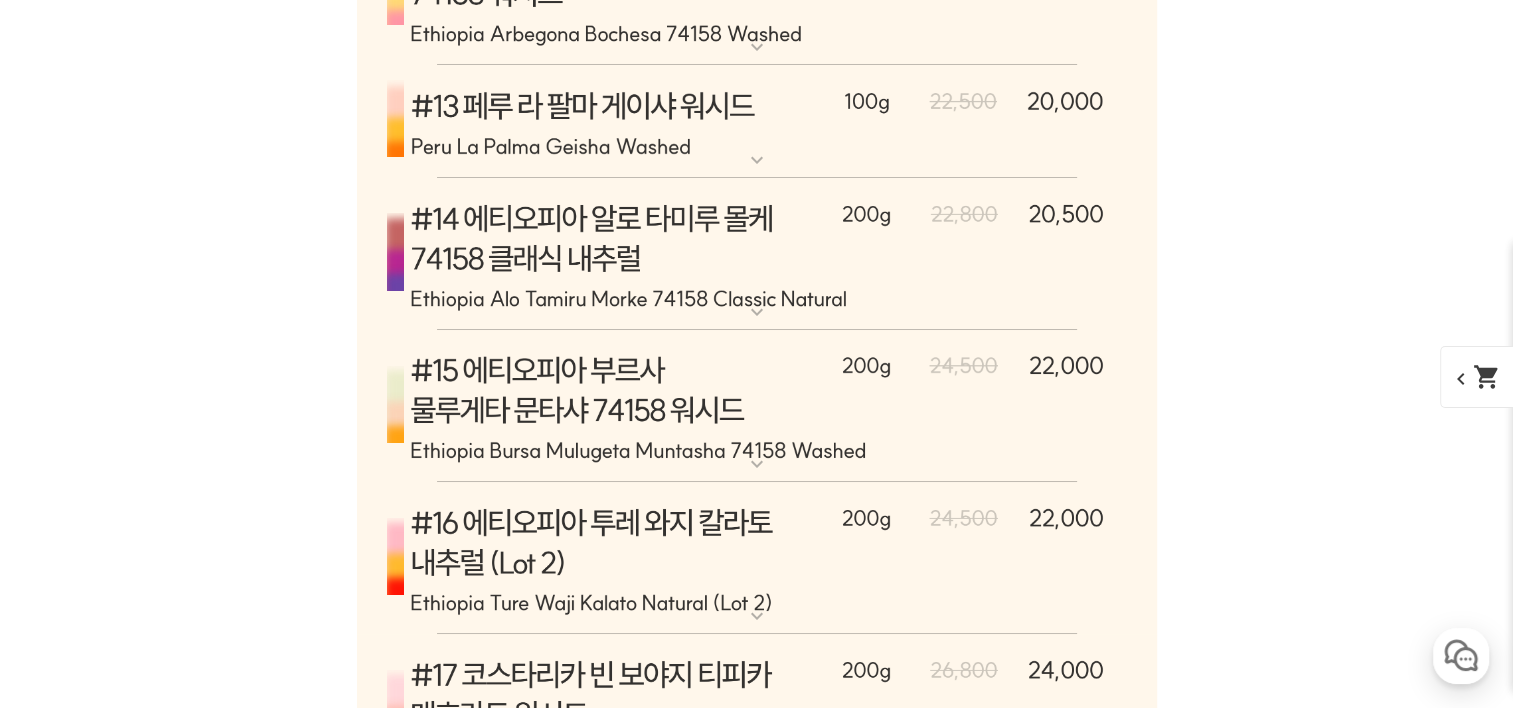 scroll, scrollTop: 14600, scrollLeft: 0, axis: vertical 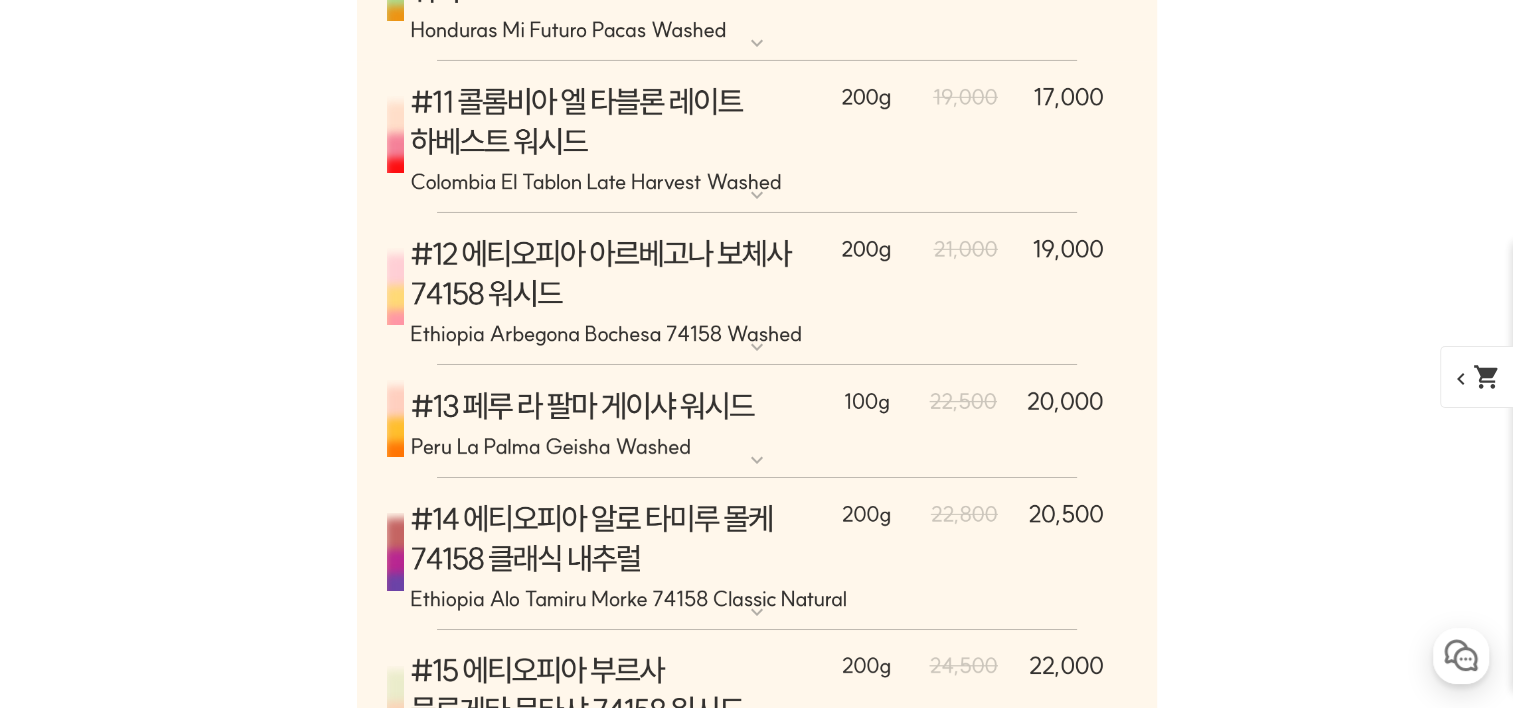 click at bounding box center (757, 289) 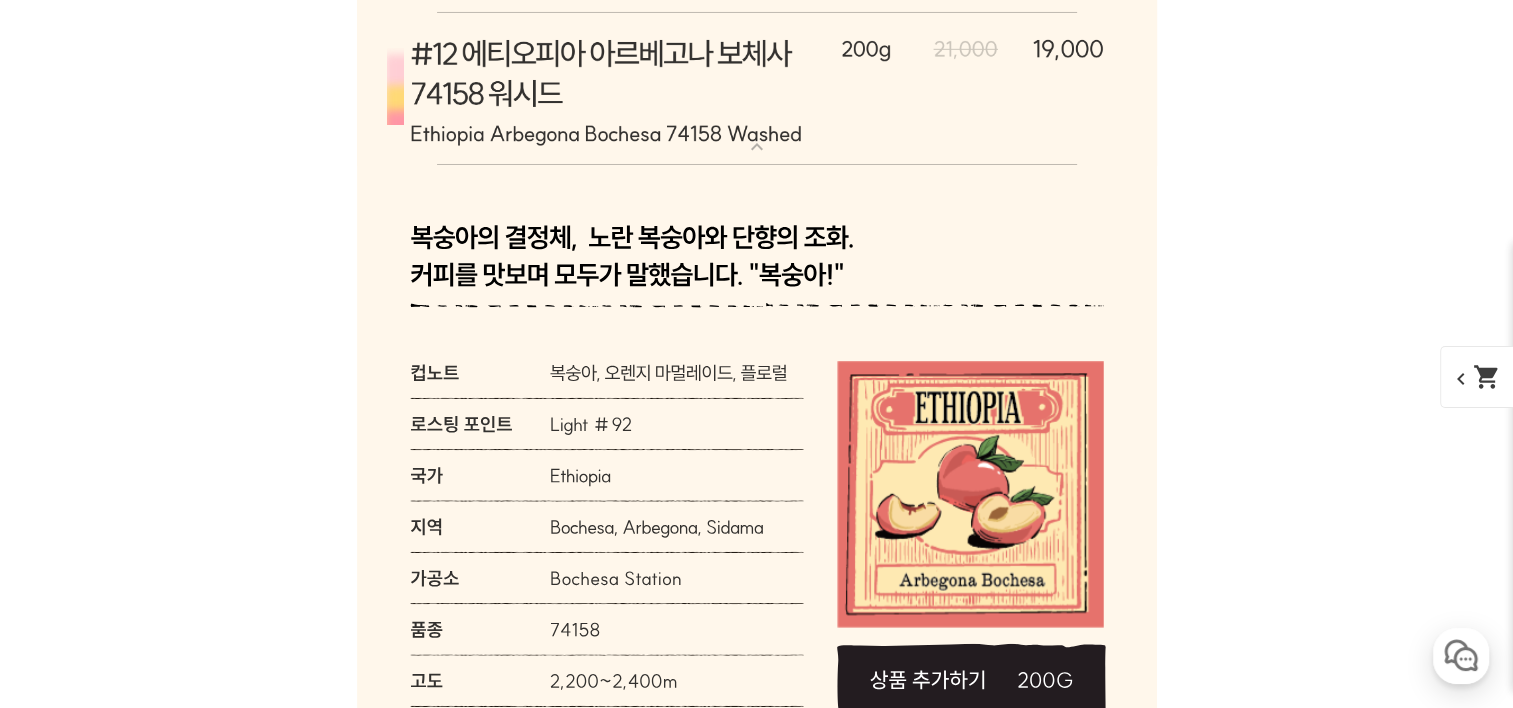 scroll, scrollTop: 14500, scrollLeft: 0, axis: vertical 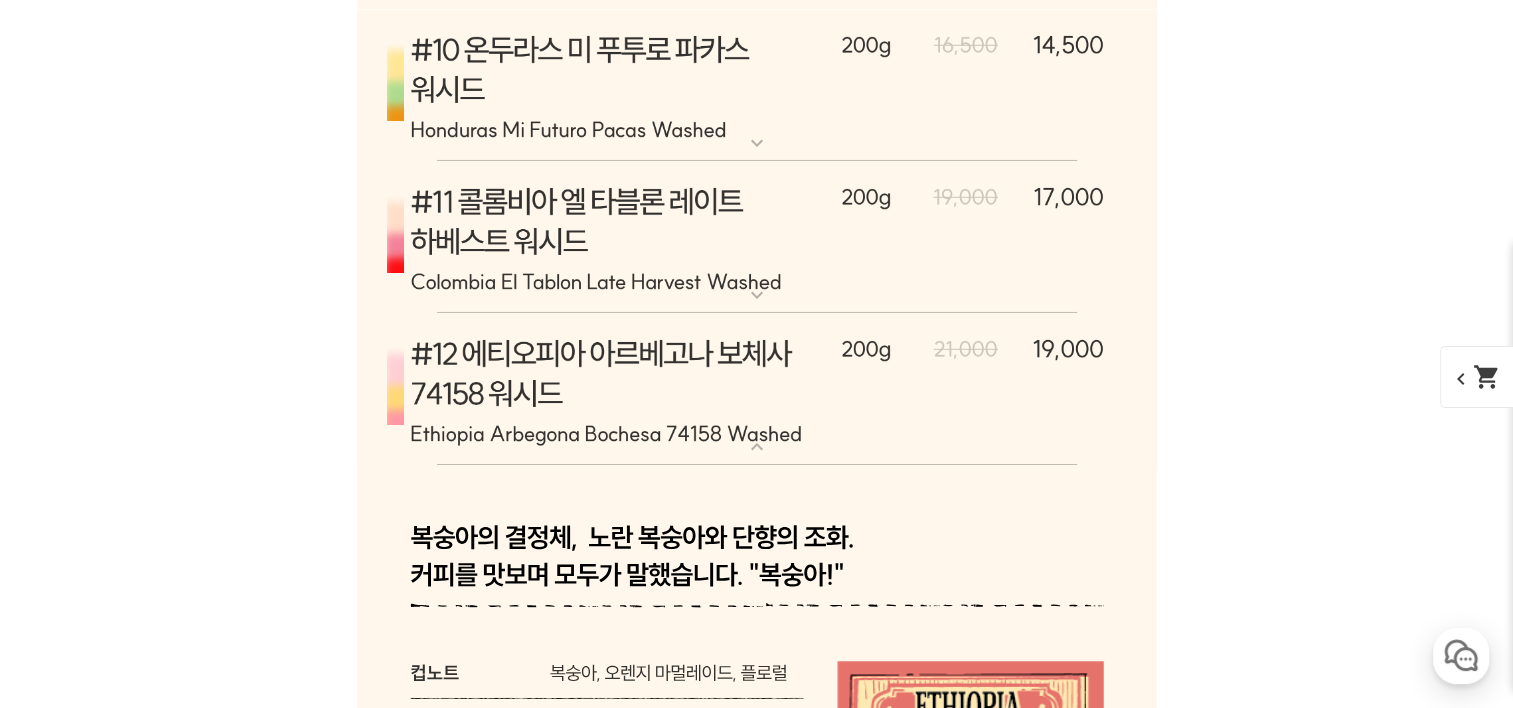 drag, startPoint x: 543, startPoint y: 390, endPoint x: 559, endPoint y: 352, distance: 41.231056 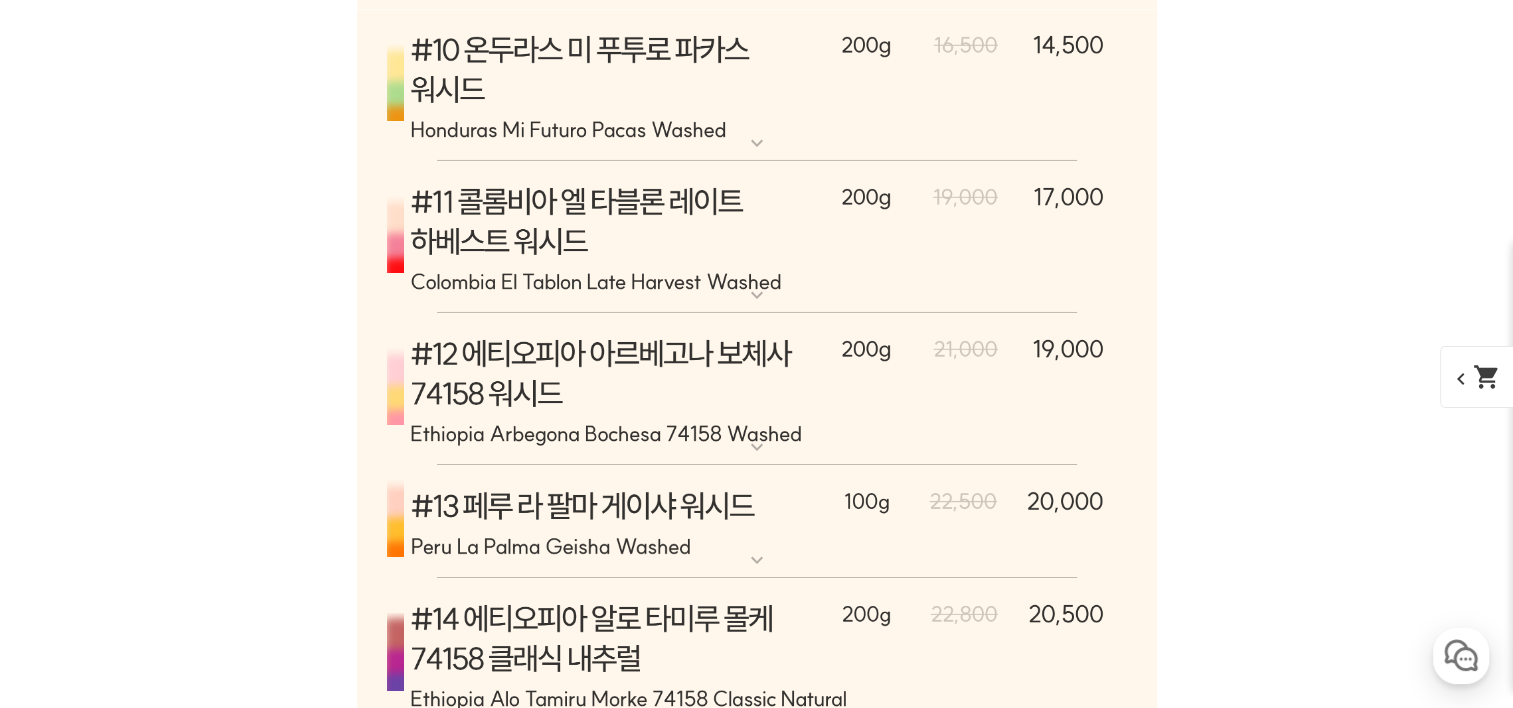 click at bounding box center [757, 237] 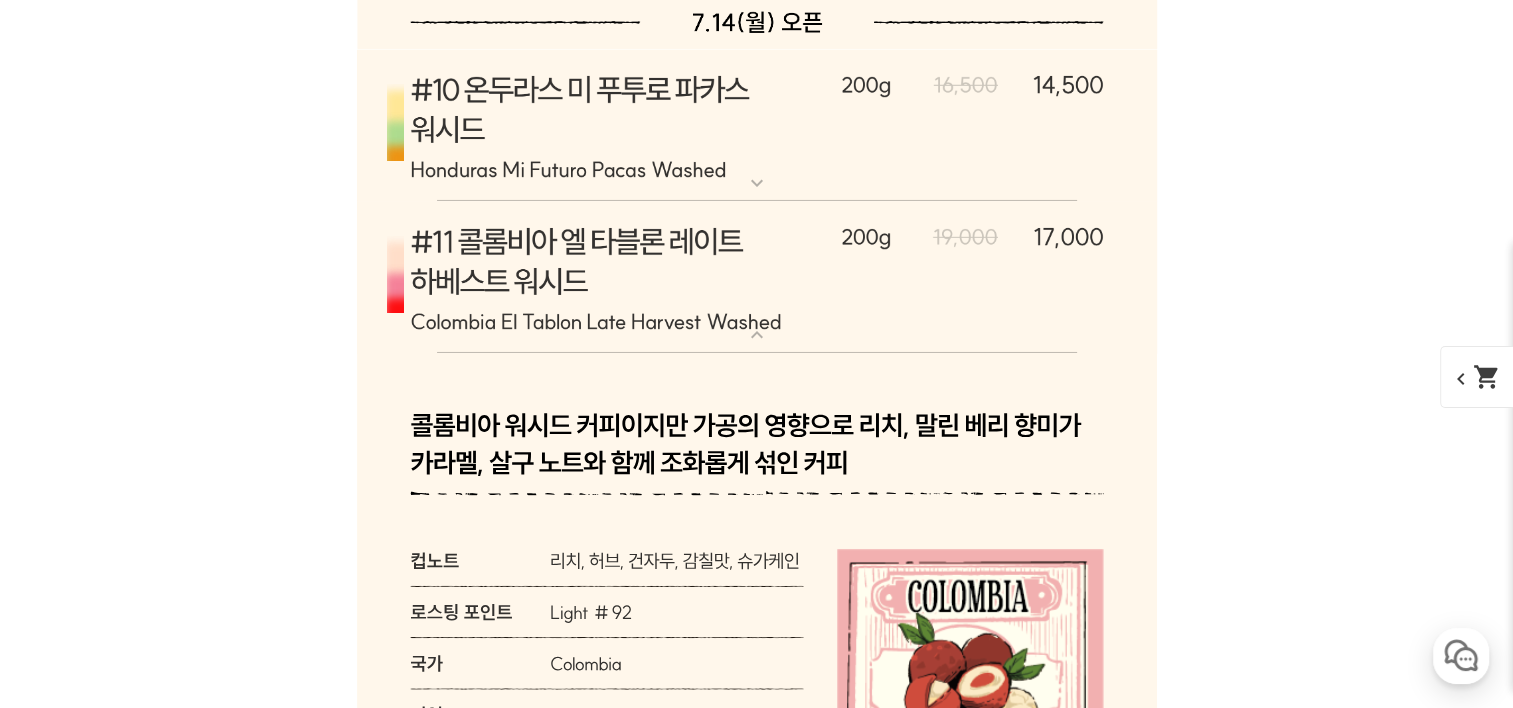 scroll, scrollTop: 14300, scrollLeft: 0, axis: vertical 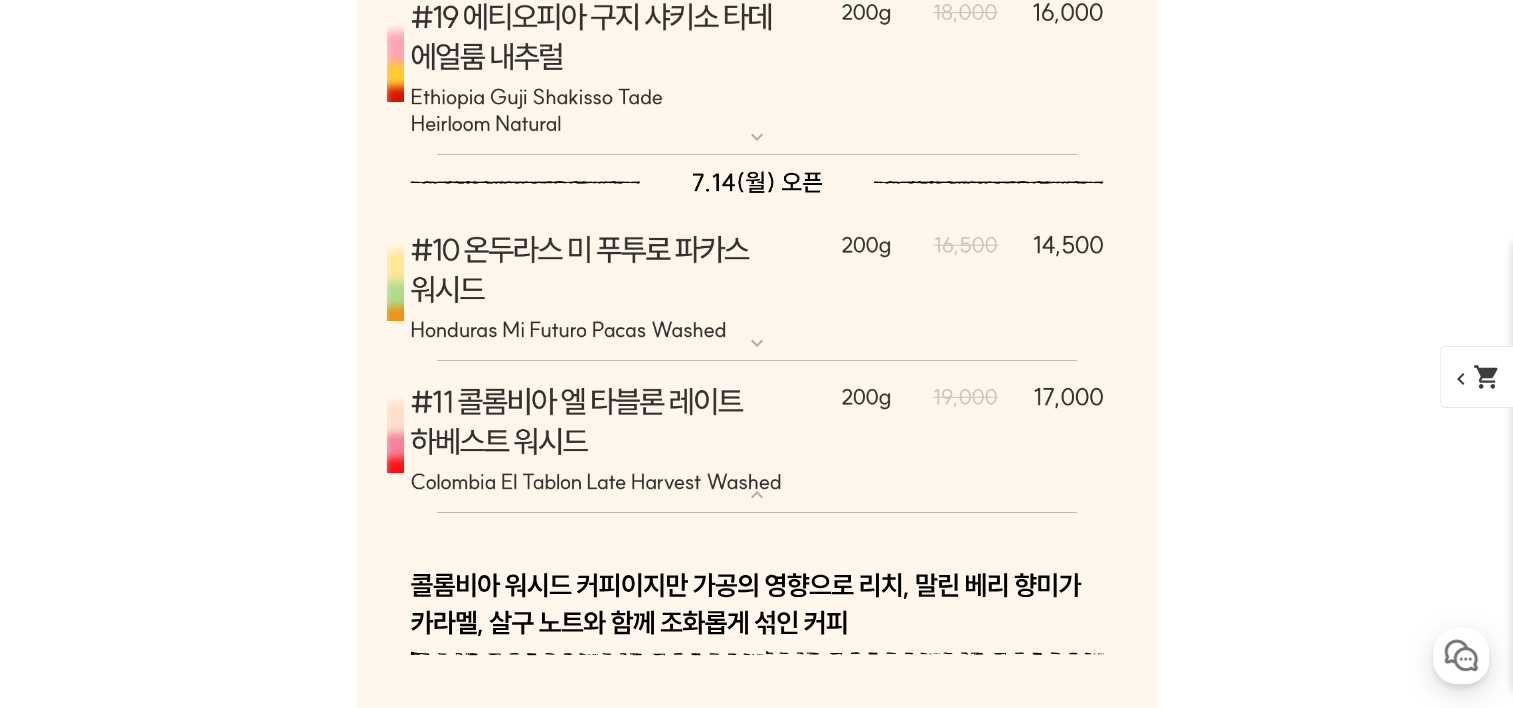 click at bounding box center (757, 437) 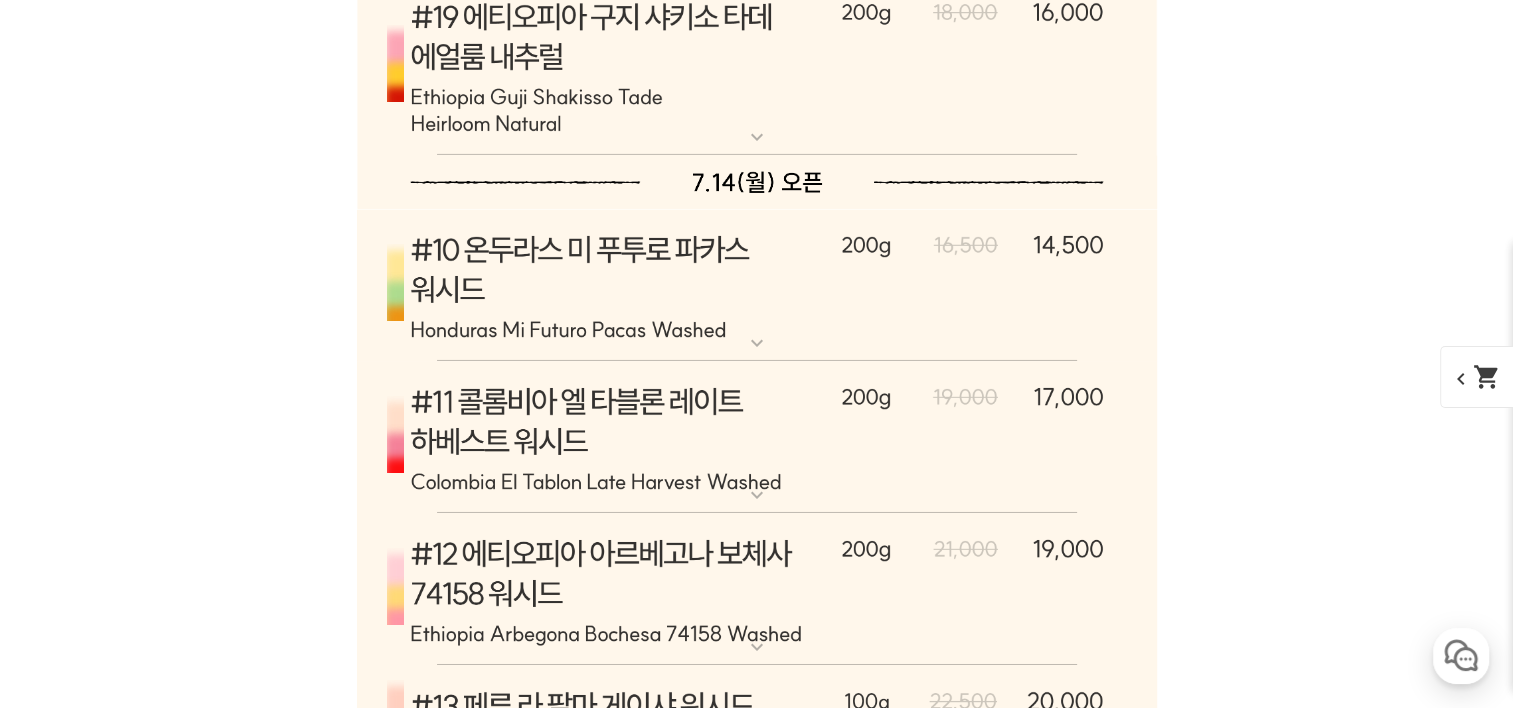 click at bounding box center [757, 285] 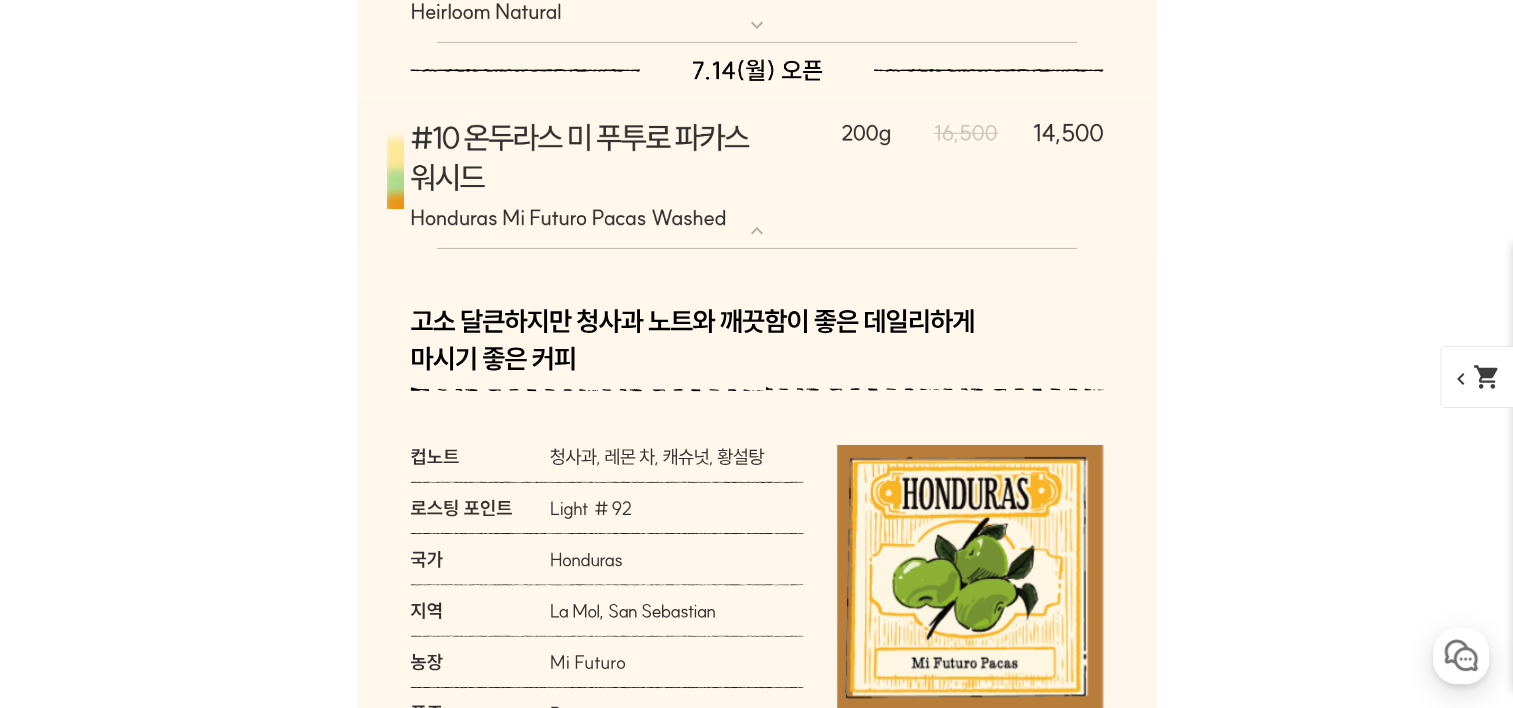 scroll, scrollTop: 14400, scrollLeft: 0, axis: vertical 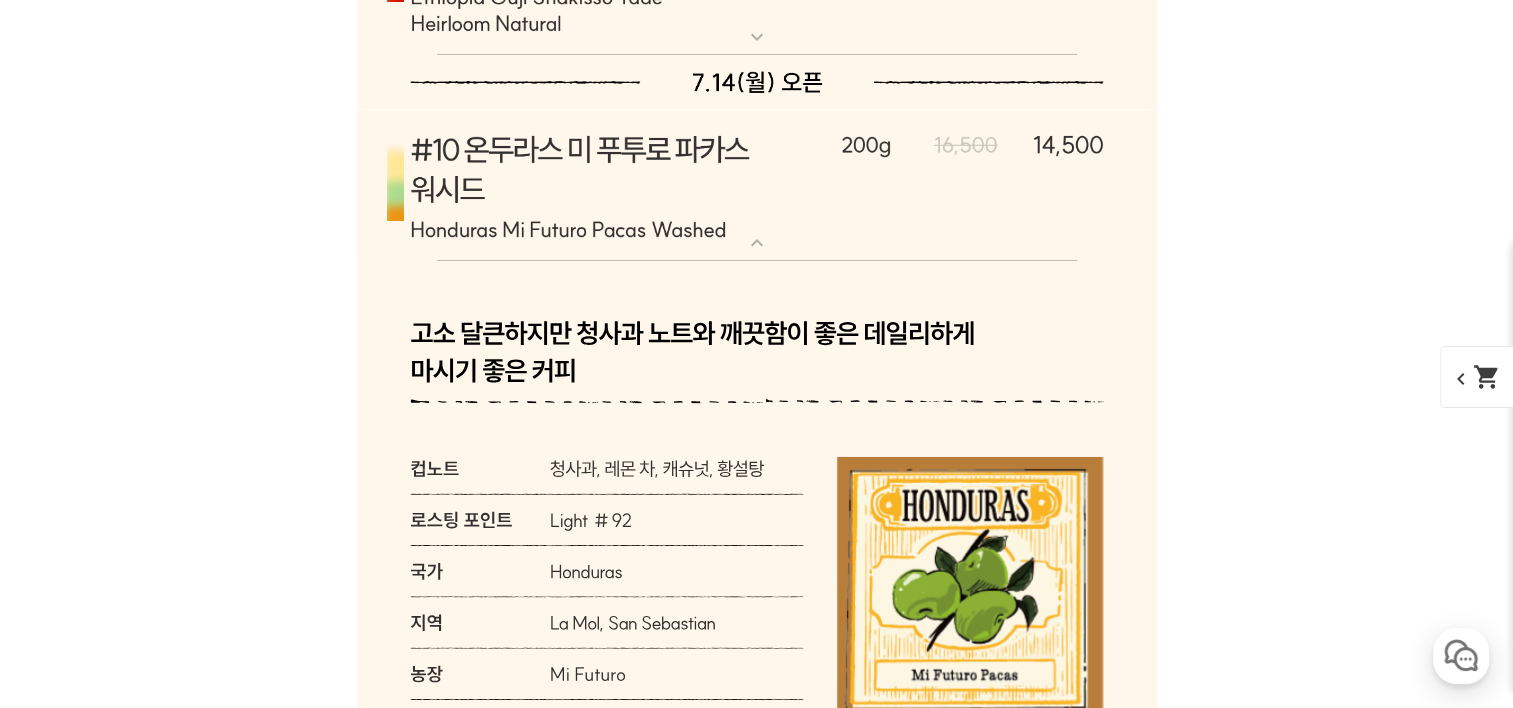 click at bounding box center [757, 185] 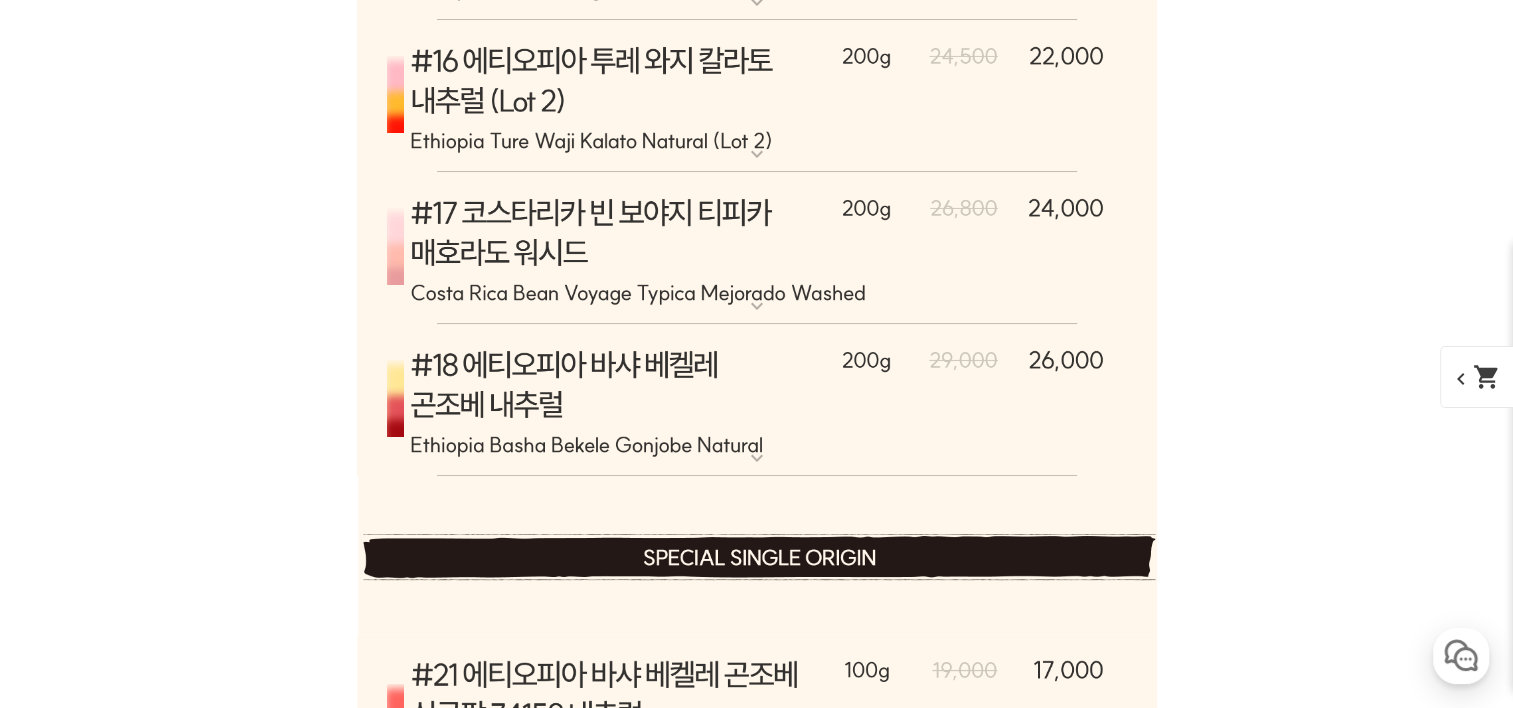 scroll, scrollTop: 15400, scrollLeft: 0, axis: vertical 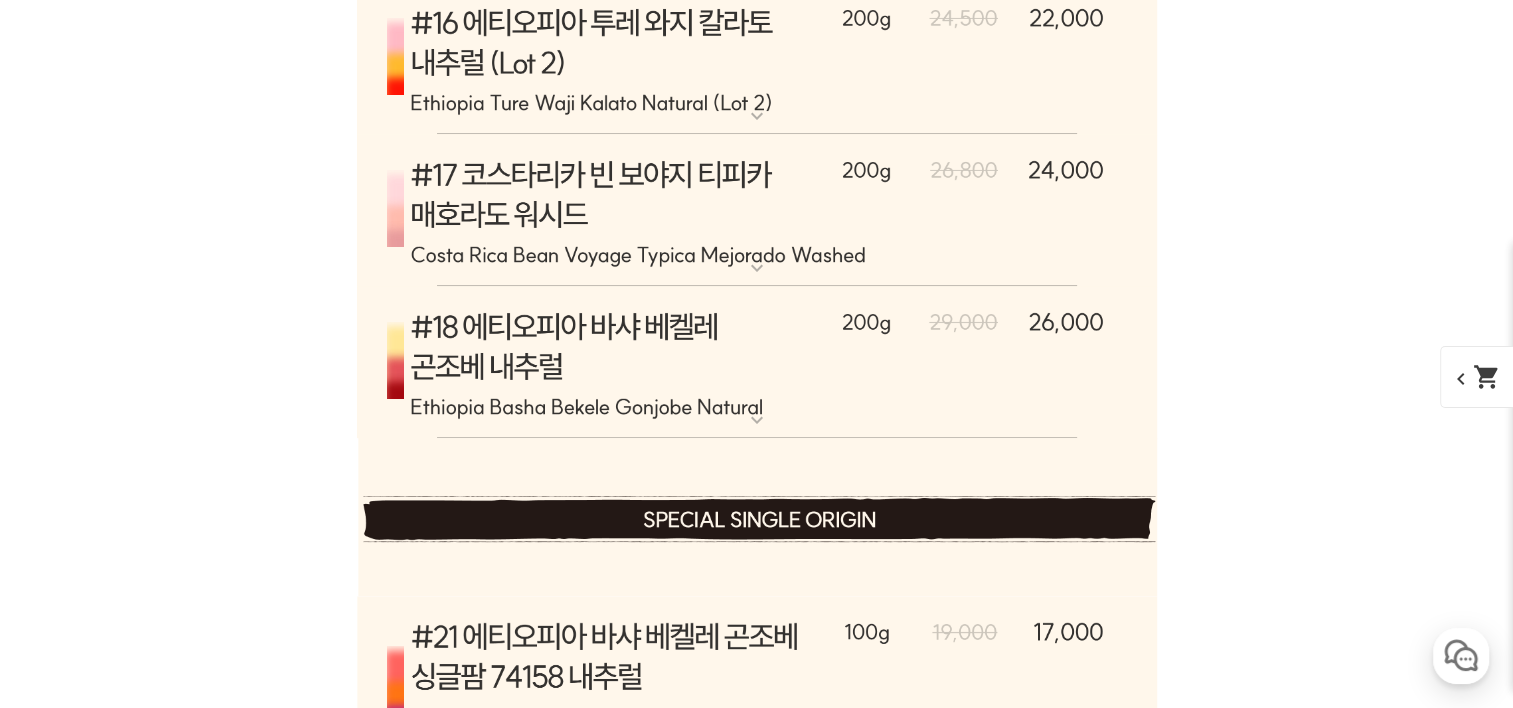 click at bounding box center [757, 362] 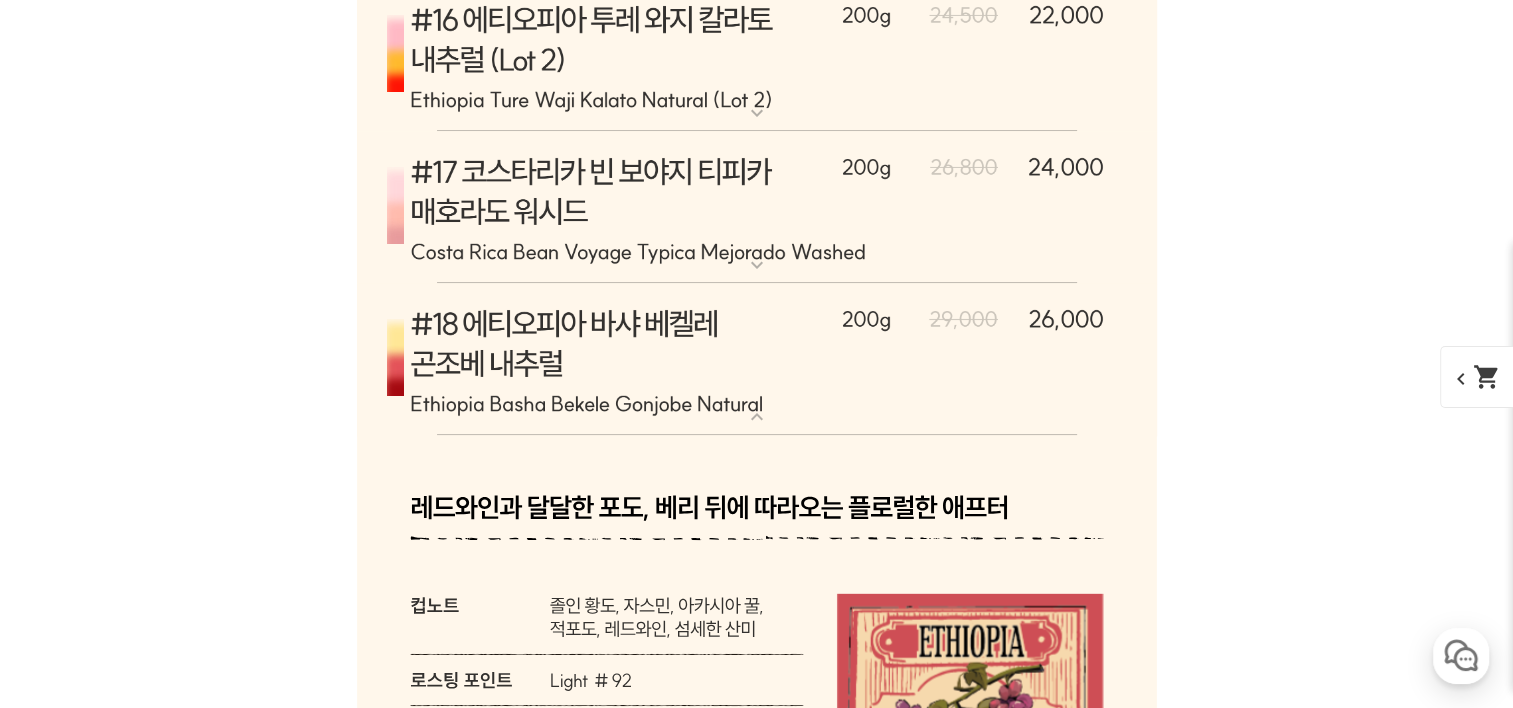 scroll, scrollTop: 15400, scrollLeft: 0, axis: vertical 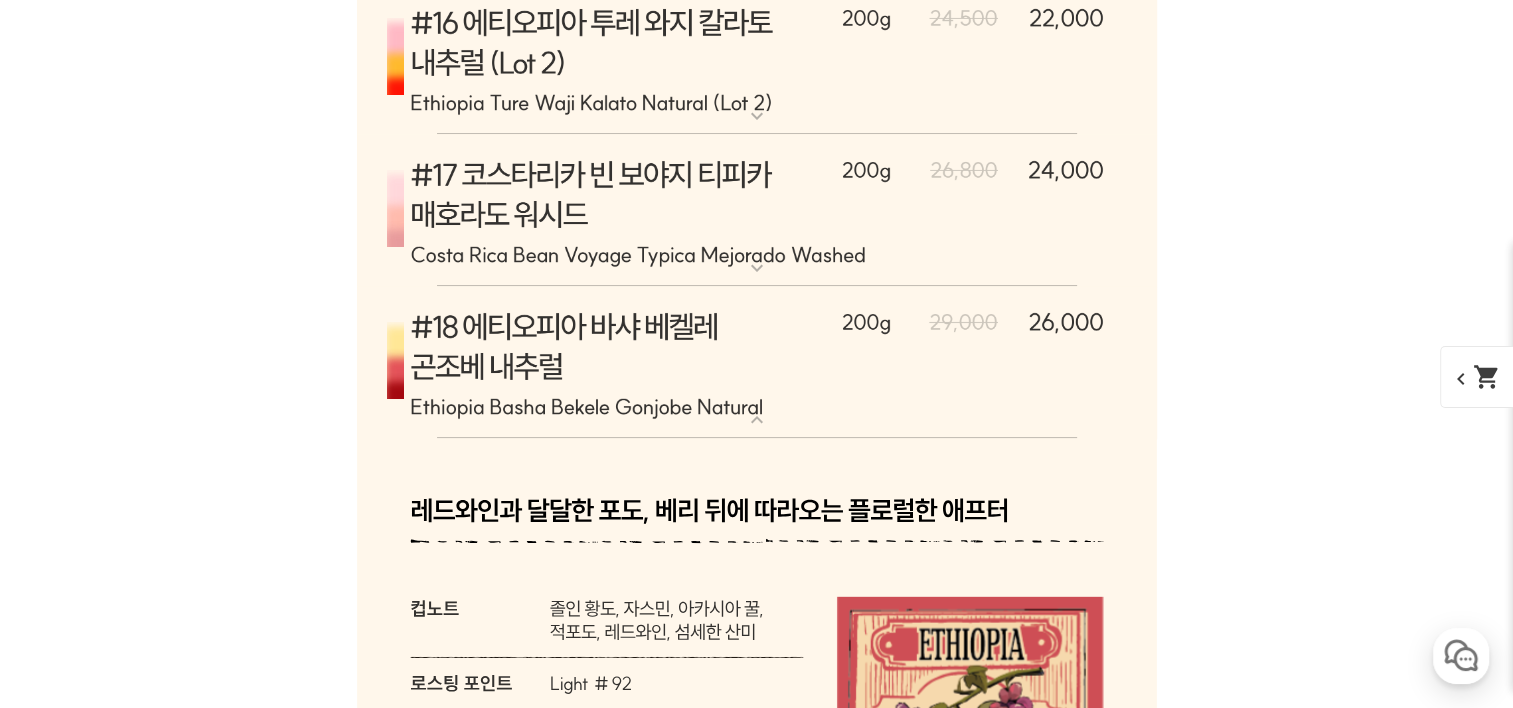 click at bounding box center (757, 362) 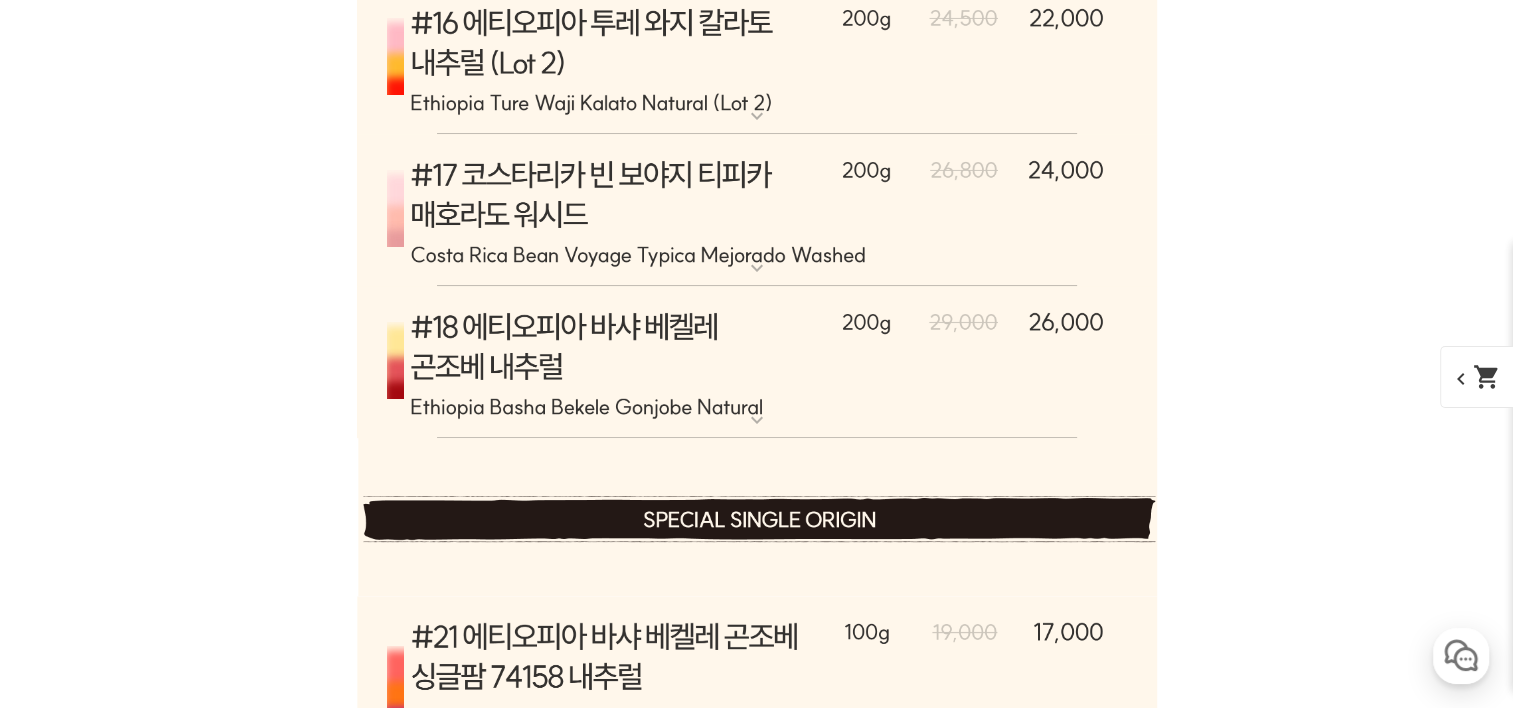 click at bounding box center [757, 210] 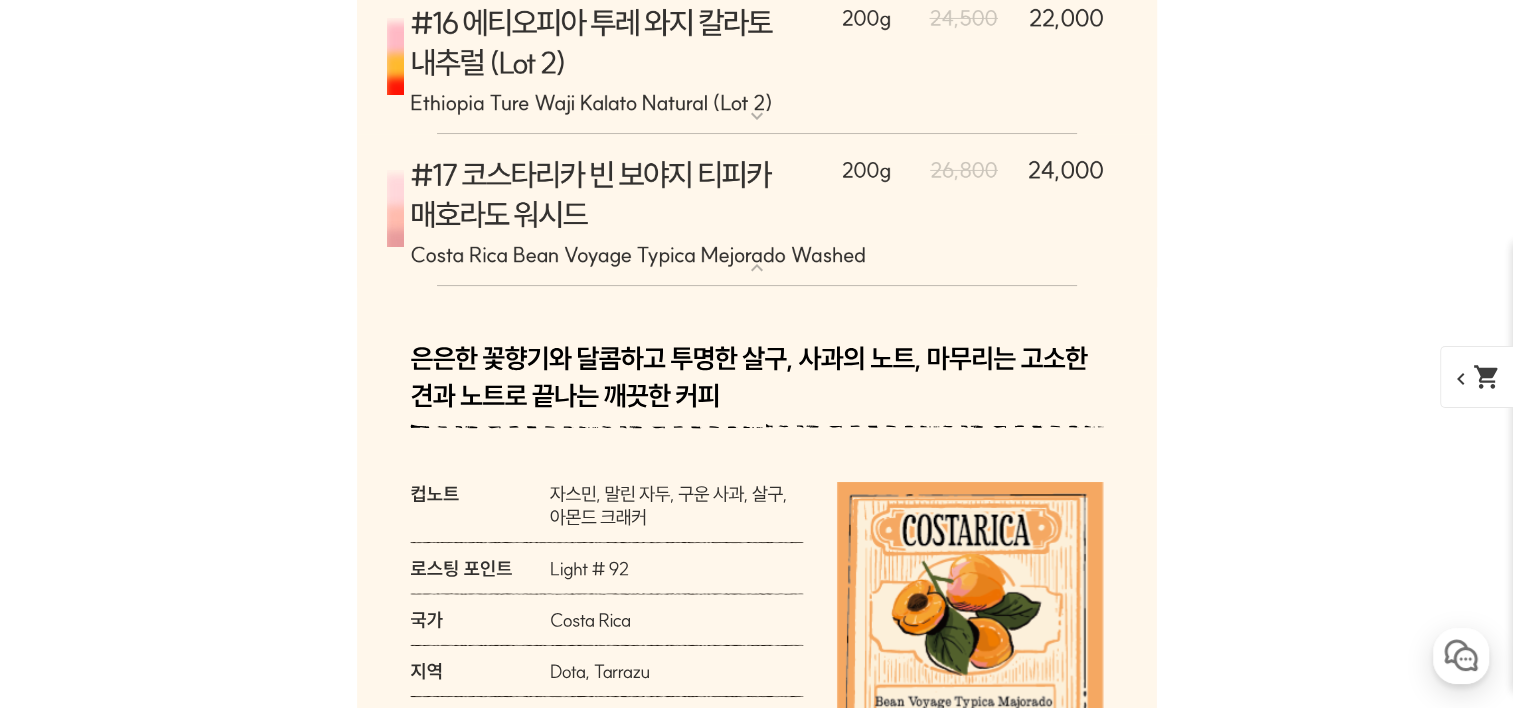 scroll, scrollTop: 15400, scrollLeft: 0, axis: vertical 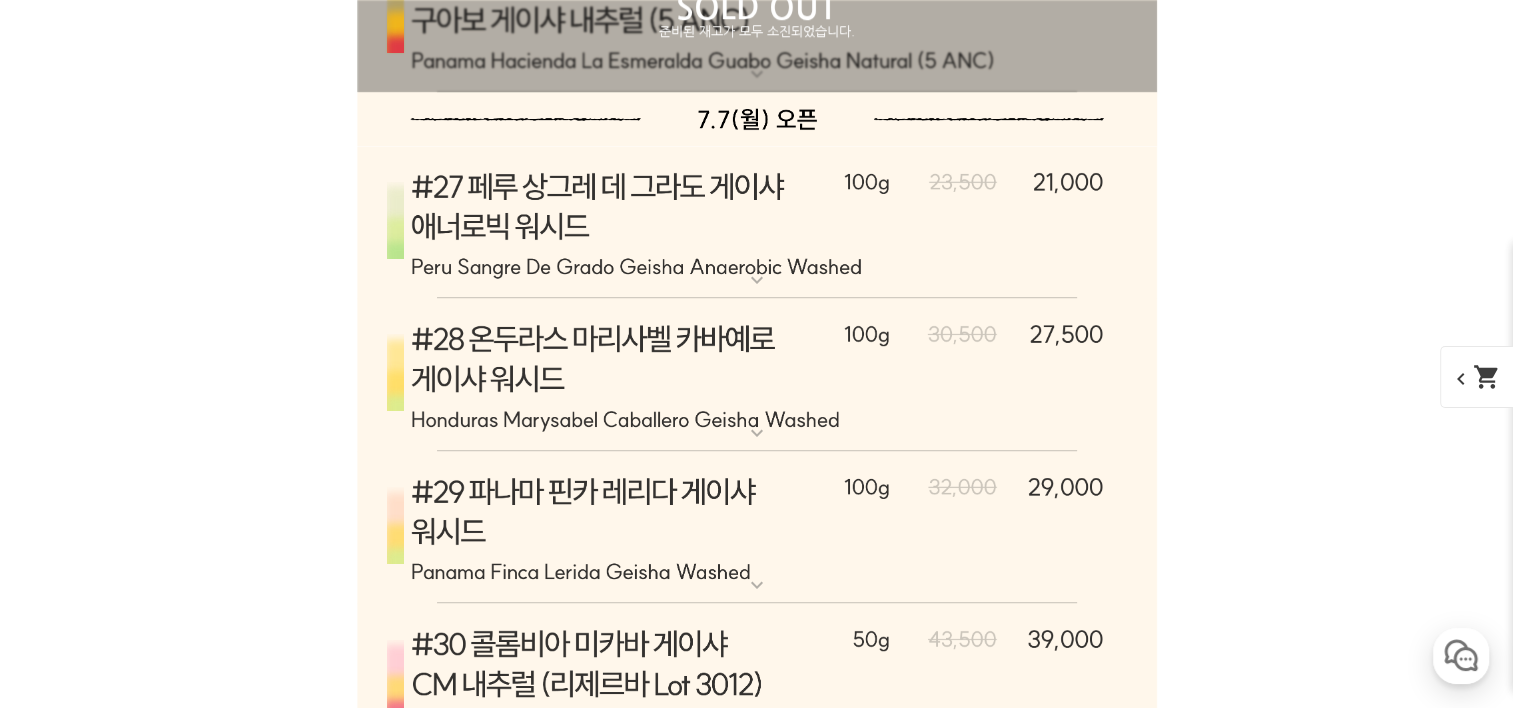 click at bounding box center [757, 223] 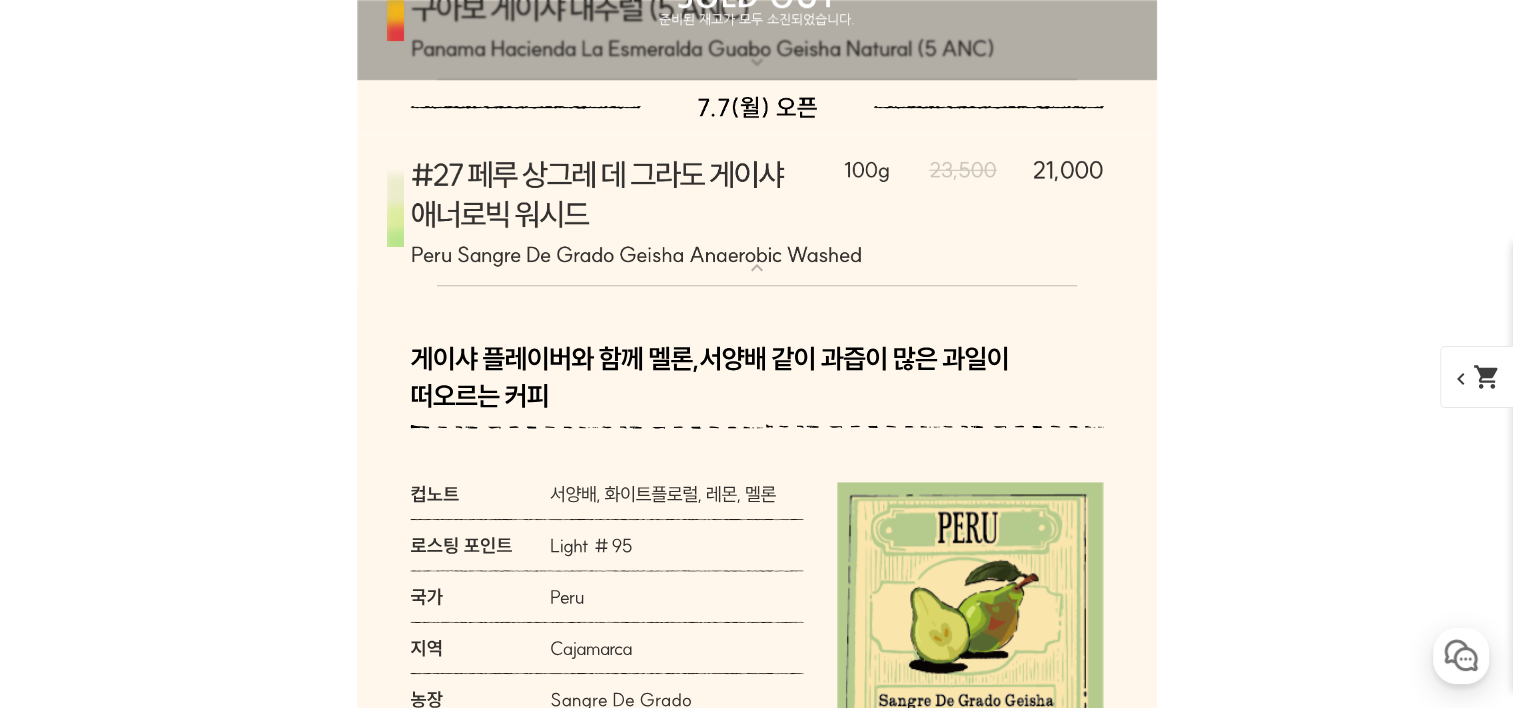 scroll, scrollTop: 16900, scrollLeft: 0, axis: vertical 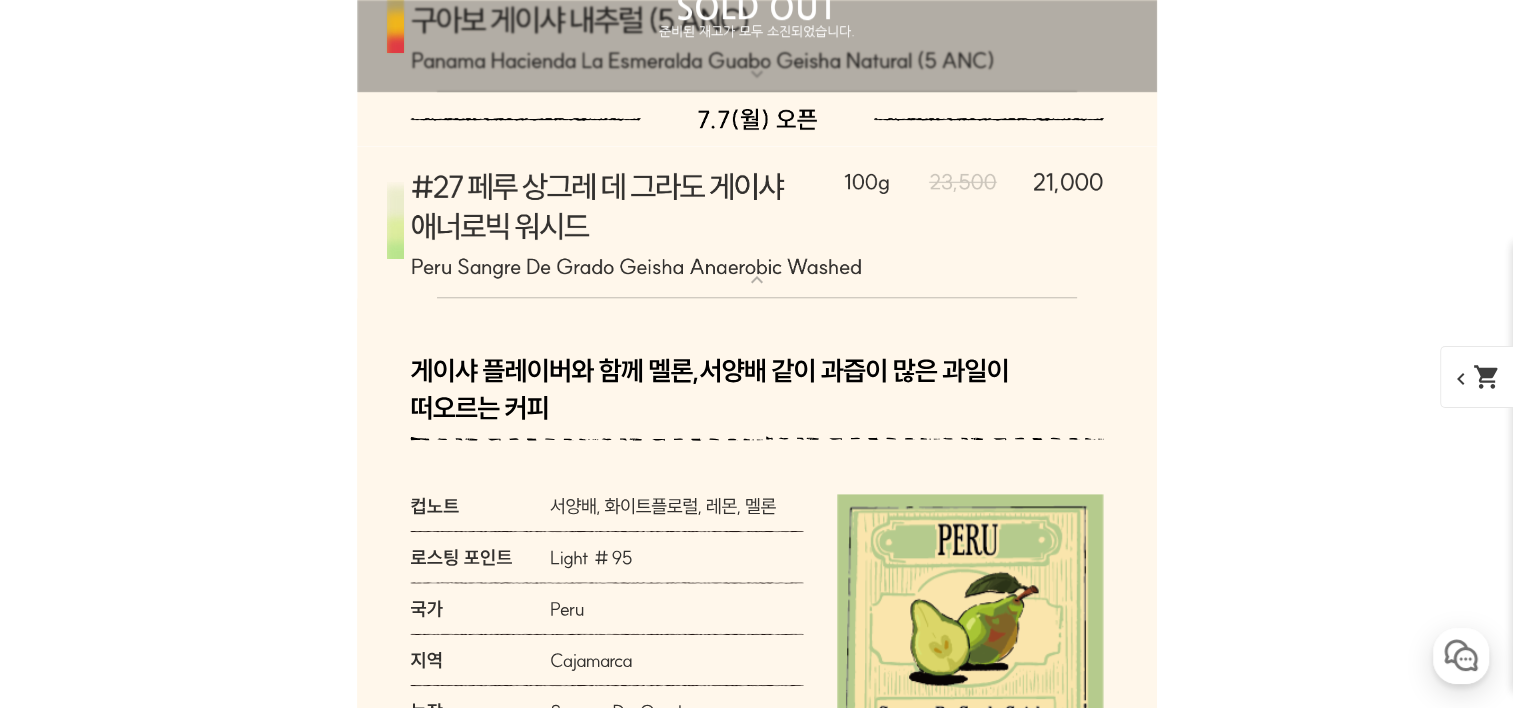 click at bounding box center (757, 223) 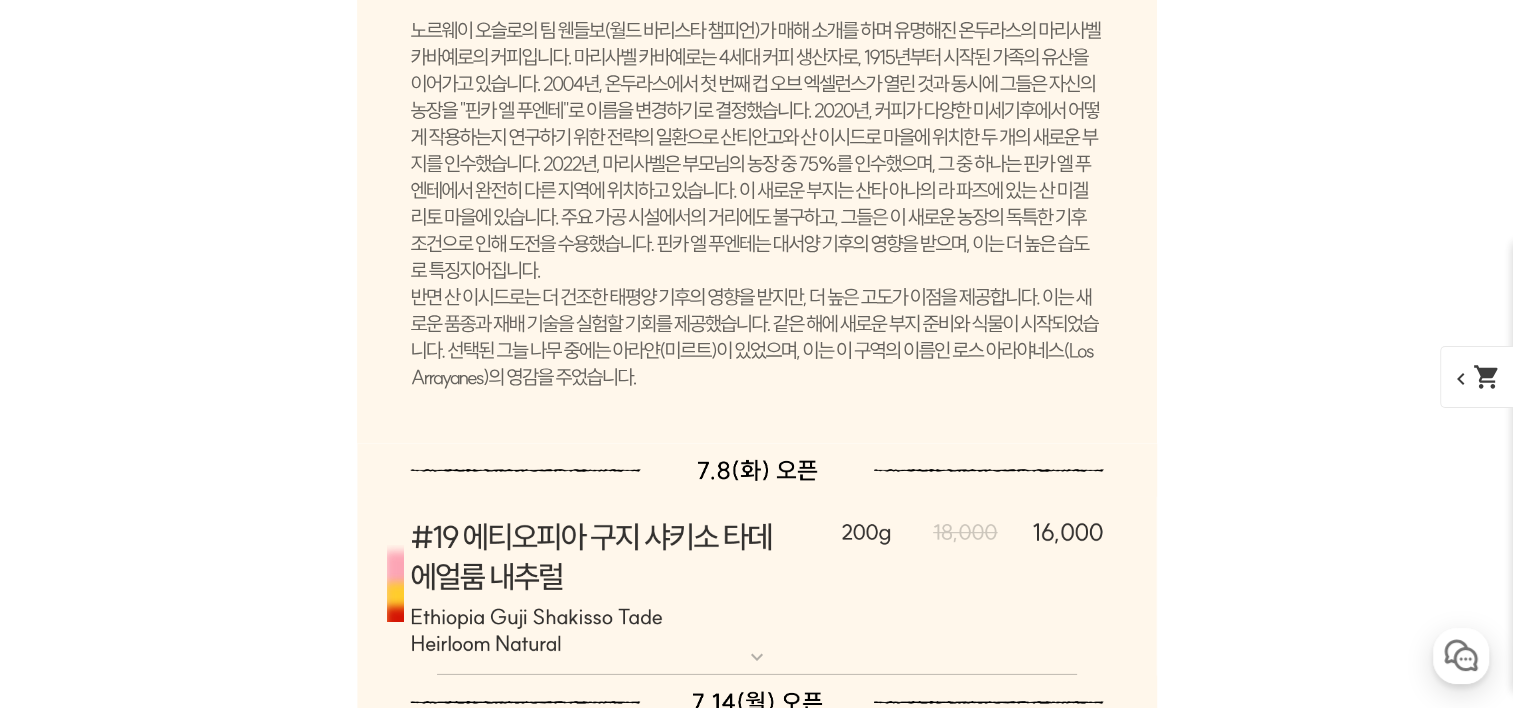 scroll, scrollTop: 13900, scrollLeft: 0, axis: vertical 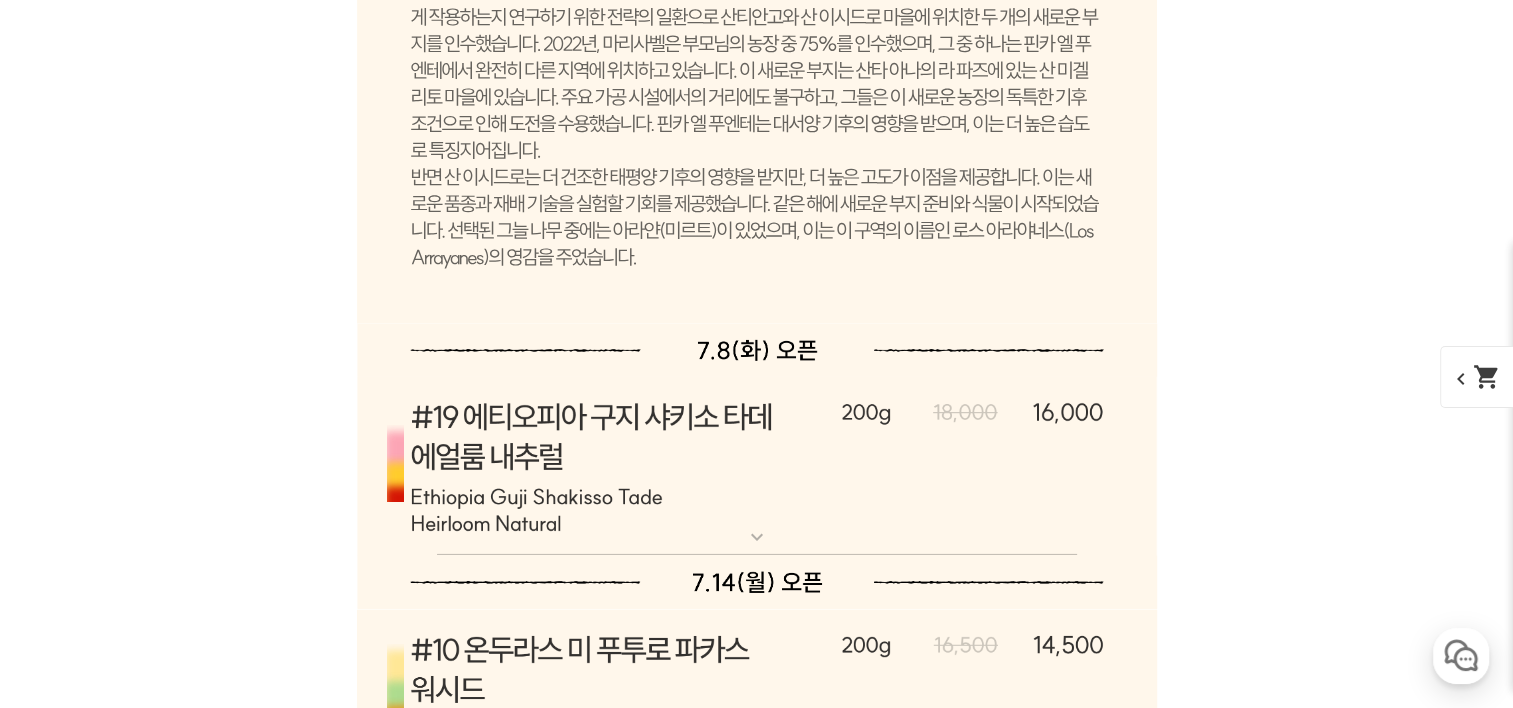 click at bounding box center (757, 466) 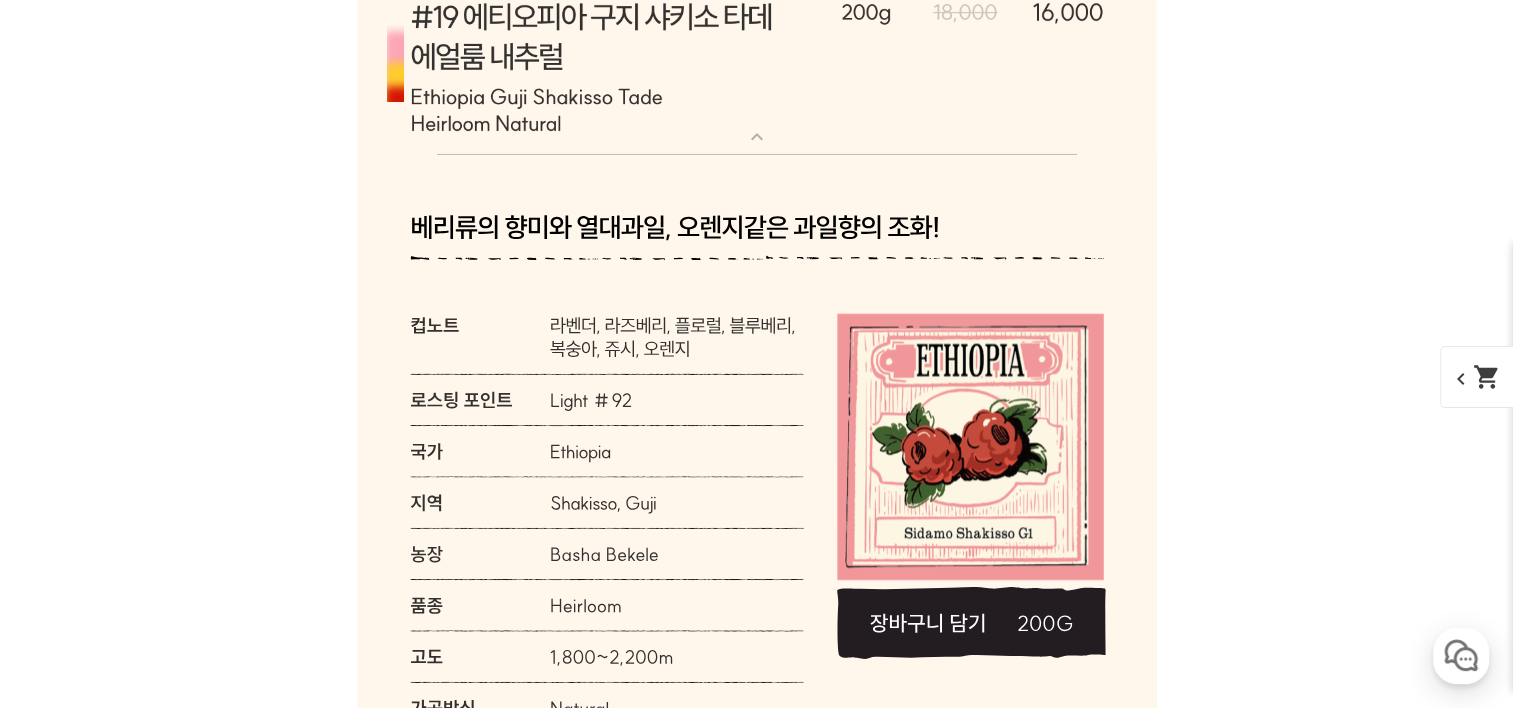 scroll, scrollTop: 14200, scrollLeft: 0, axis: vertical 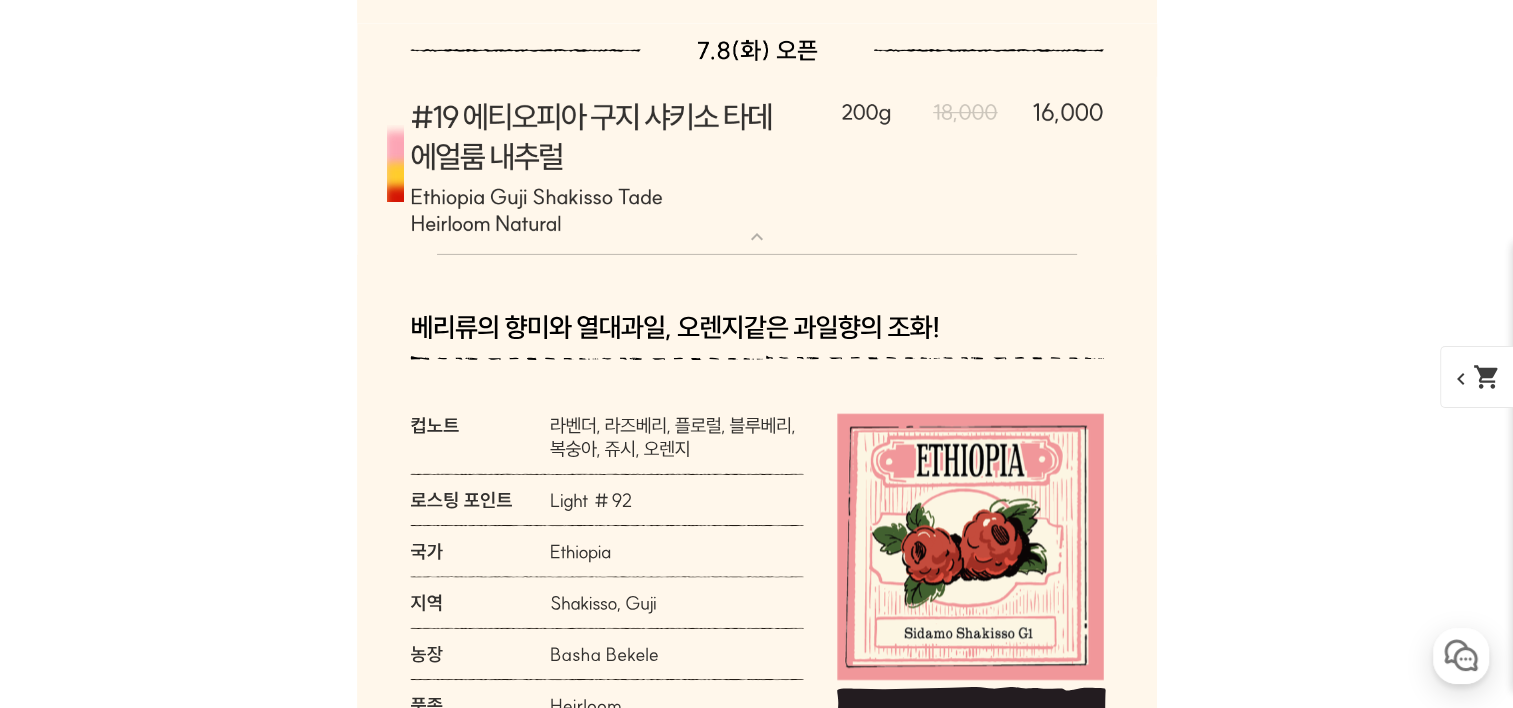 click at bounding box center [757, 166] 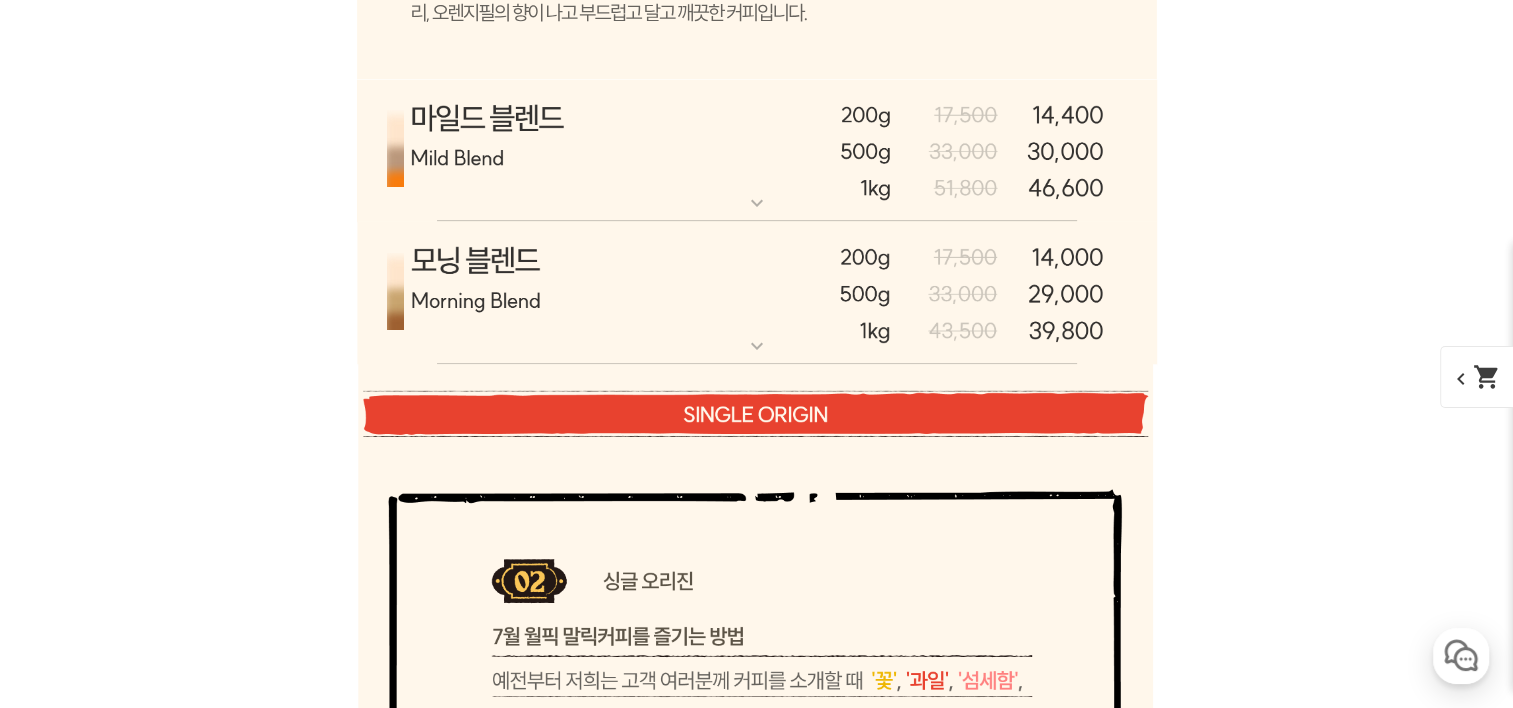 scroll, scrollTop: 9100, scrollLeft: 0, axis: vertical 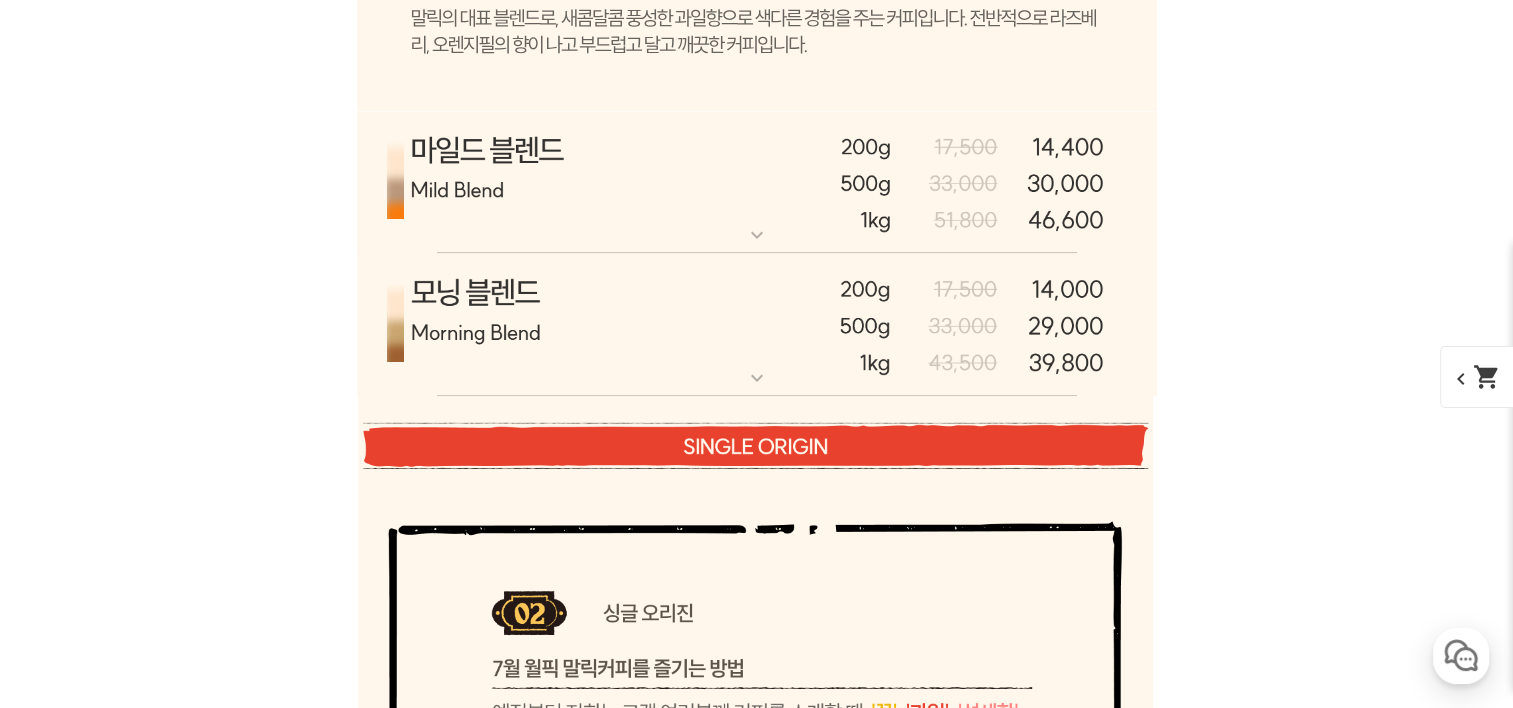 click at bounding box center (757, 1021) 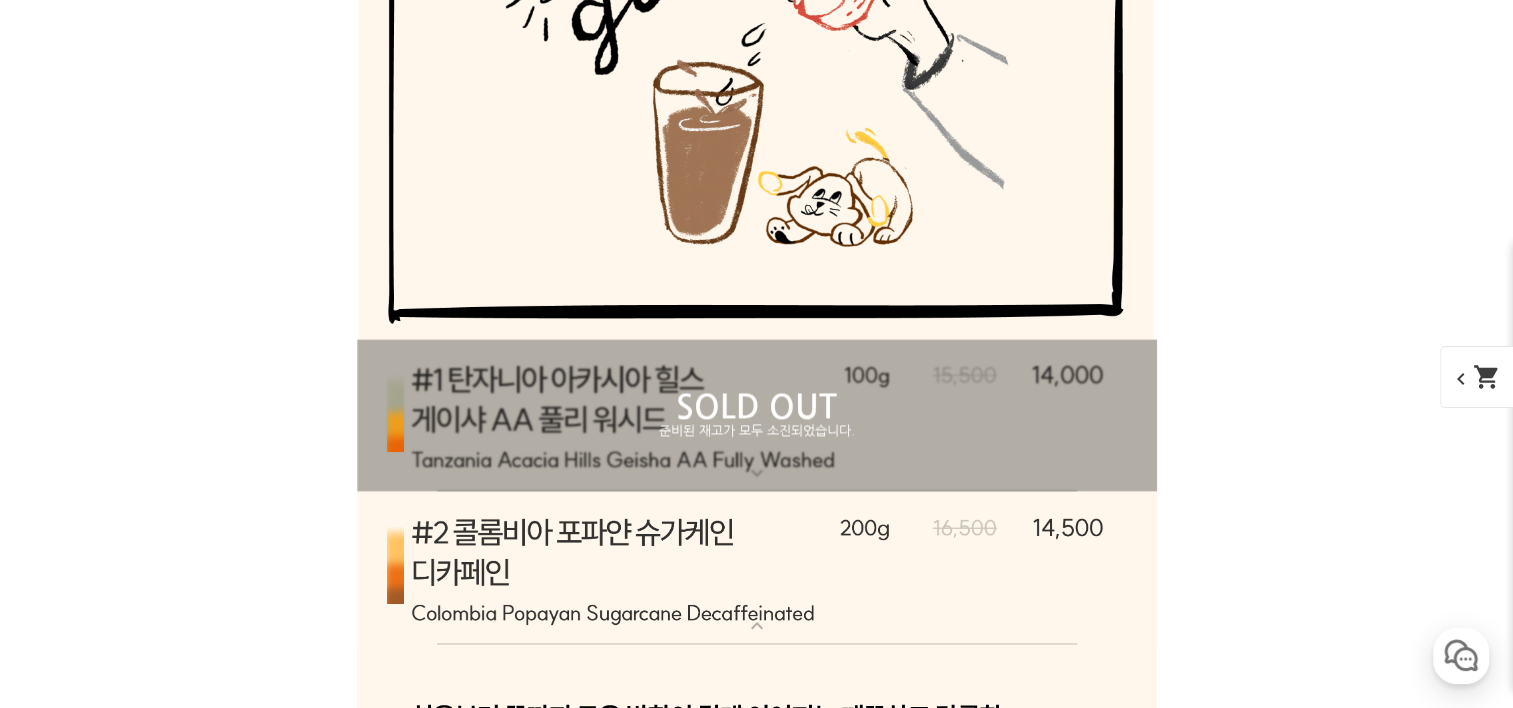 scroll, scrollTop: 10600, scrollLeft: 0, axis: vertical 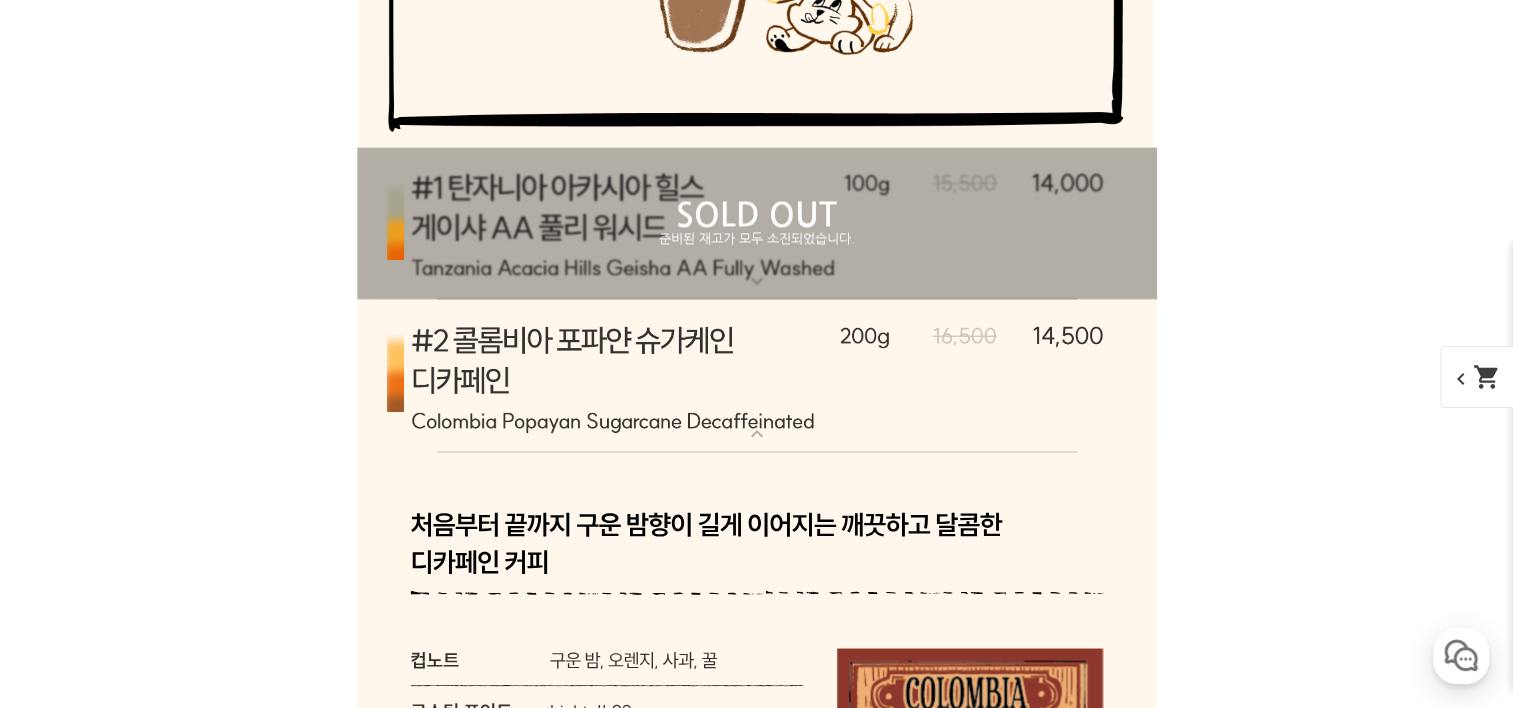 click at bounding box center (757, 376) 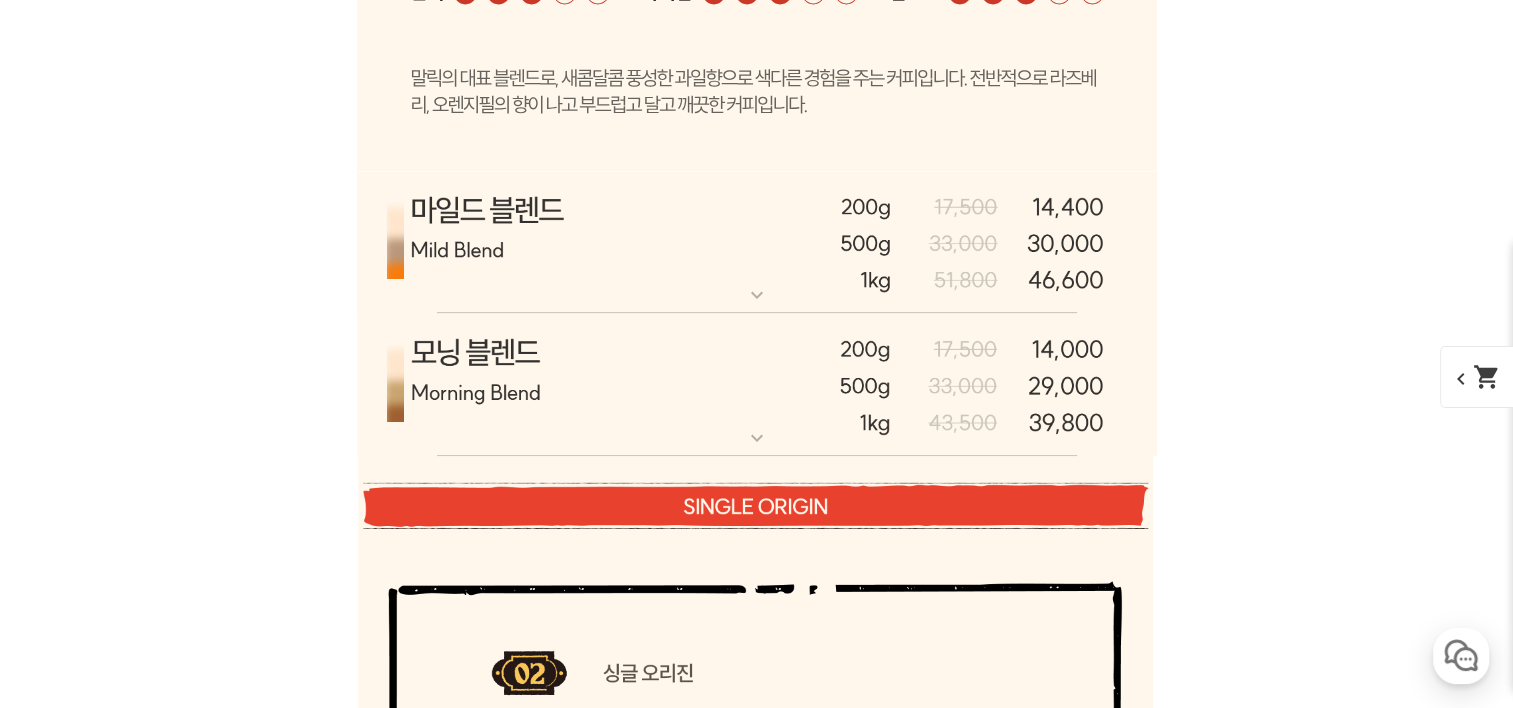 scroll, scrollTop: 8900, scrollLeft: 0, axis: vertical 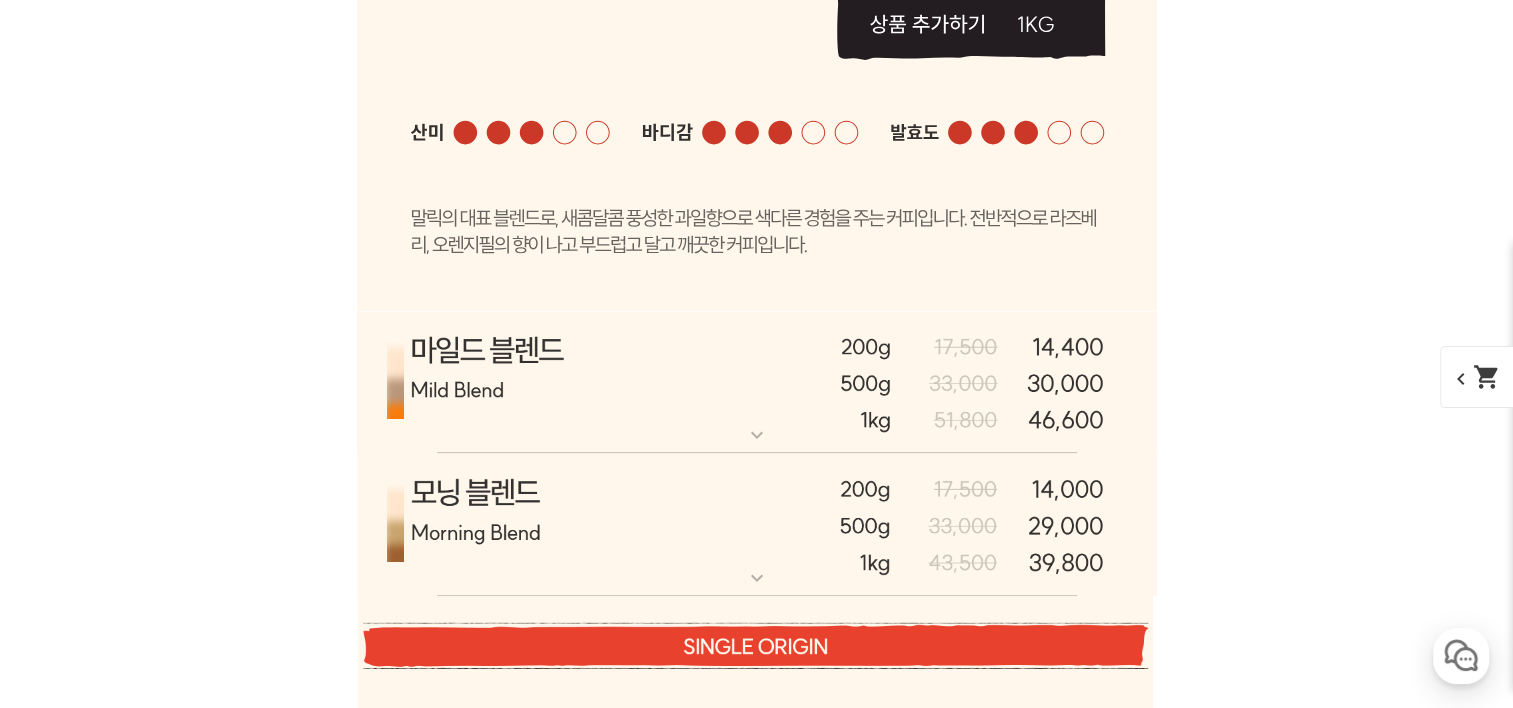 click at bounding box center (757, 382) 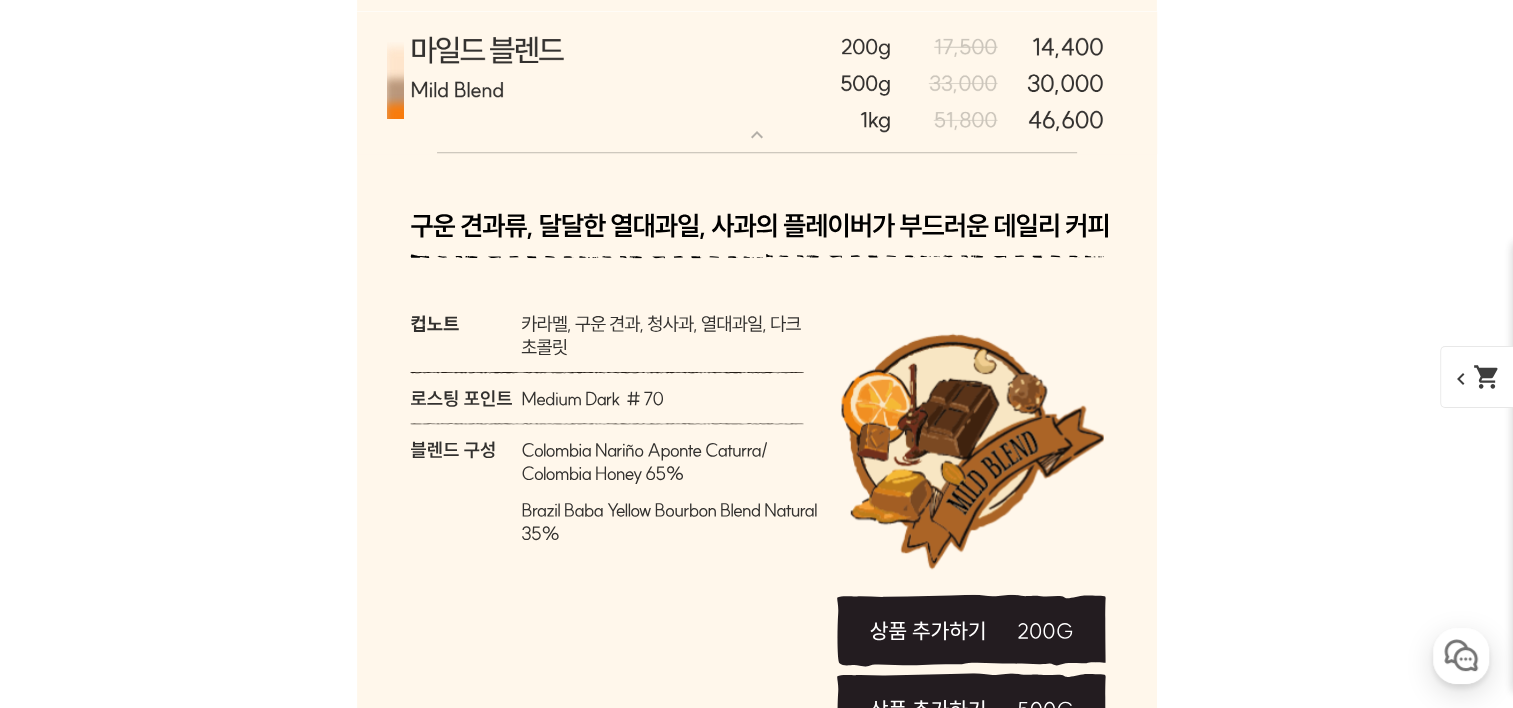 scroll, scrollTop: 9000, scrollLeft: 0, axis: vertical 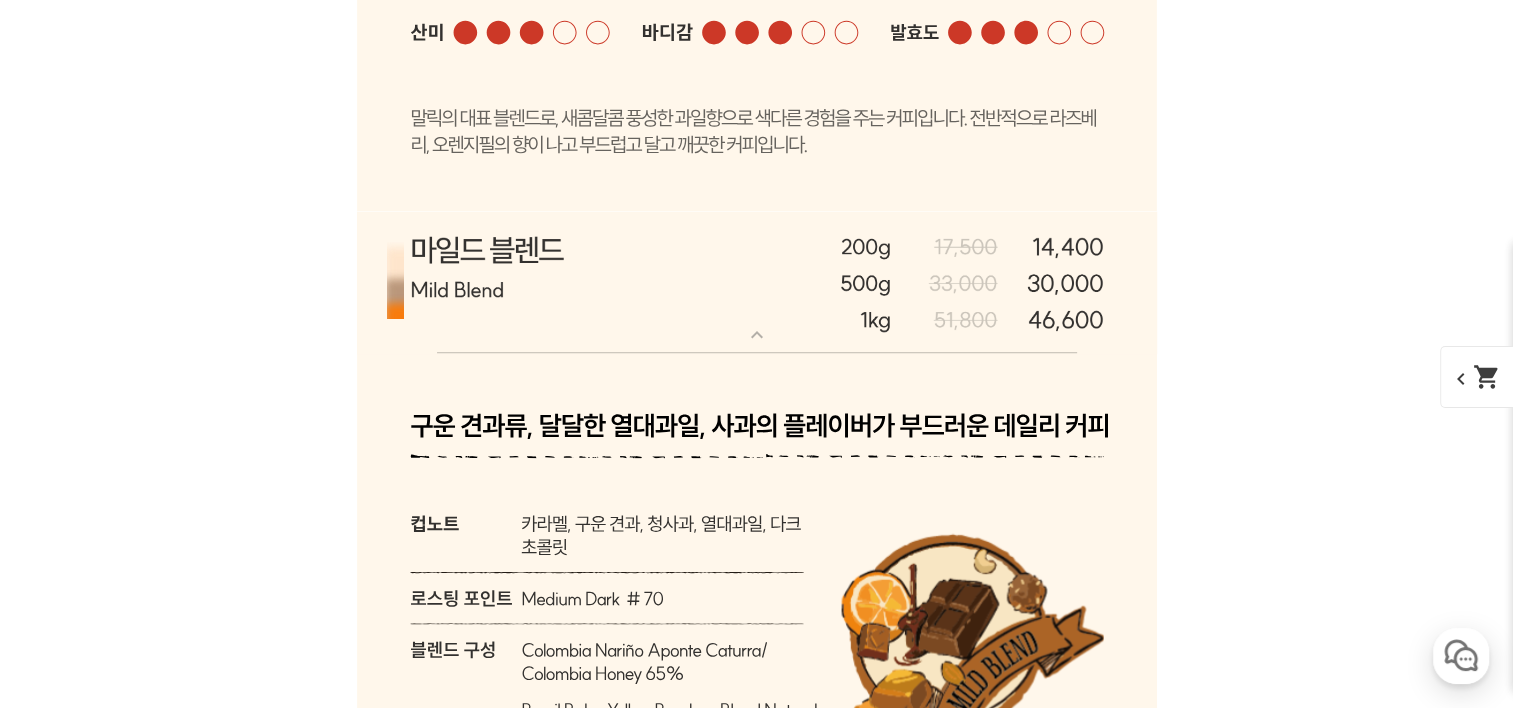 click at bounding box center (757, 282) 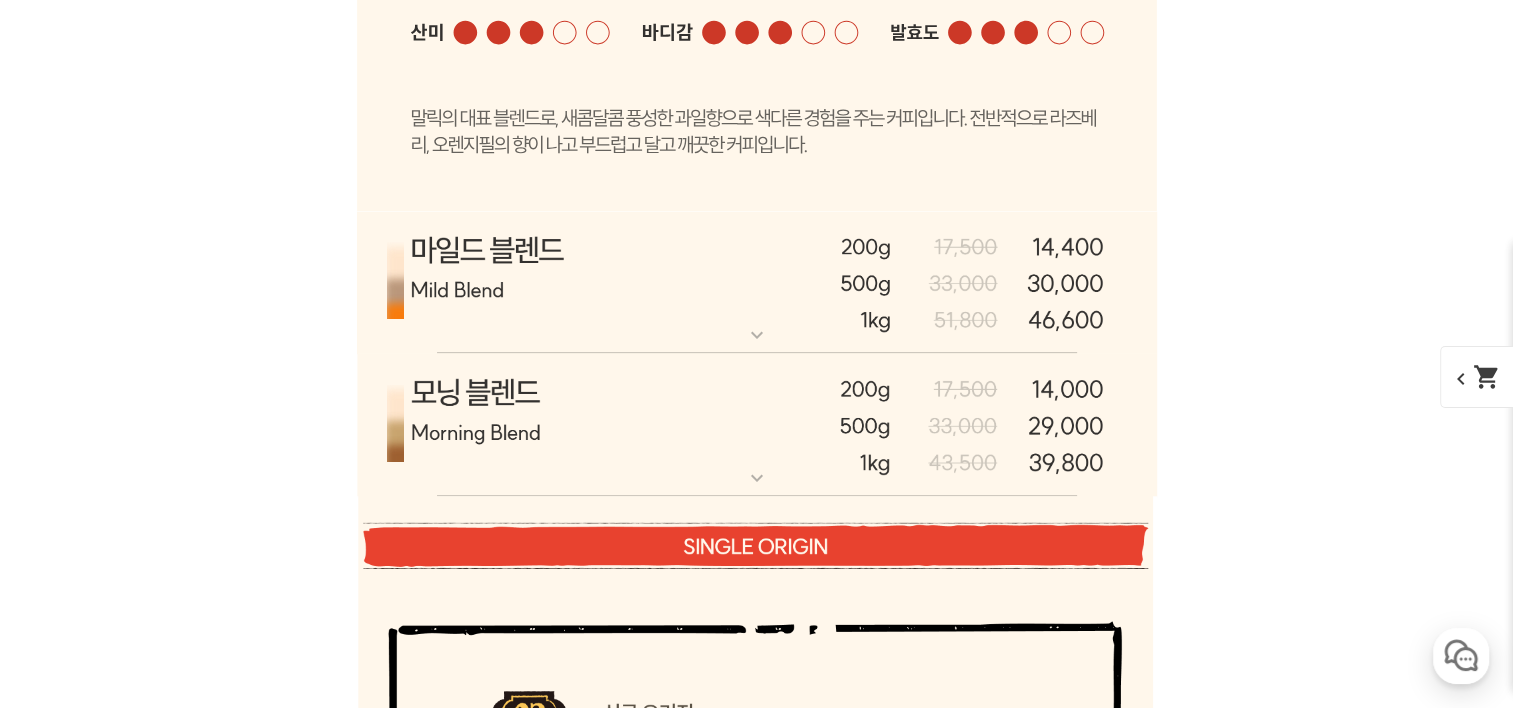 scroll, scrollTop: 9300, scrollLeft: 0, axis: vertical 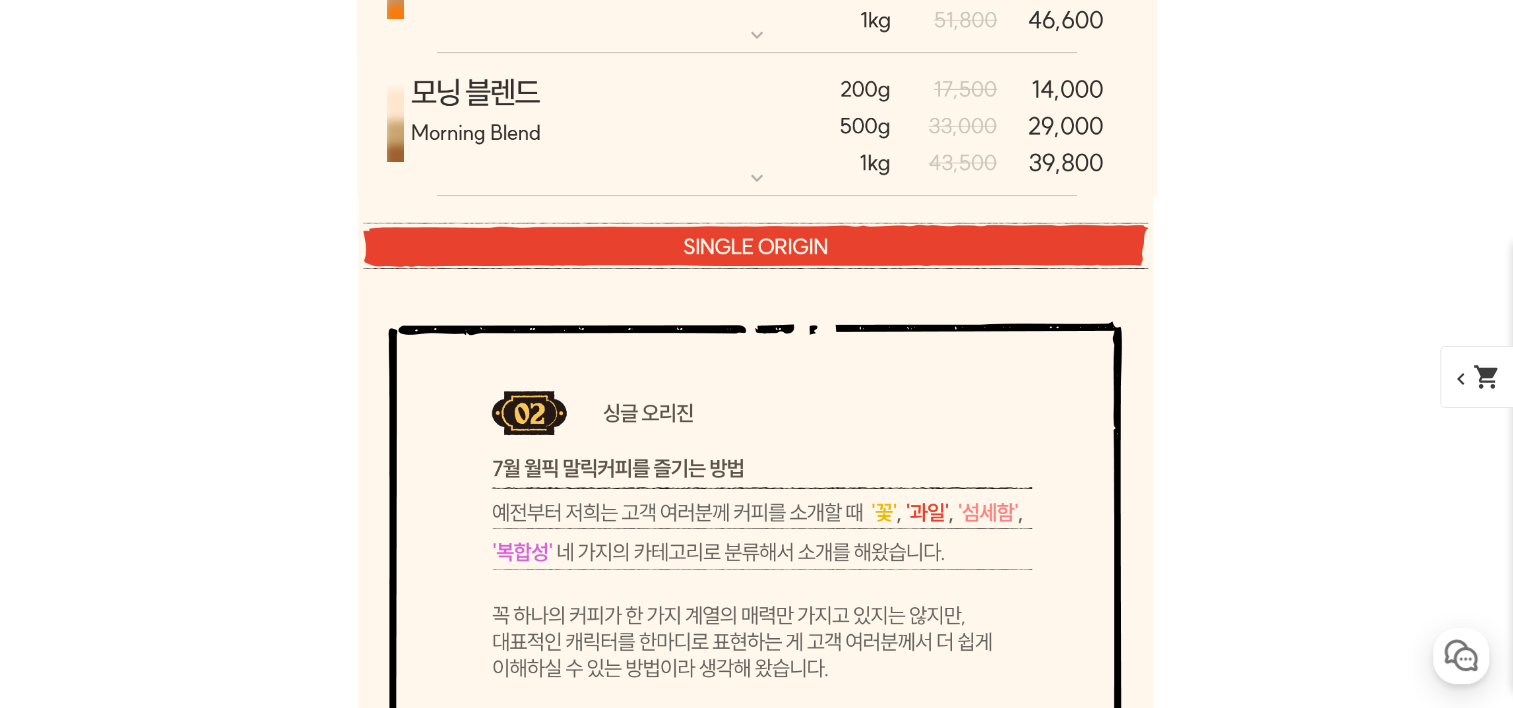 click at bounding box center [757, 125] 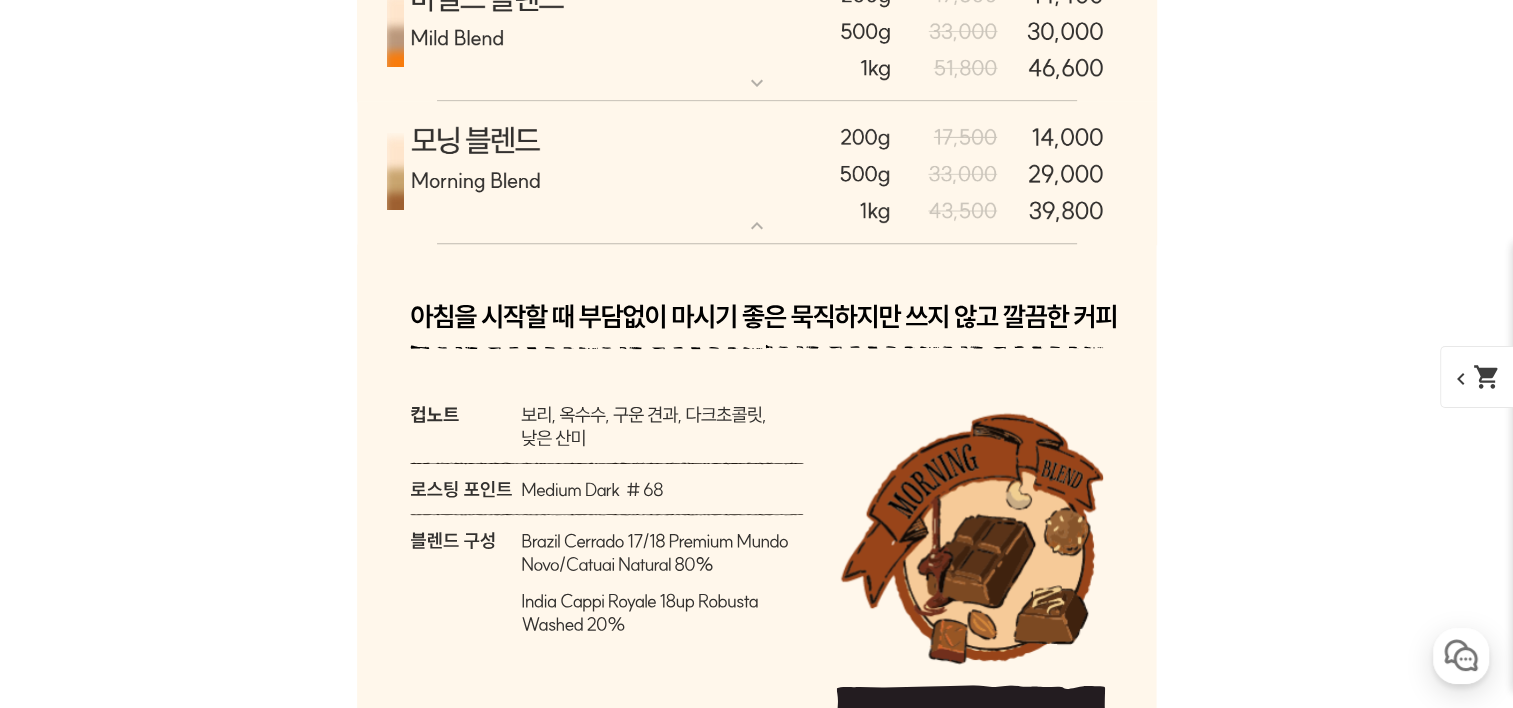 scroll, scrollTop: 9100, scrollLeft: 0, axis: vertical 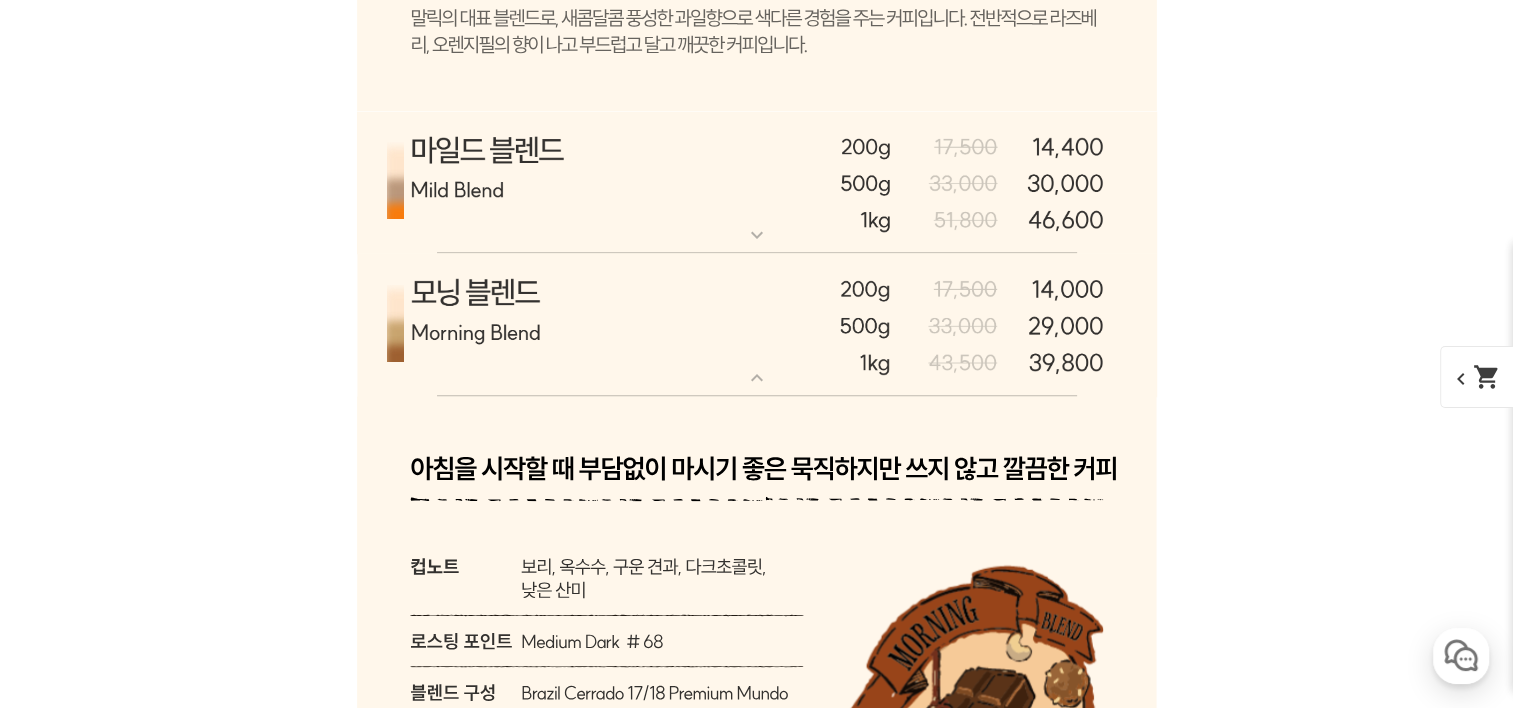 click at bounding box center [757, 325] 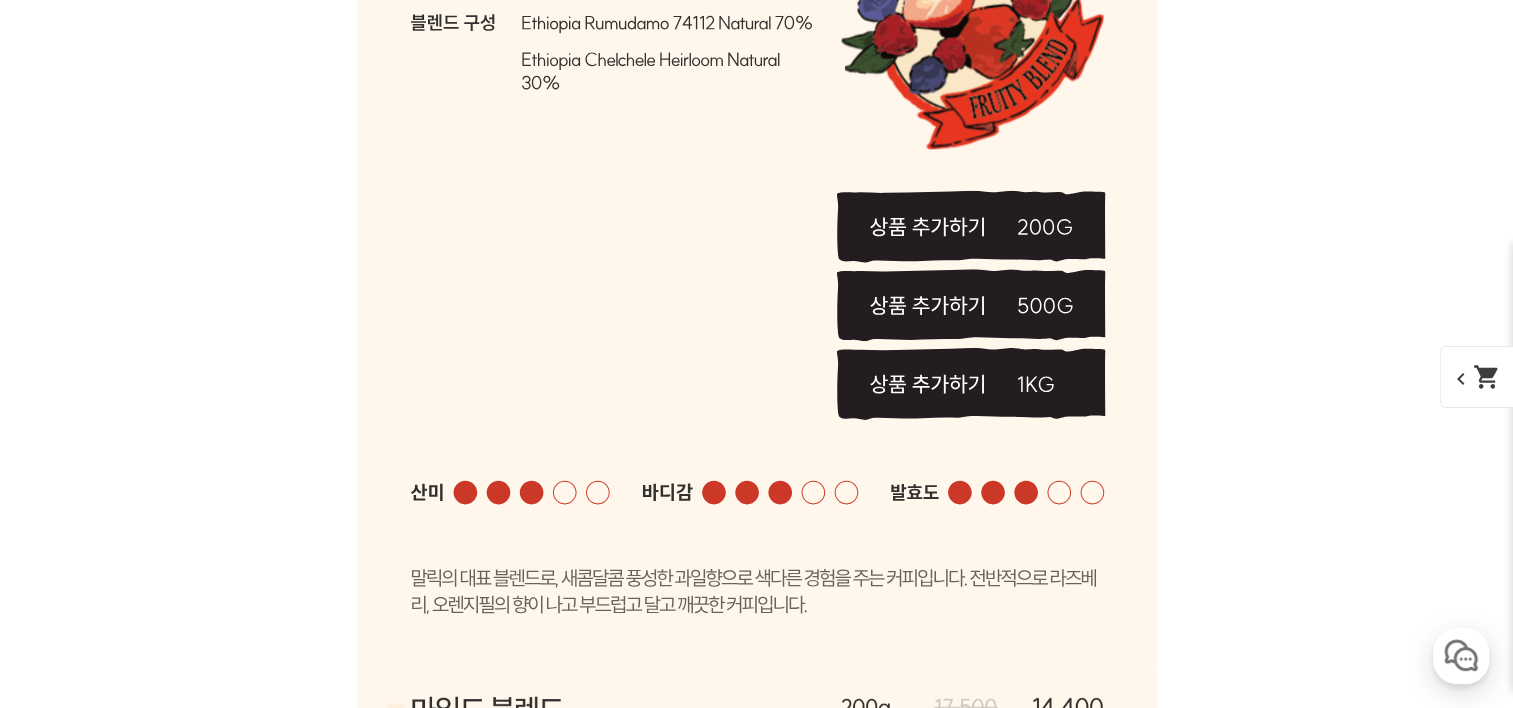 scroll, scrollTop: 8700, scrollLeft: 0, axis: vertical 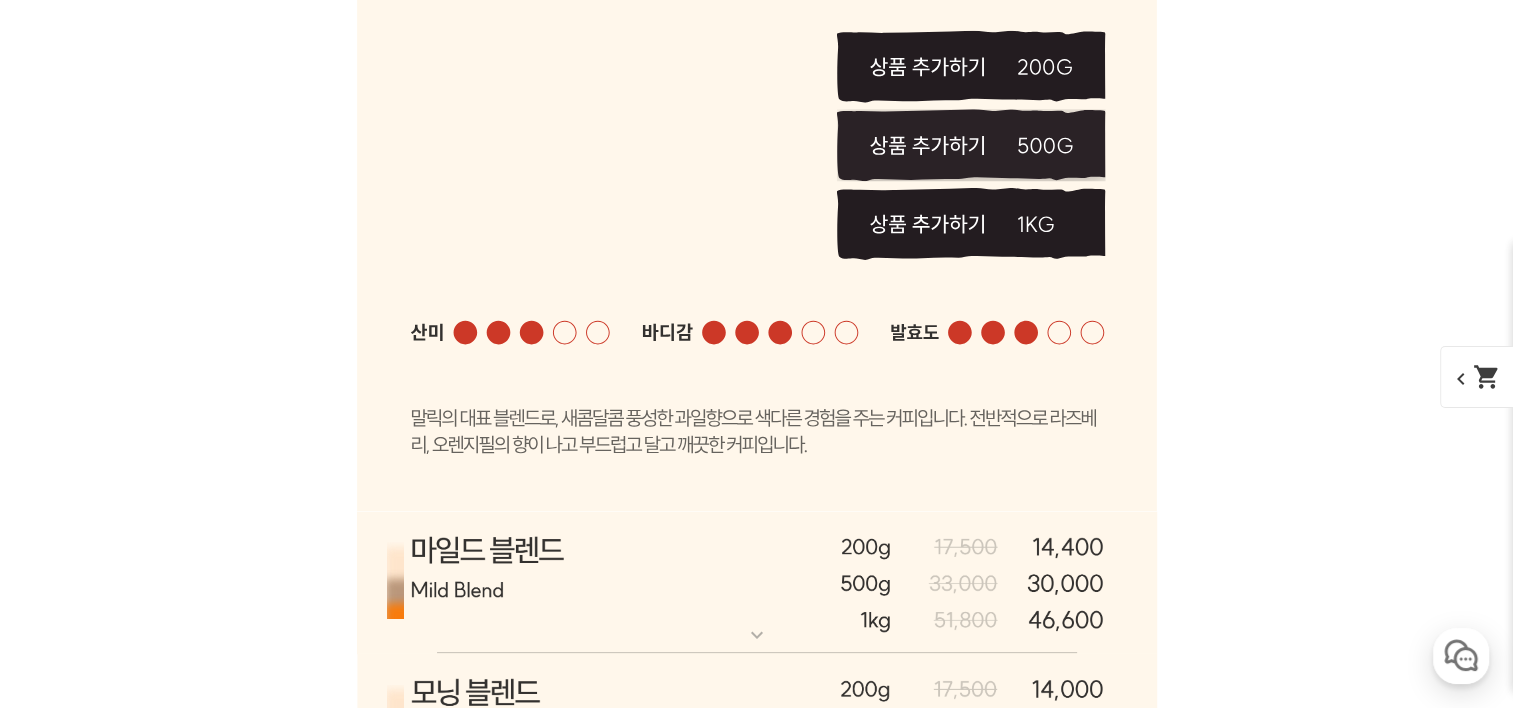 click 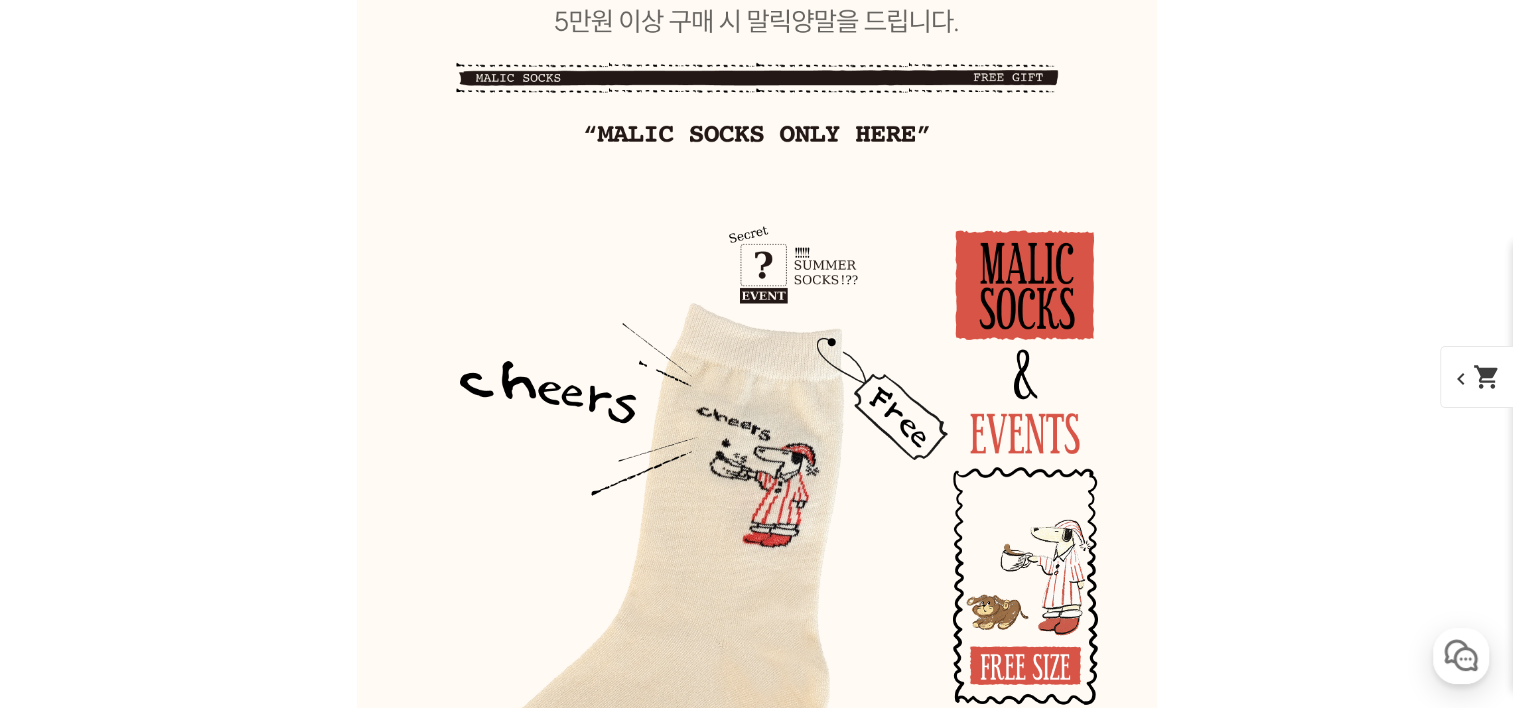 scroll, scrollTop: 23400, scrollLeft: 0, axis: vertical 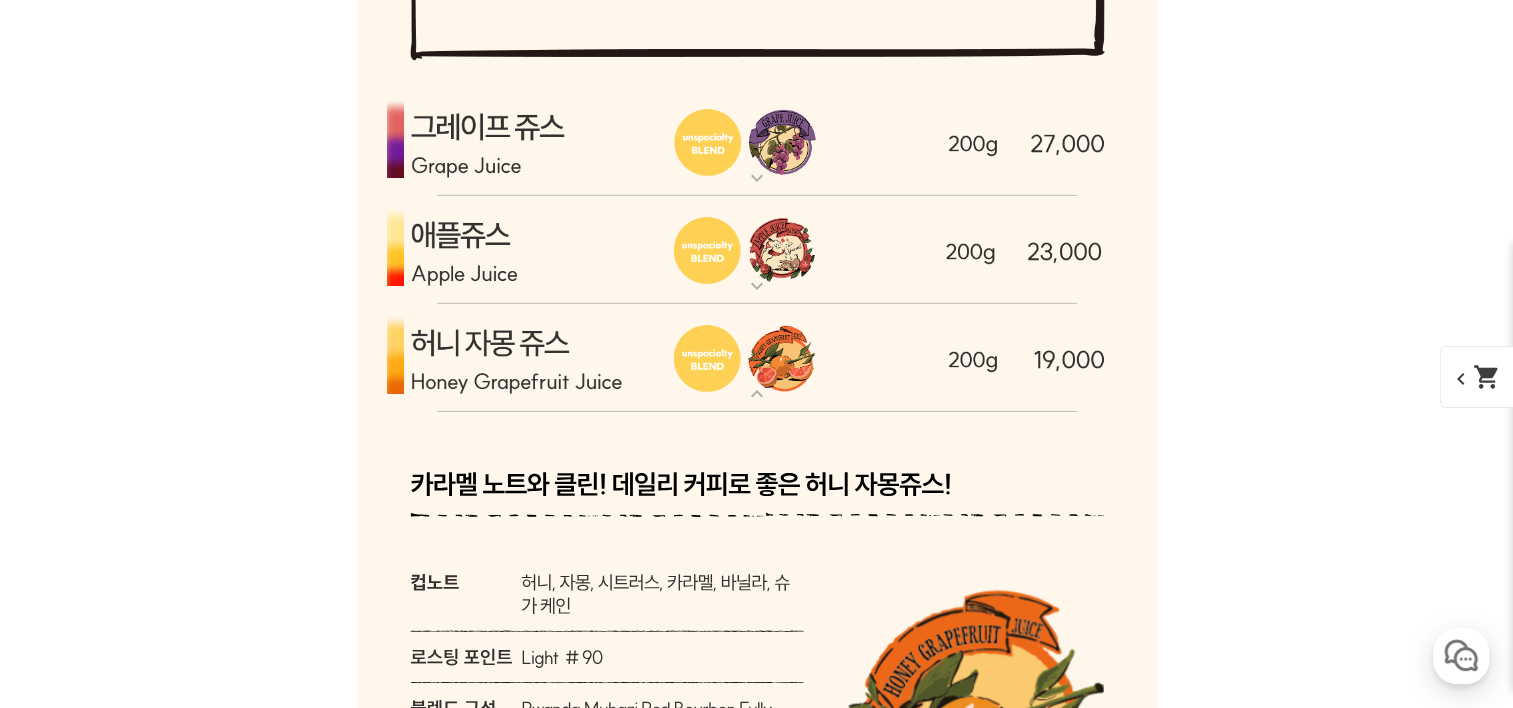 click at bounding box center [757, 250] 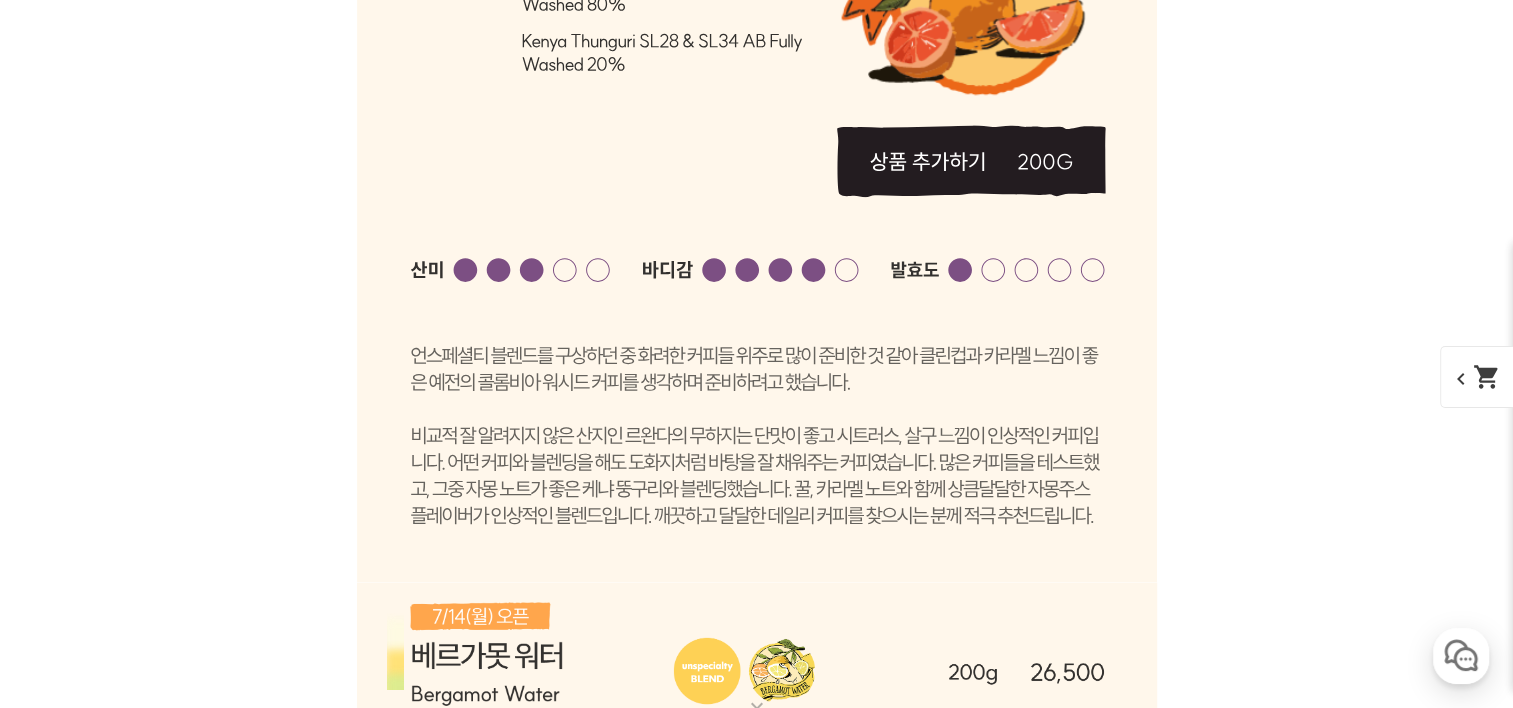 scroll, scrollTop: 7668, scrollLeft: 0, axis: vertical 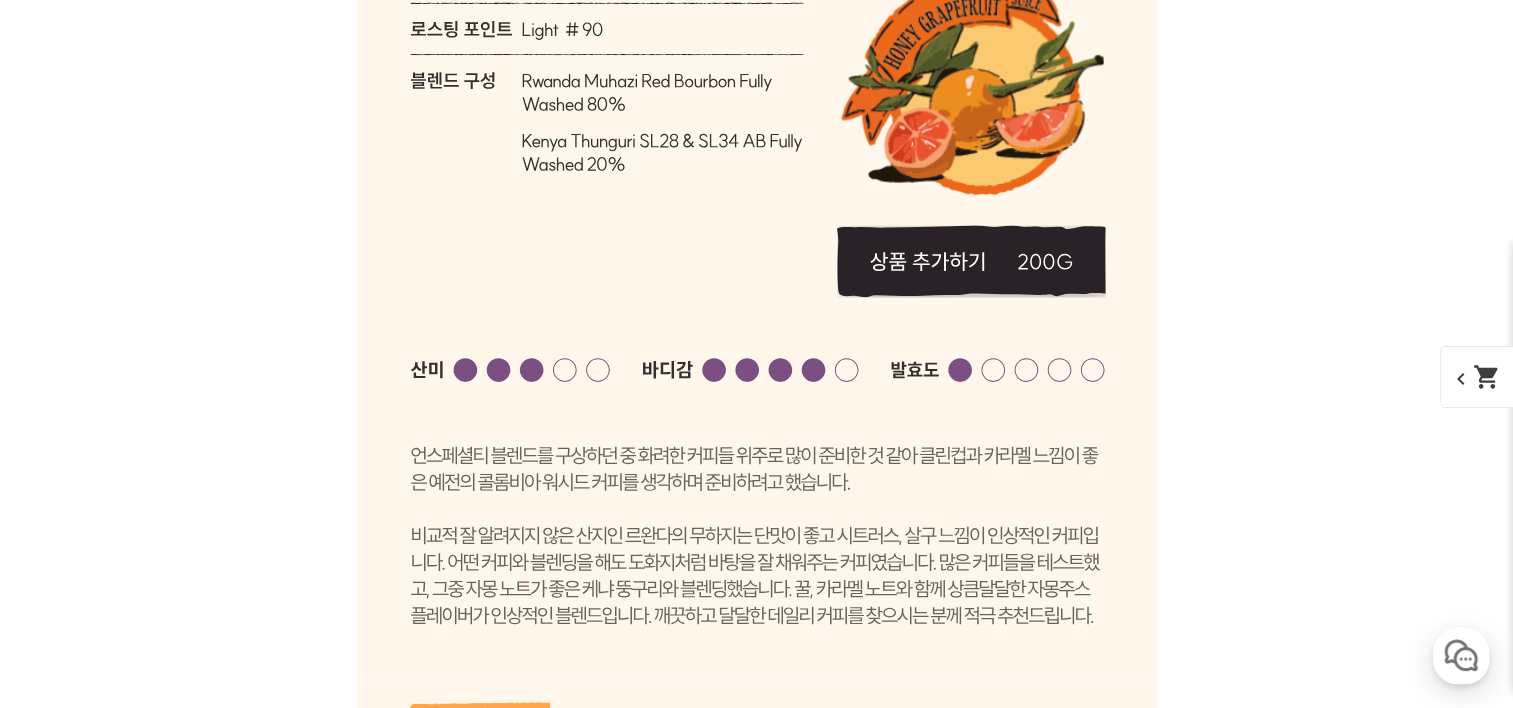 click 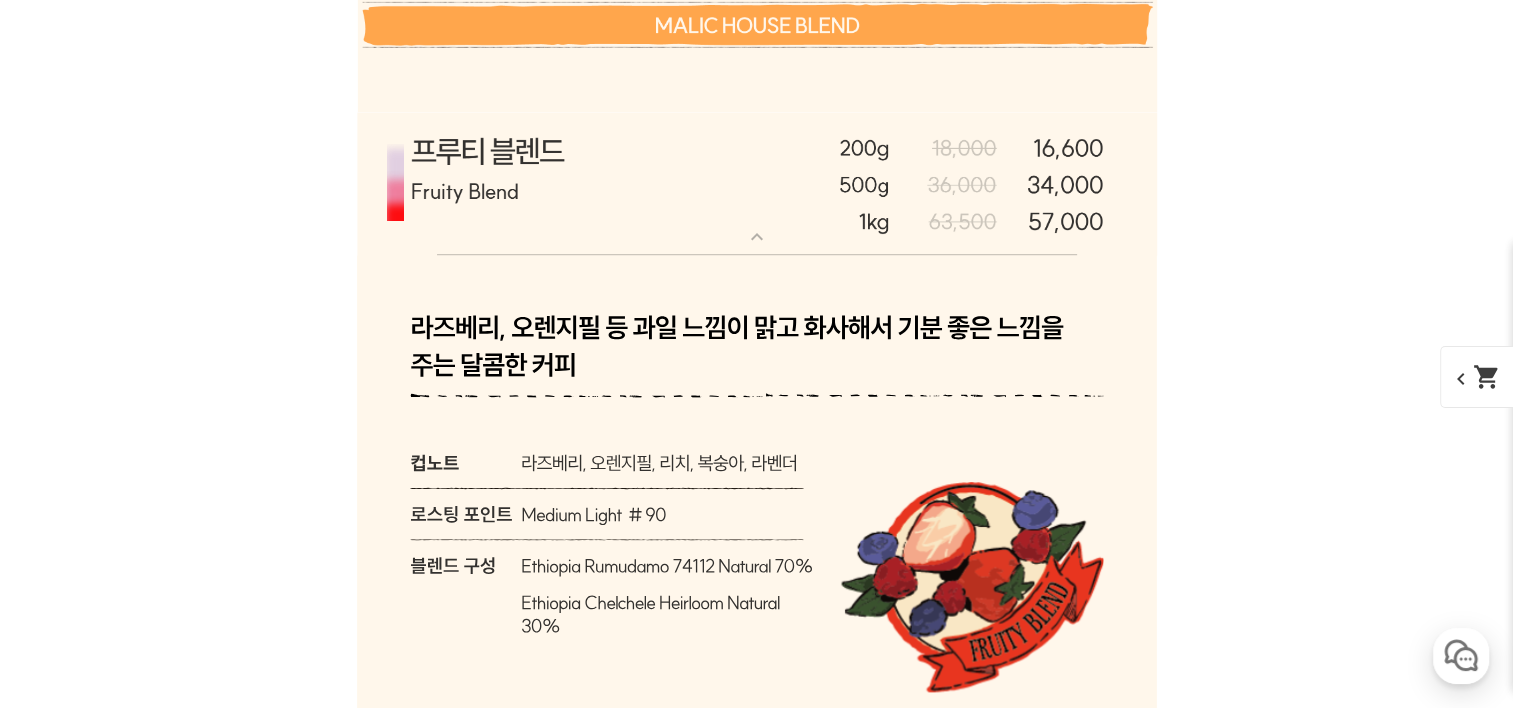 scroll, scrollTop: 9068, scrollLeft: 0, axis: vertical 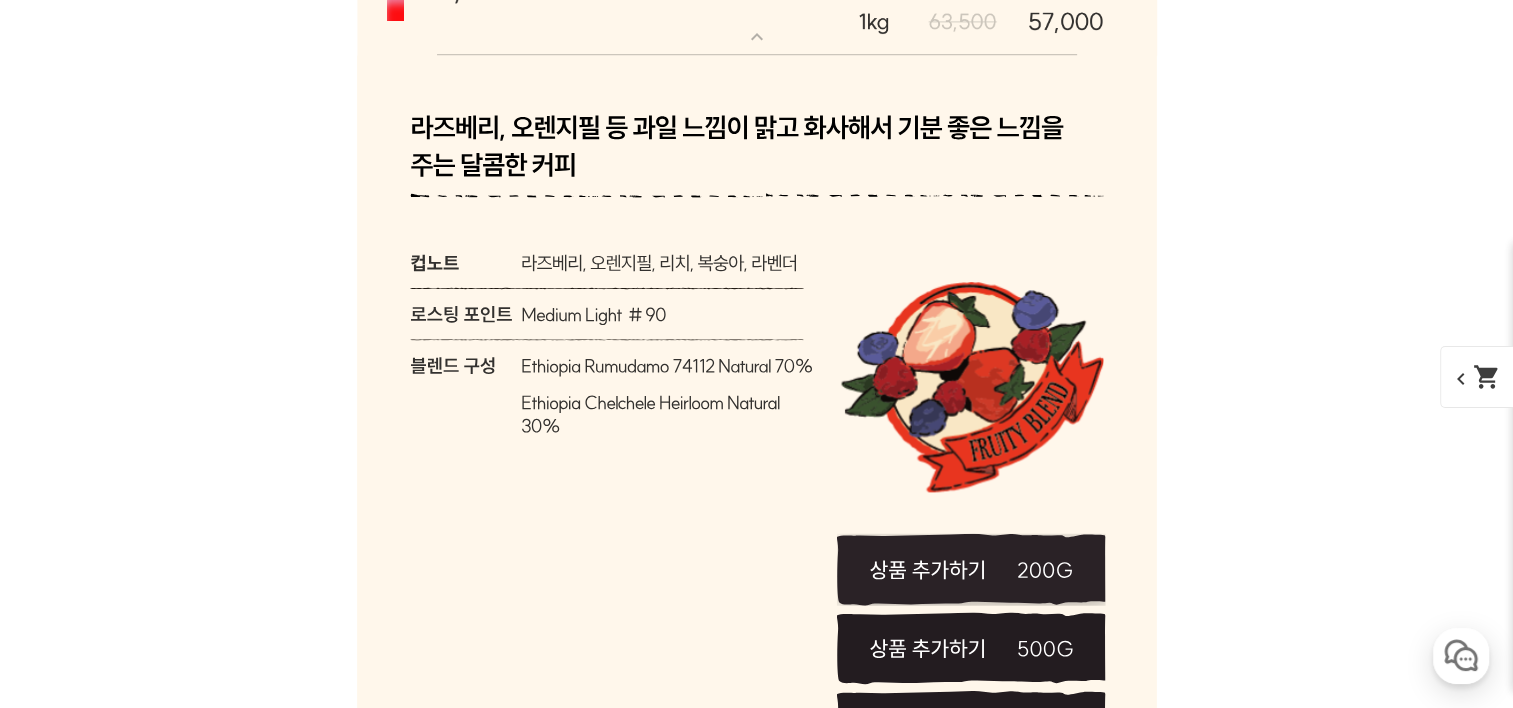 click 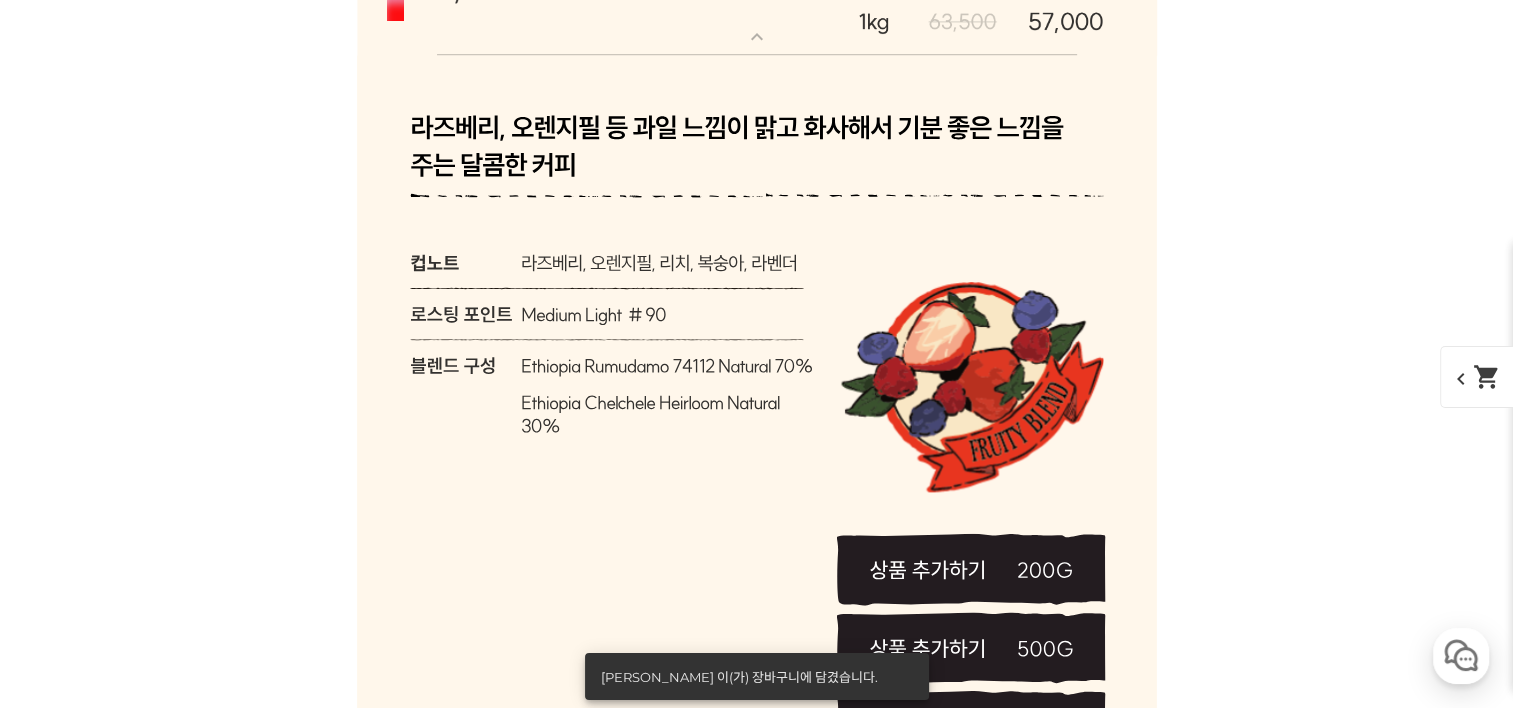 click on "shopping_cart" at bounding box center [1487, 377] 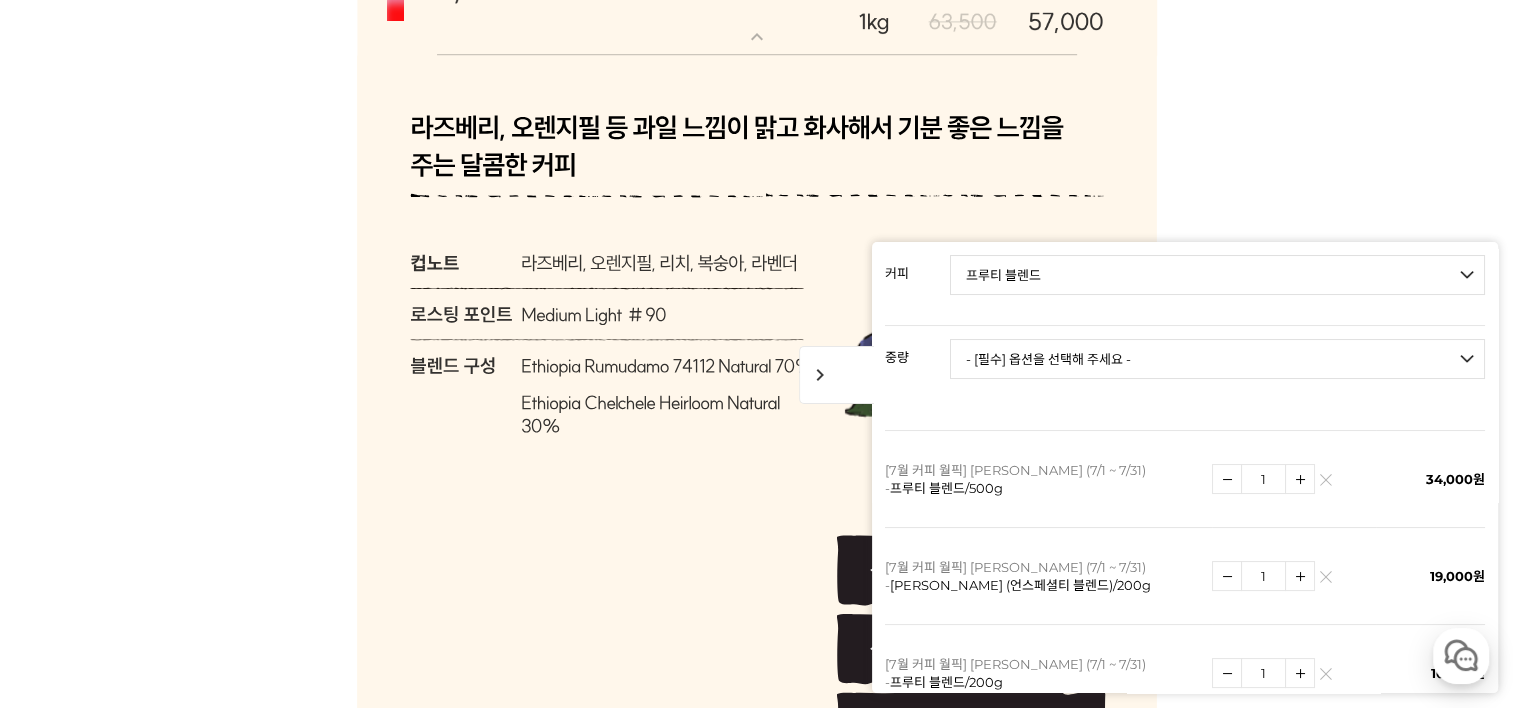scroll, scrollTop: 338, scrollLeft: 0, axis: vertical 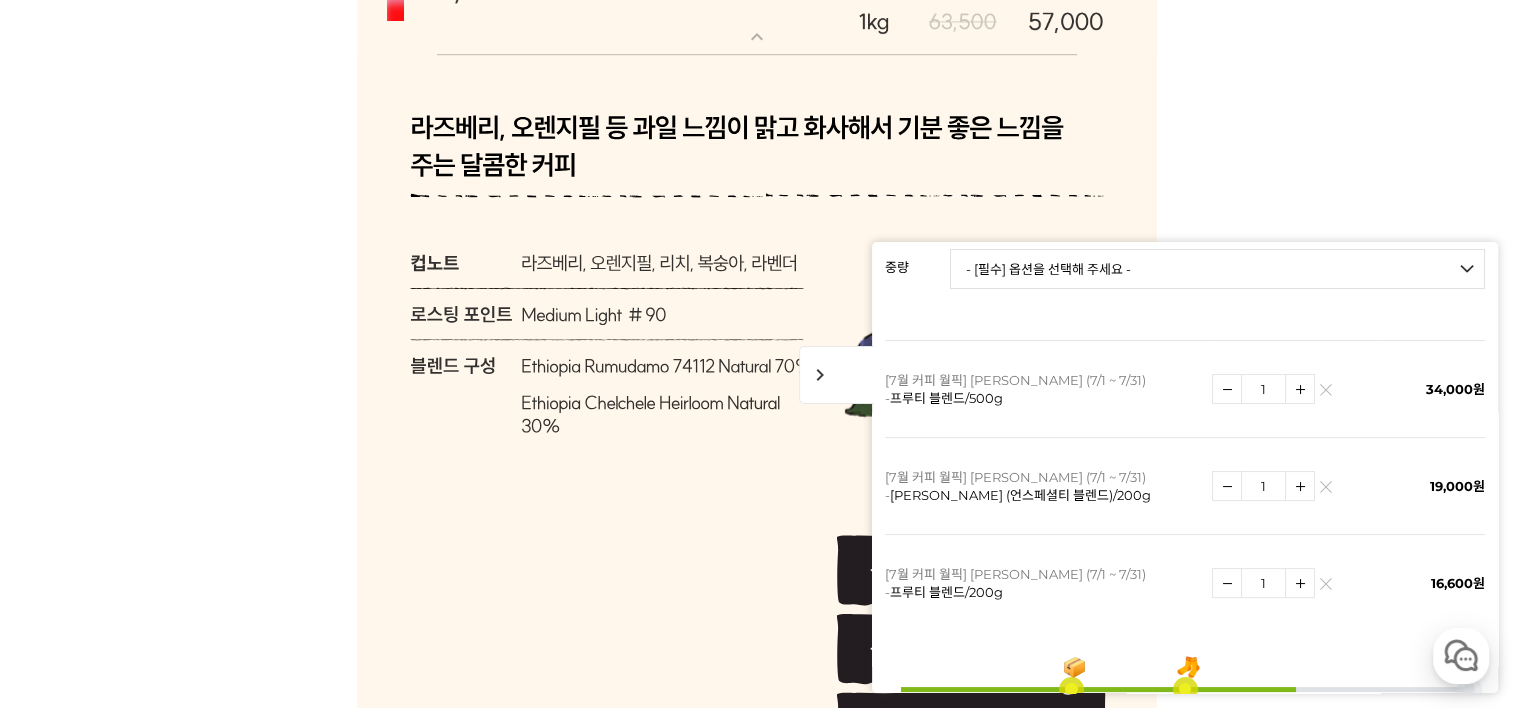 click on "1" at bounding box center [1294, 388] 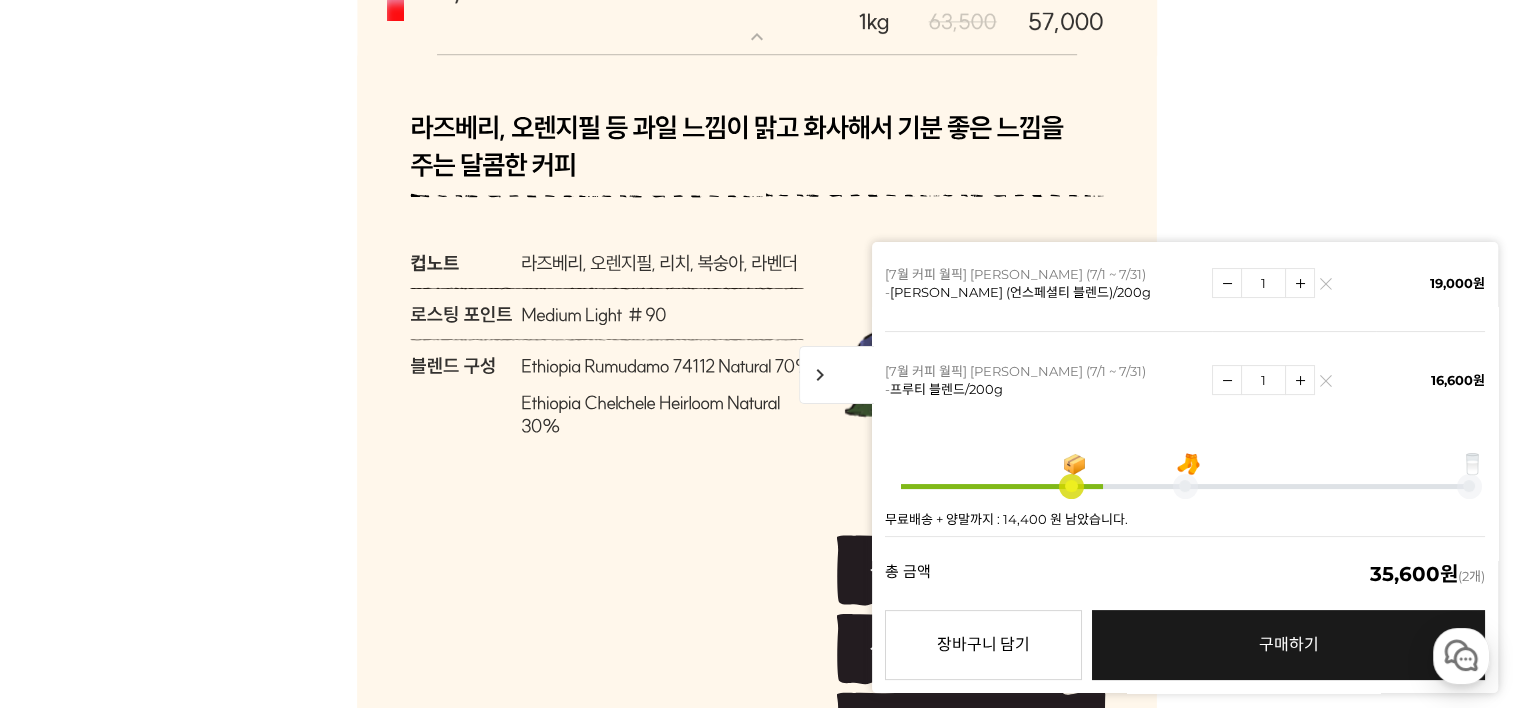 scroll, scrollTop: 553, scrollLeft: 0, axis: vertical 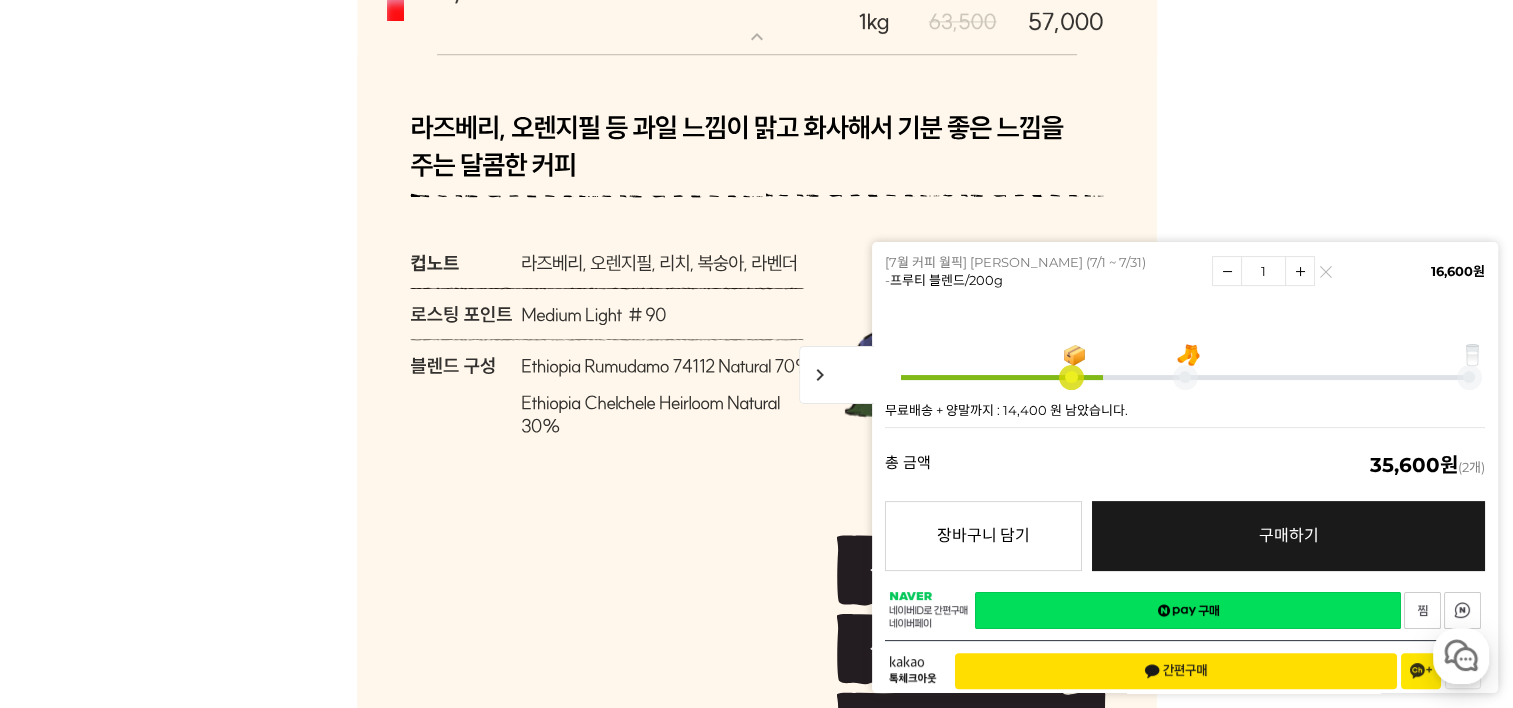 click on "구매하기" at bounding box center [1289, 535] 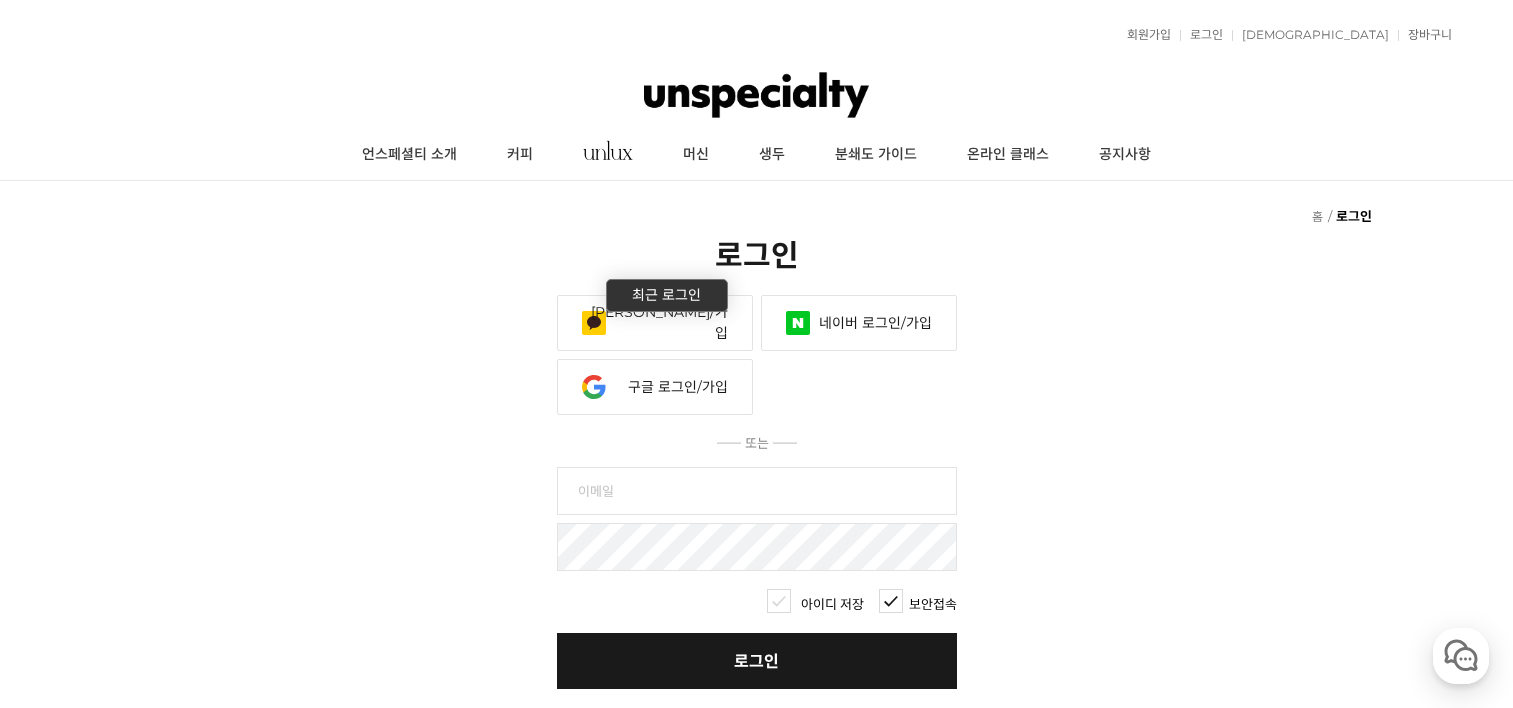 scroll, scrollTop: 0, scrollLeft: 0, axis: both 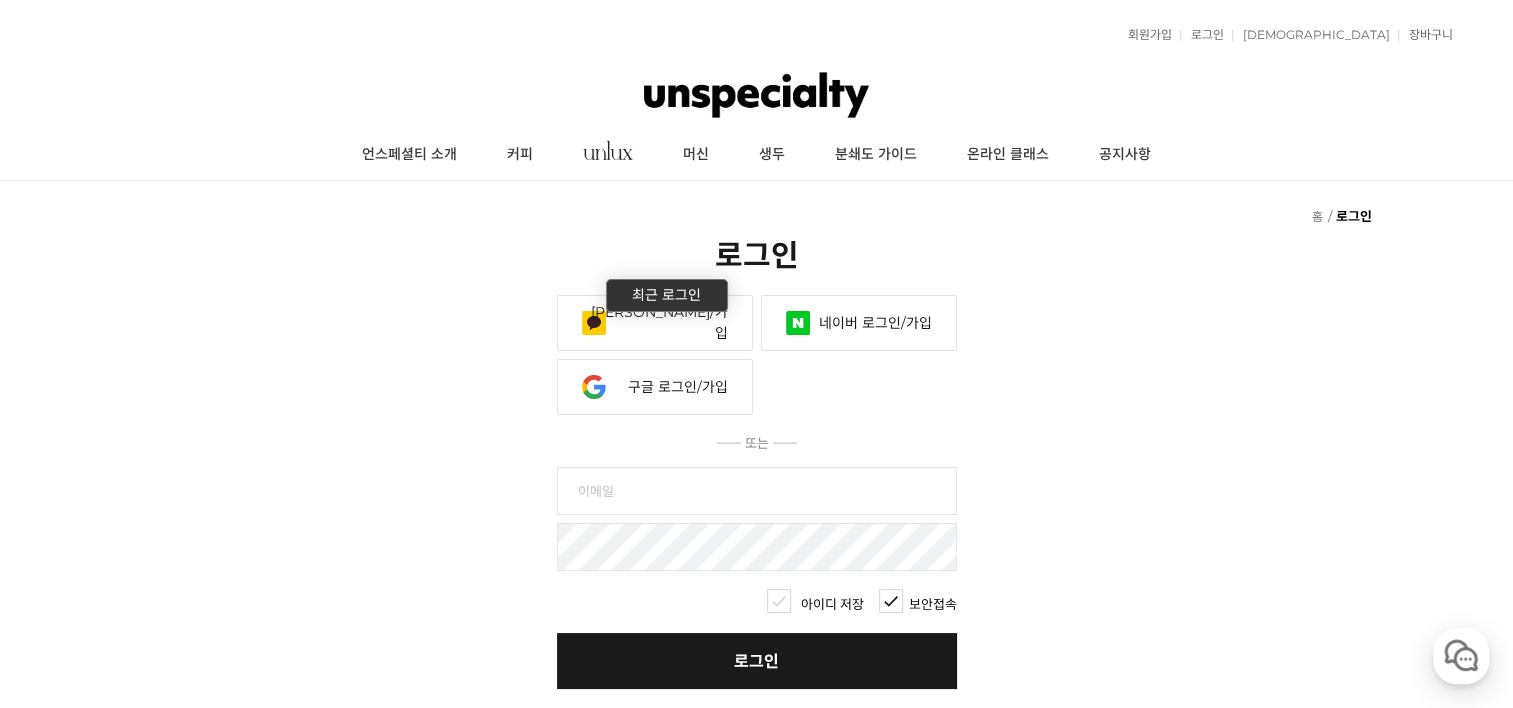 click on "네이버 로그인/가입" at bounding box center [859, 323] 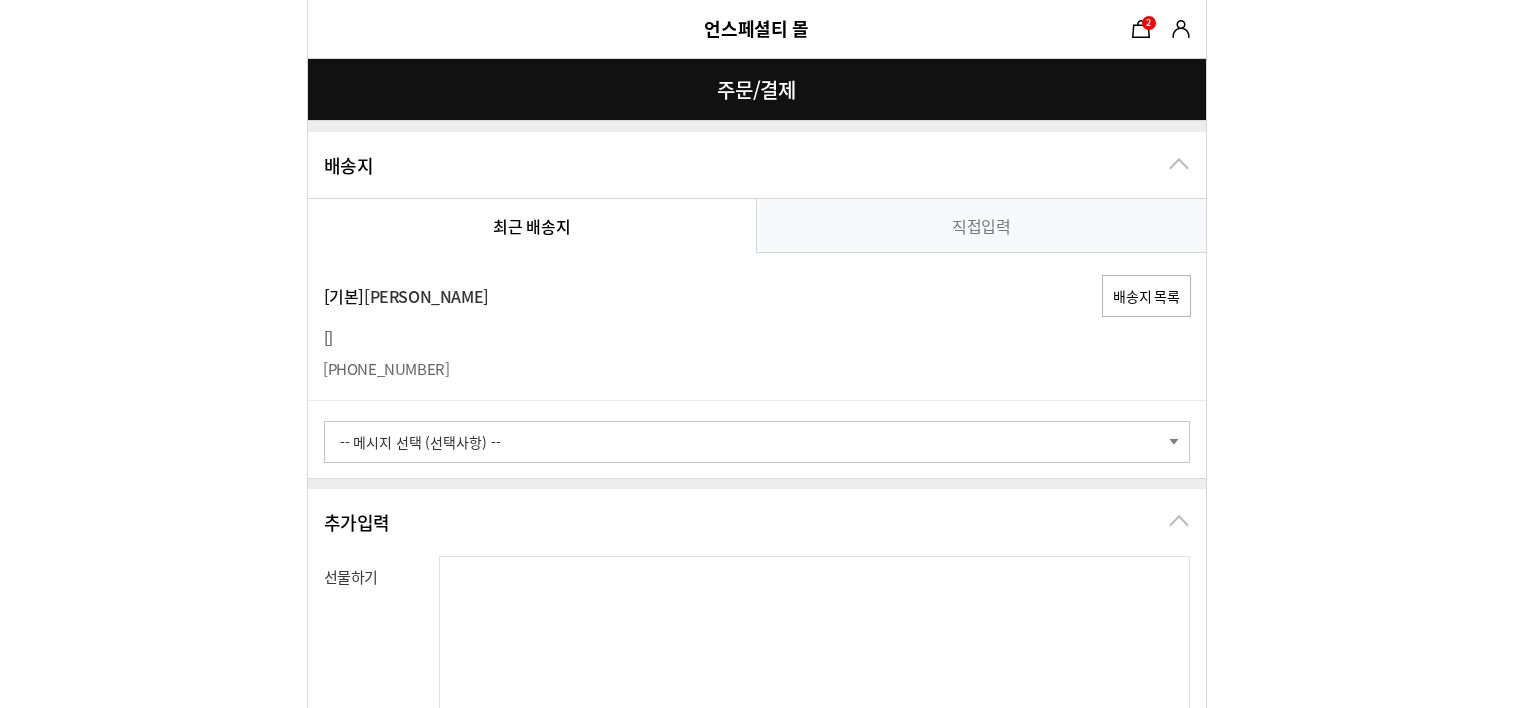 scroll, scrollTop: 0, scrollLeft: 0, axis: both 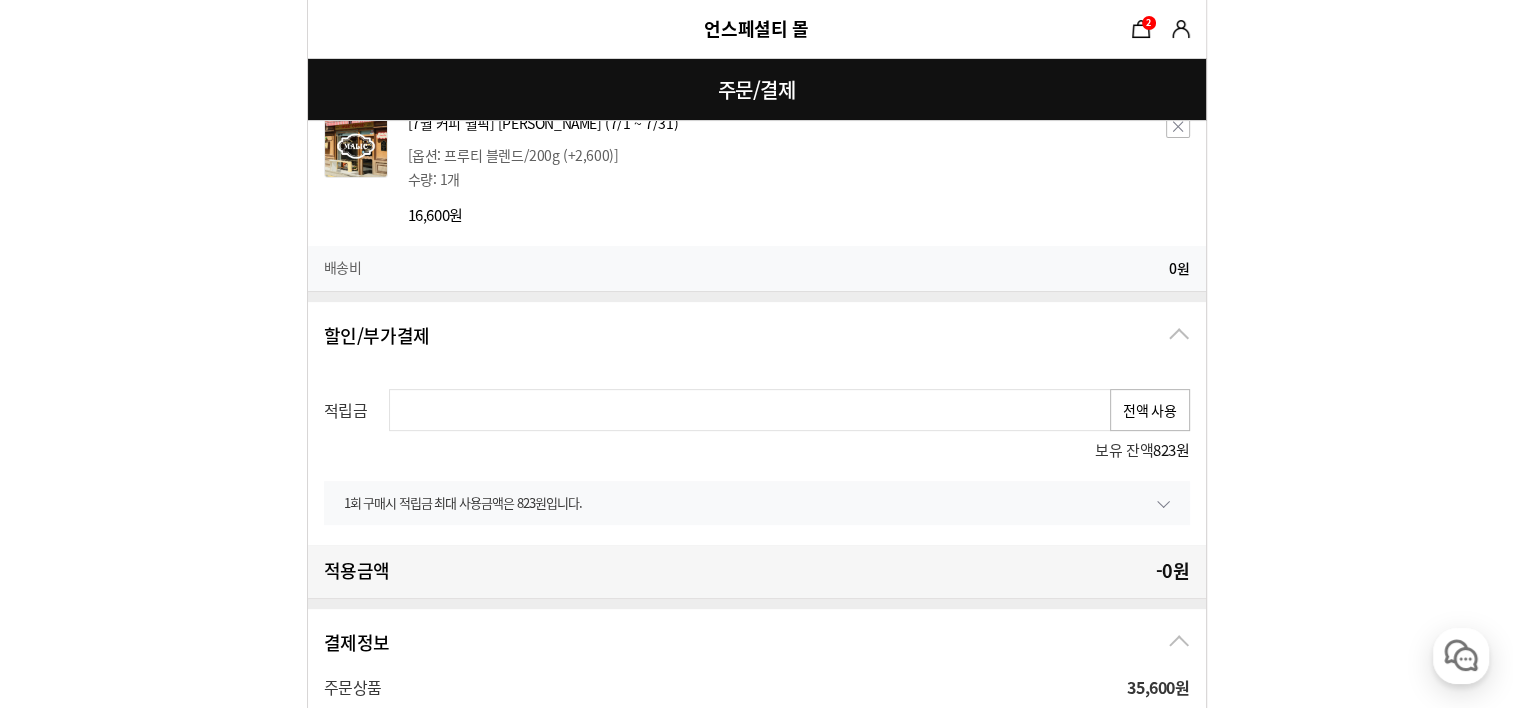 click on "전액 사용" at bounding box center [1150, 410] 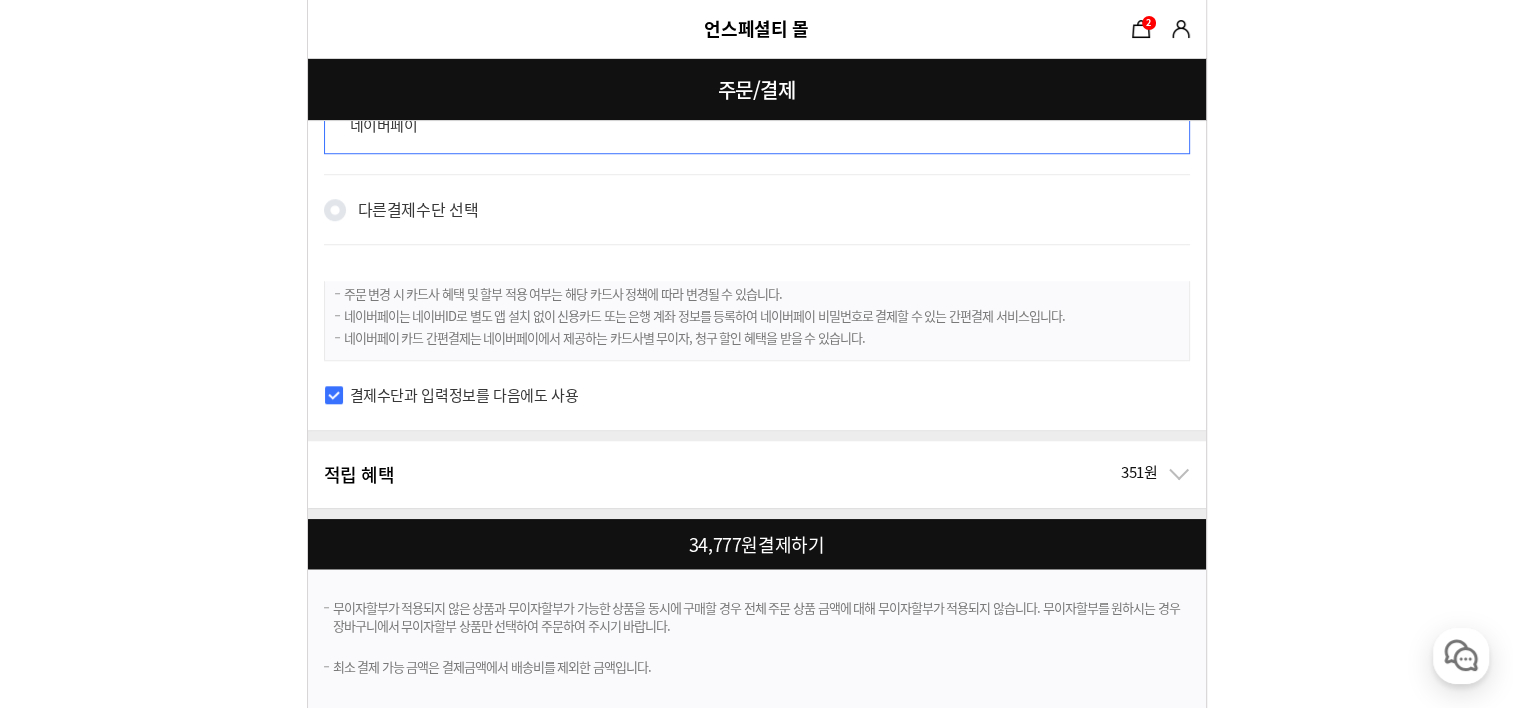 scroll, scrollTop: 1540, scrollLeft: 0, axis: vertical 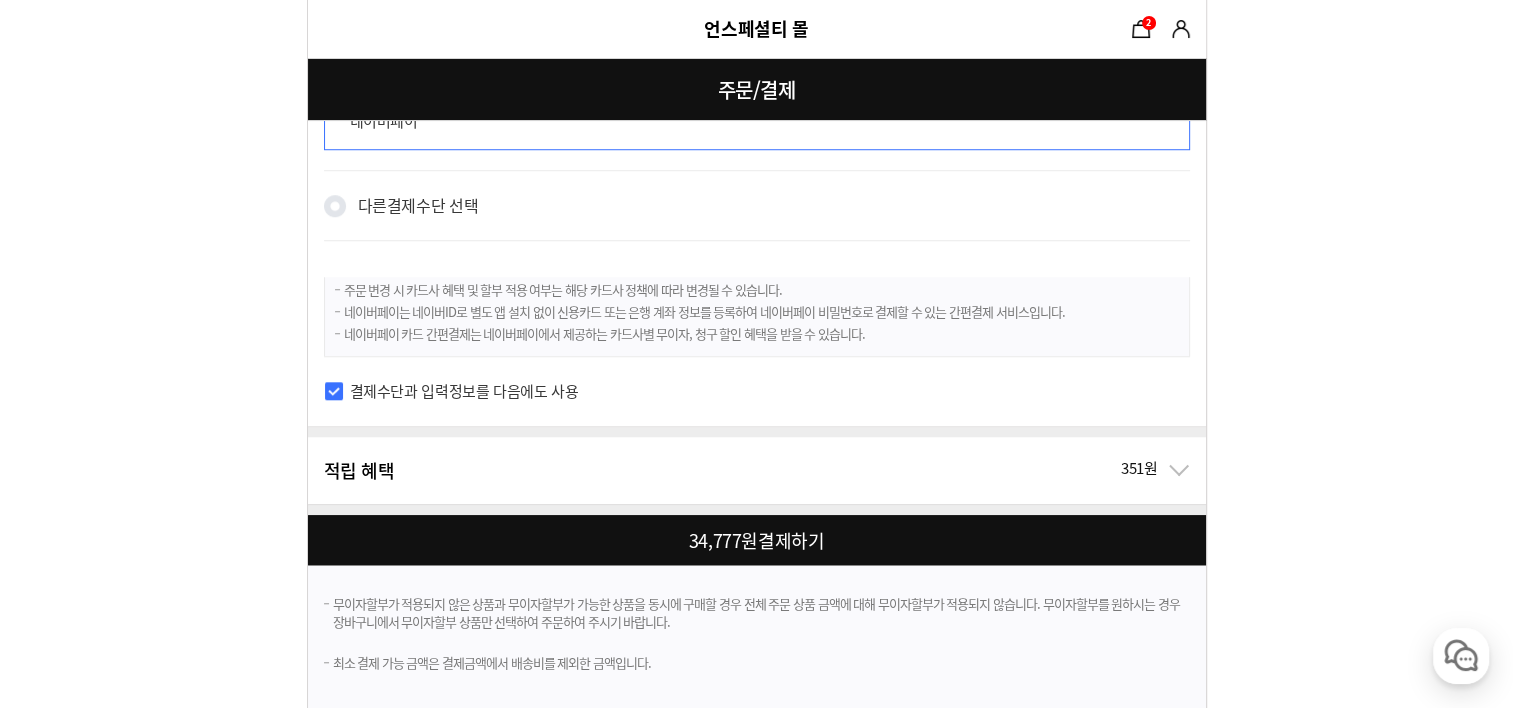 click at bounding box center [761, 540] 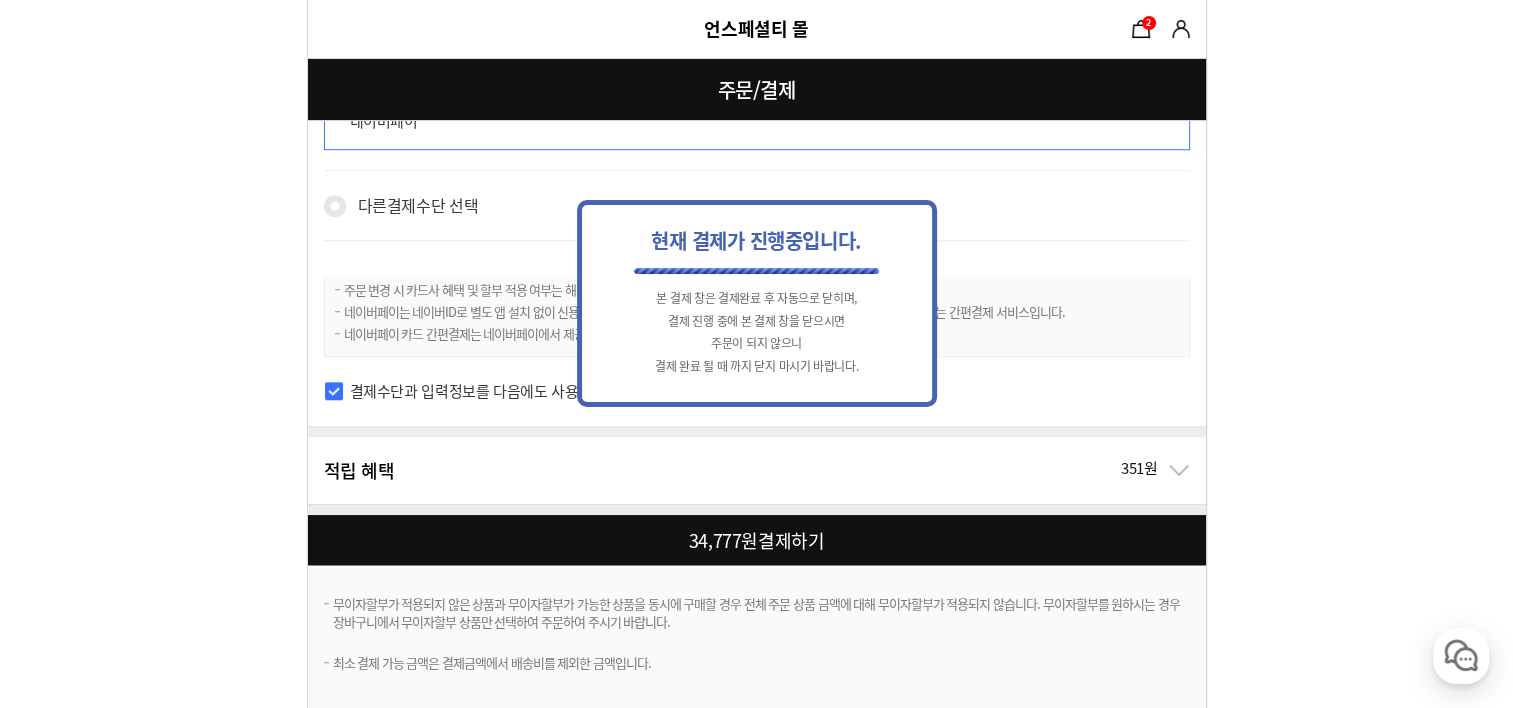 scroll, scrollTop: 0, scrollLeft: 0, axis: both 